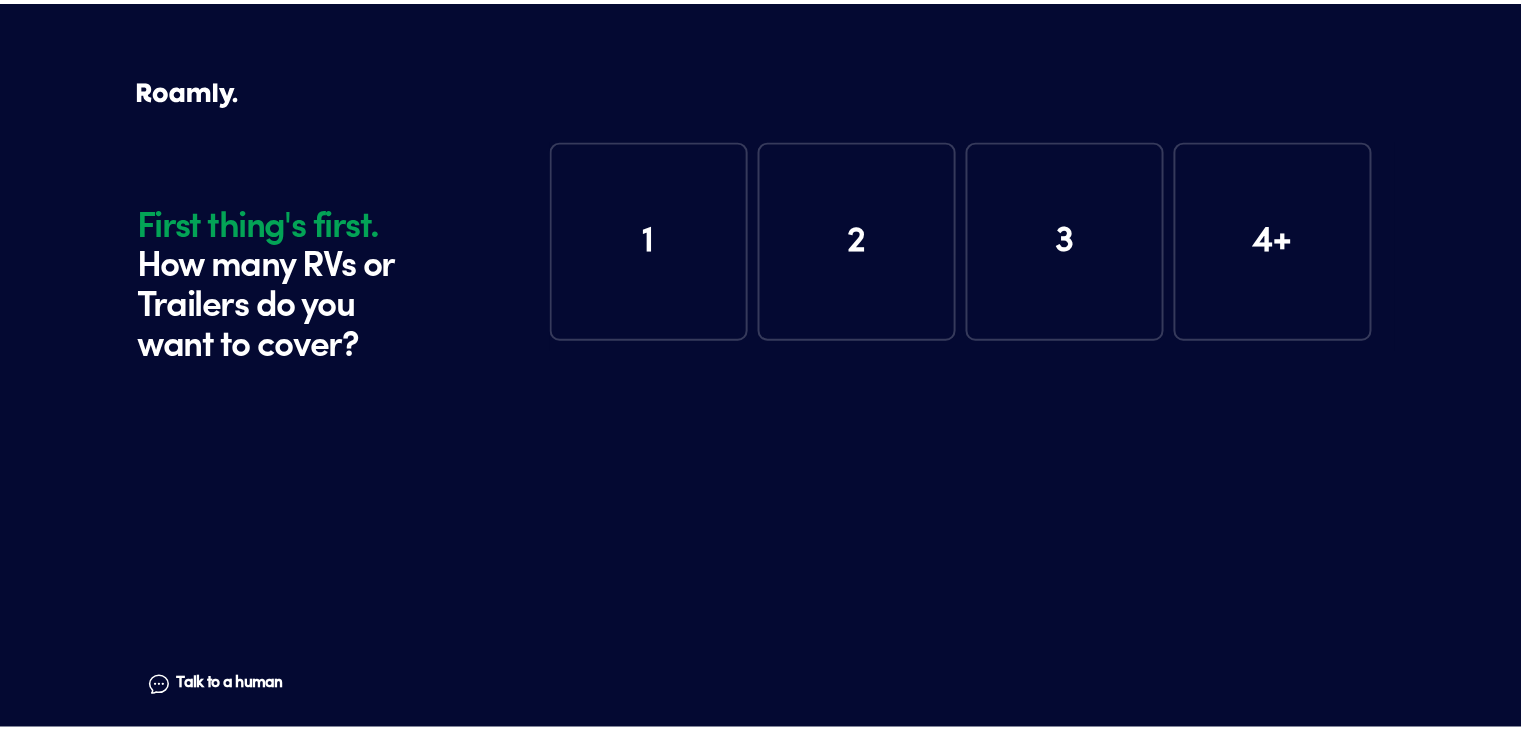 scroll, scrollTop: 0, scrollLeft: 0, axis: both 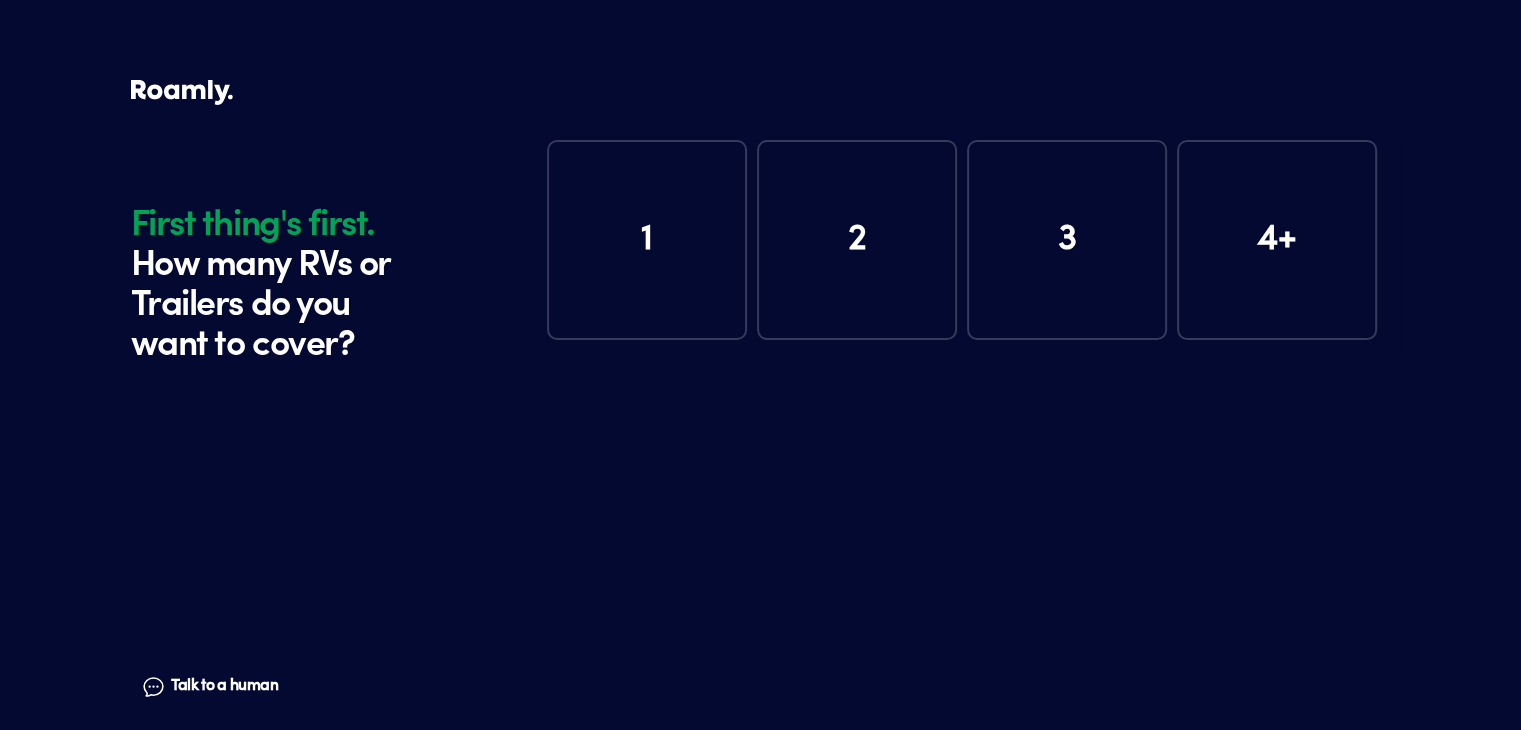 click on "1" at bounding box center [647, 240] 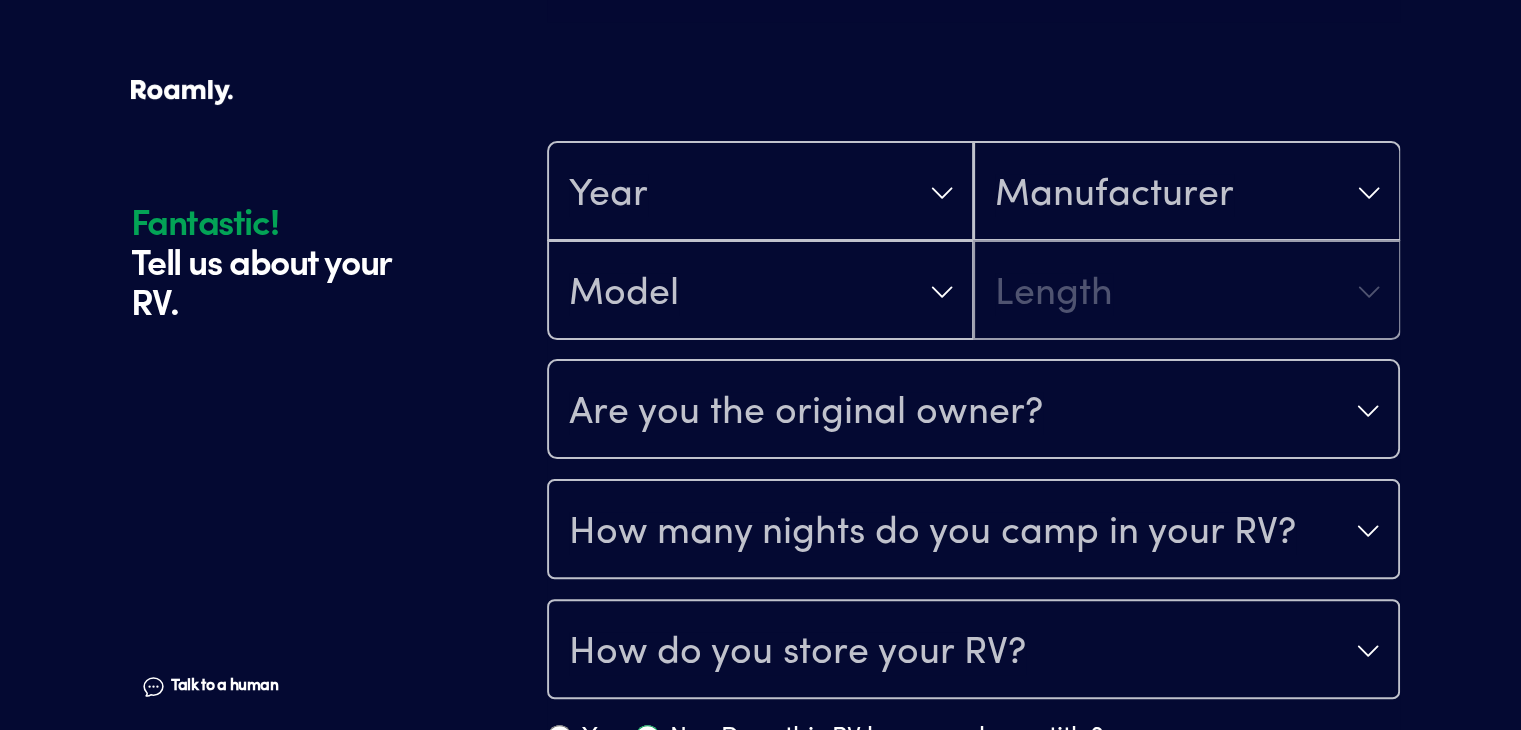 scroll, scrollTop: 390, scrollLeft: 0, axis: vertical 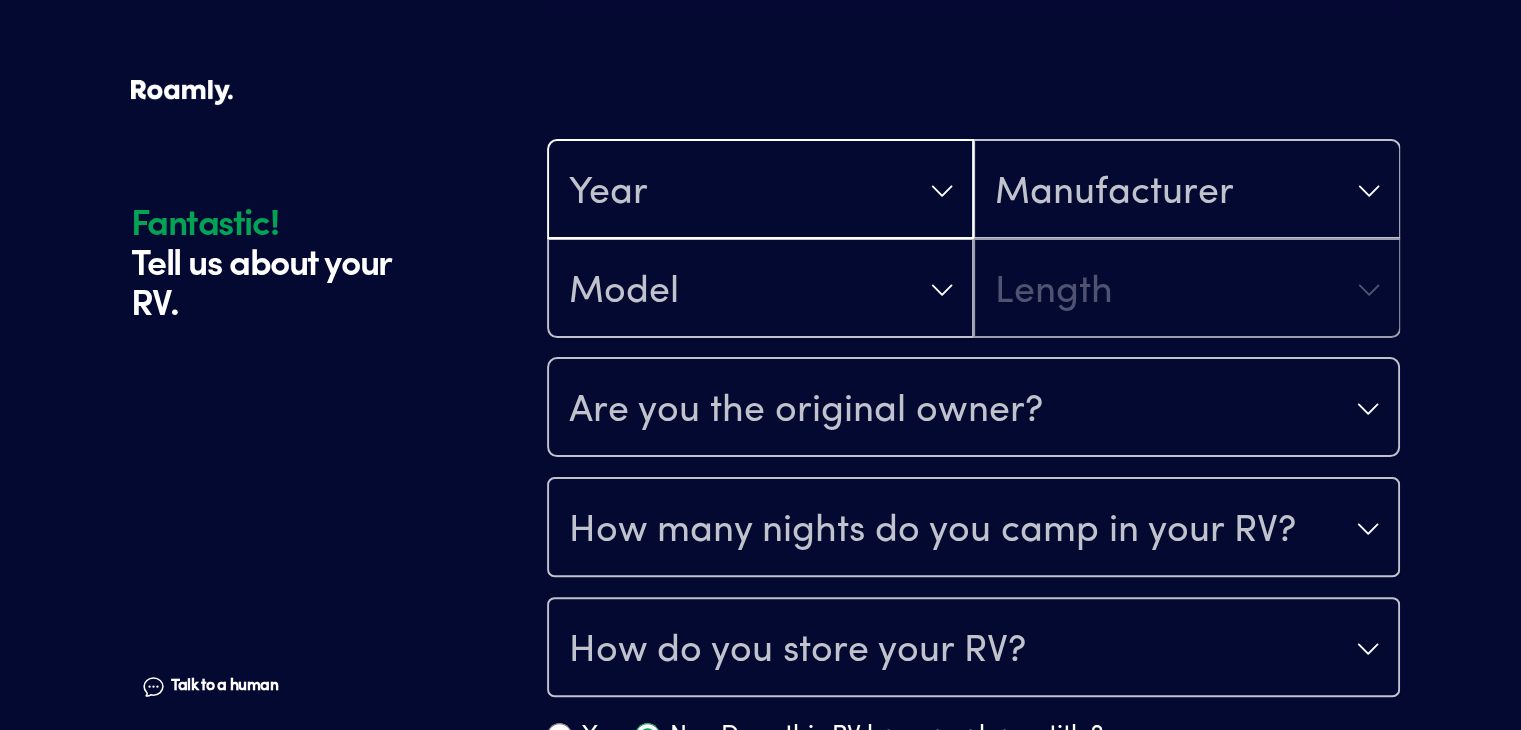 click on "Year" at bounding box center (760, 191) 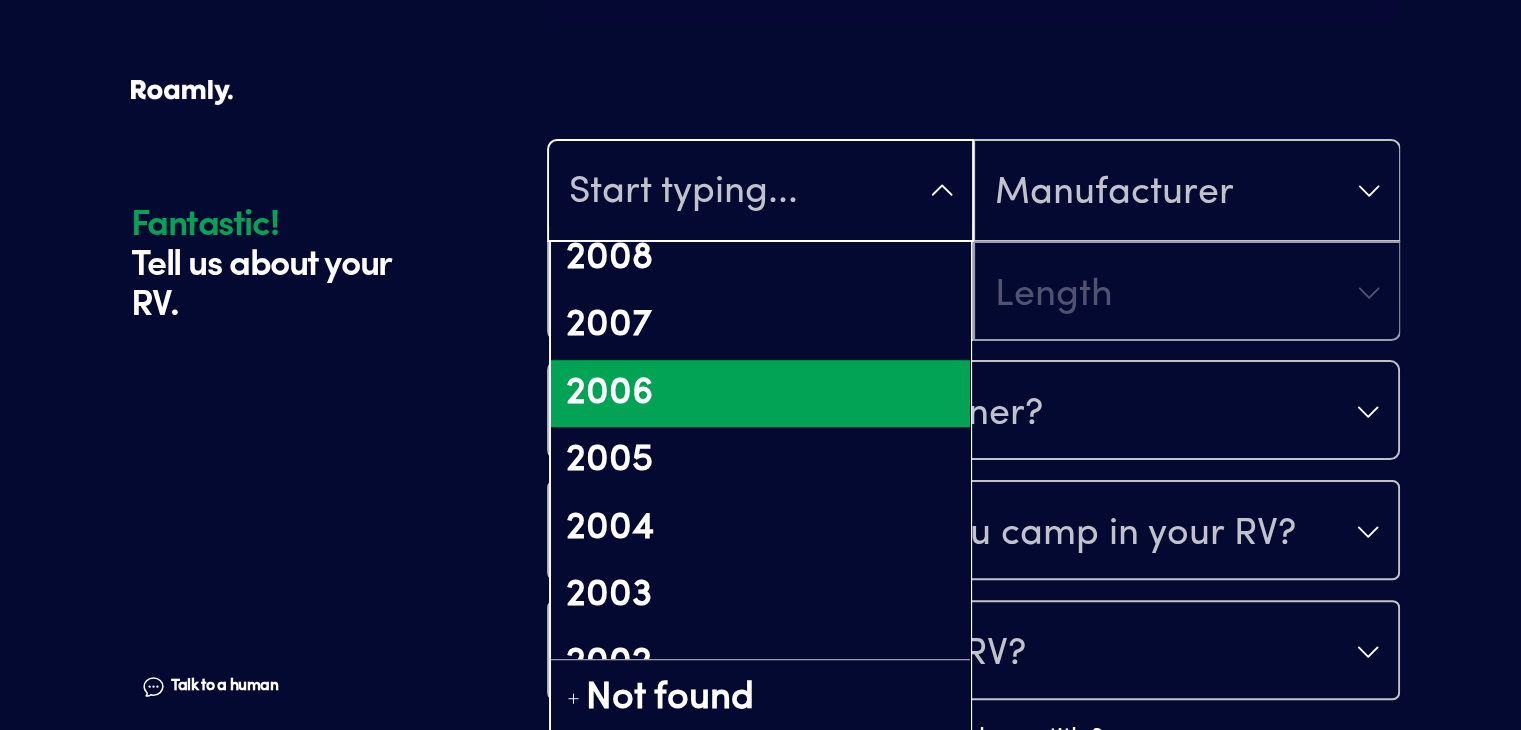 scroll, scrollTop: 1500, scrollLeft: 0, axis: vertical 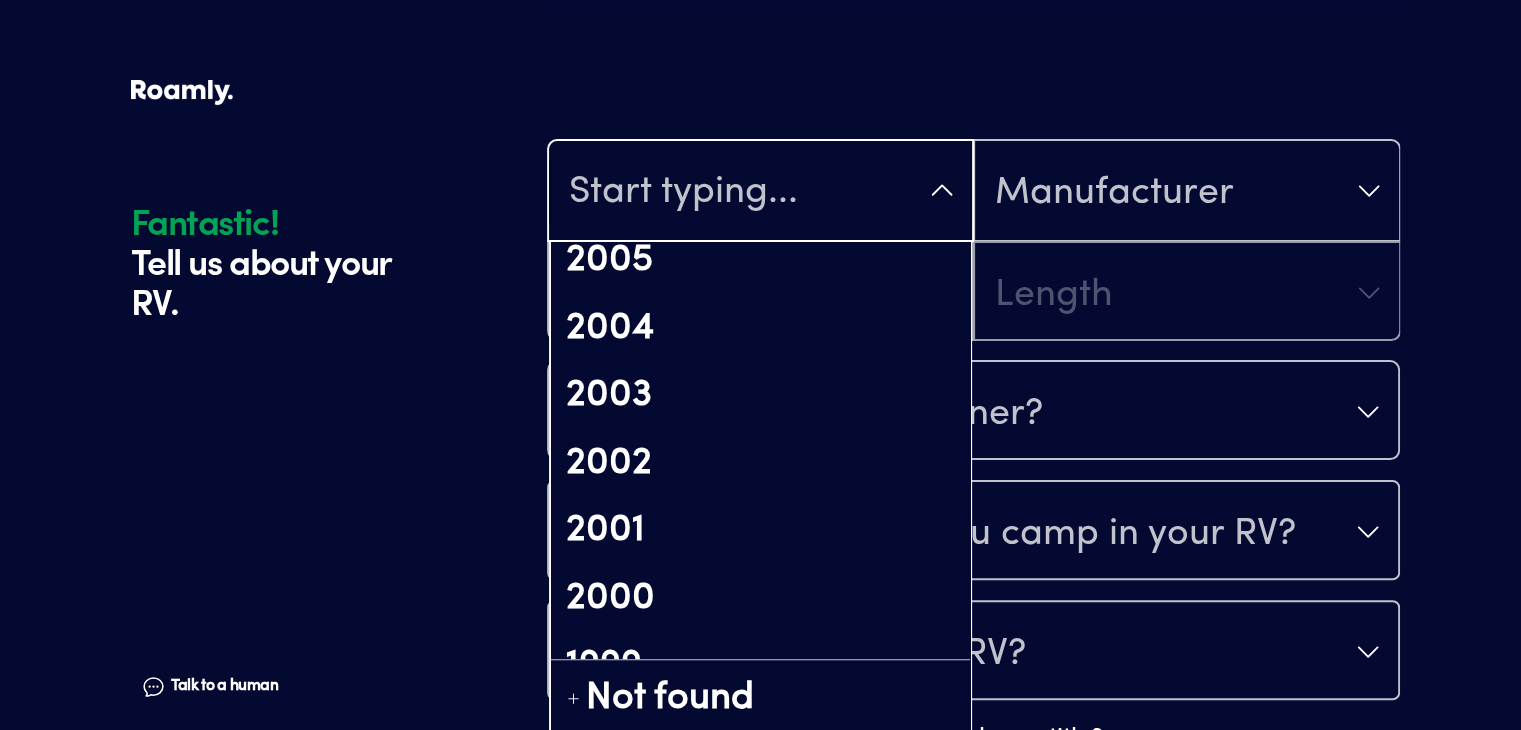 click on "2002" at bounding box center [760, 464] 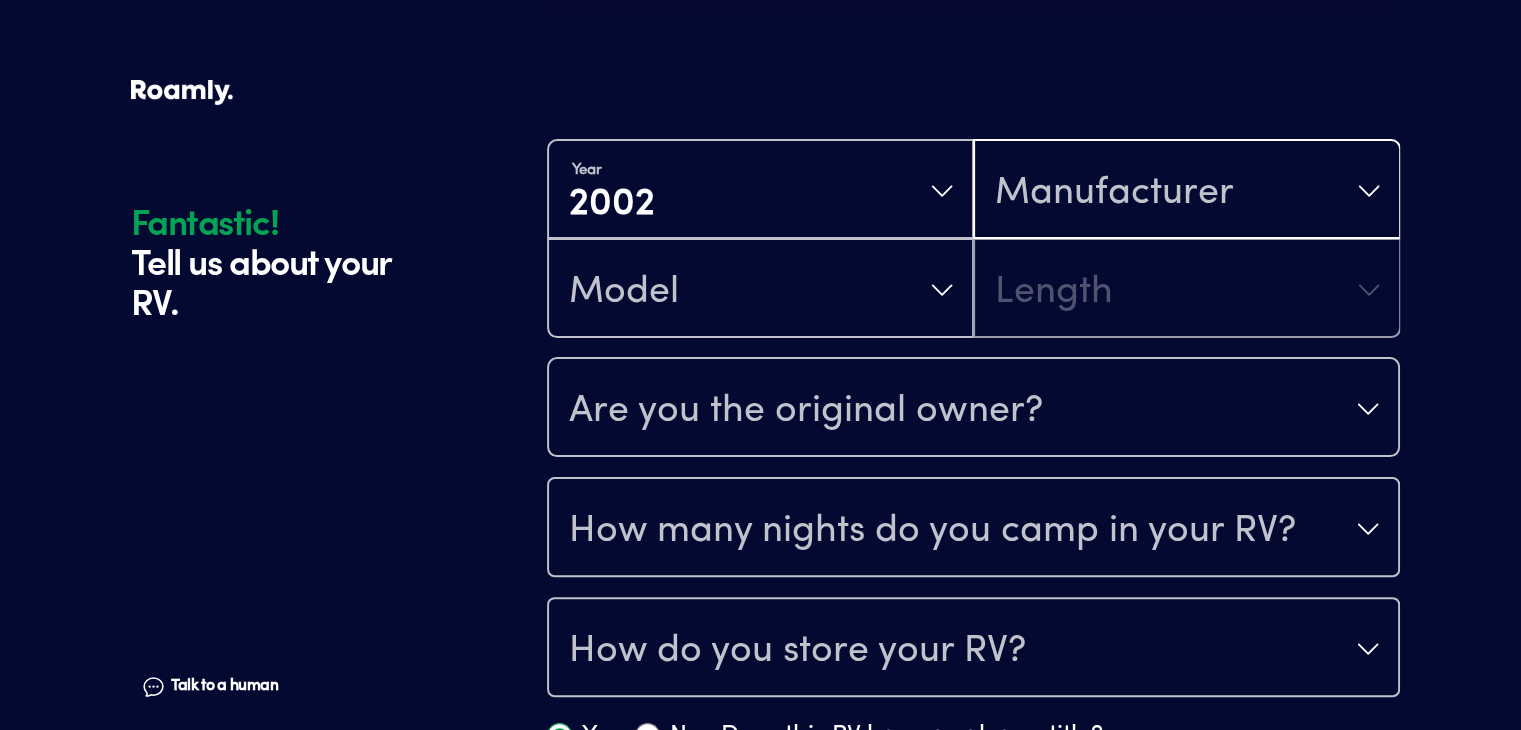click on "Manufacturer" at bounding box center (1186, 191) 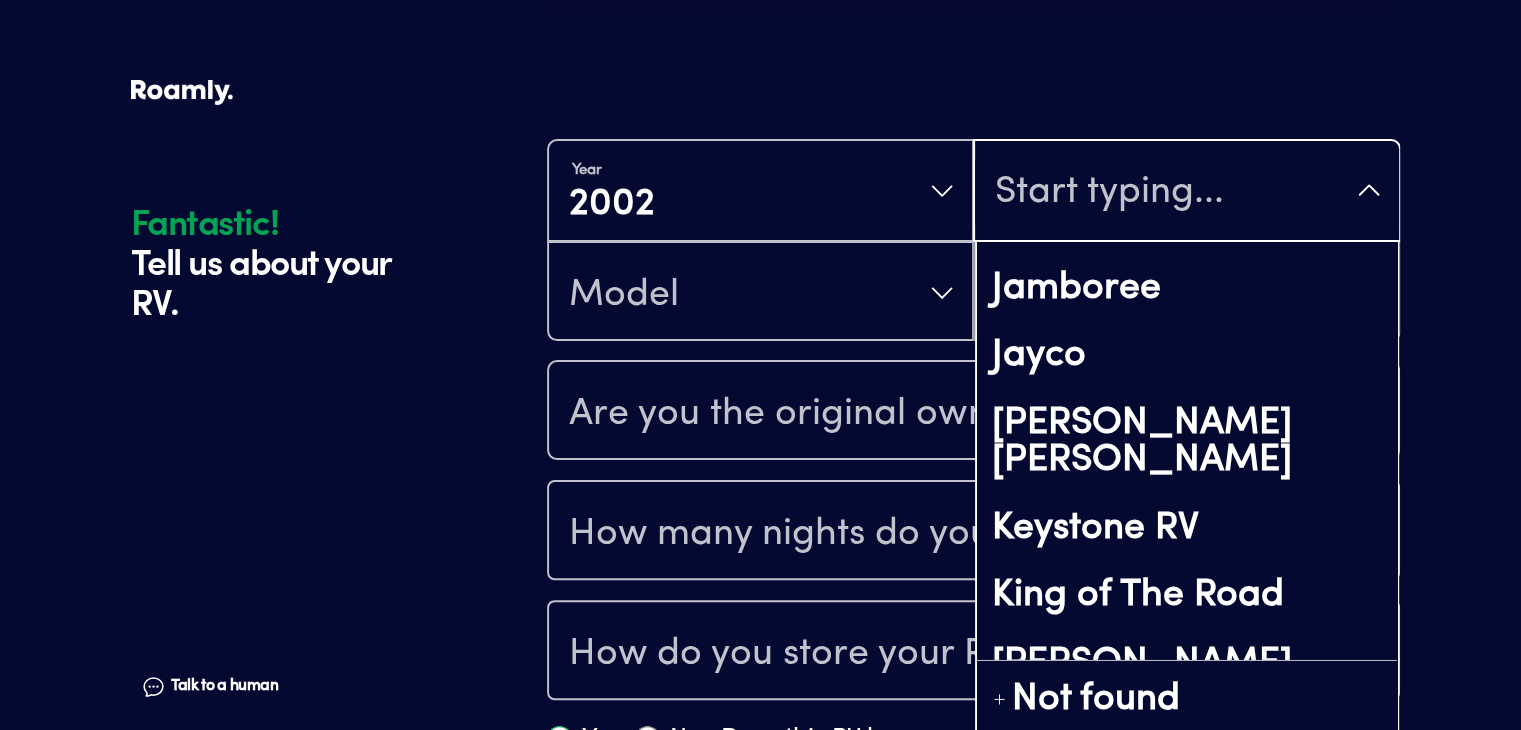 scroll, scrollTop: 6600, scrollLeft: 0, axis: vertical 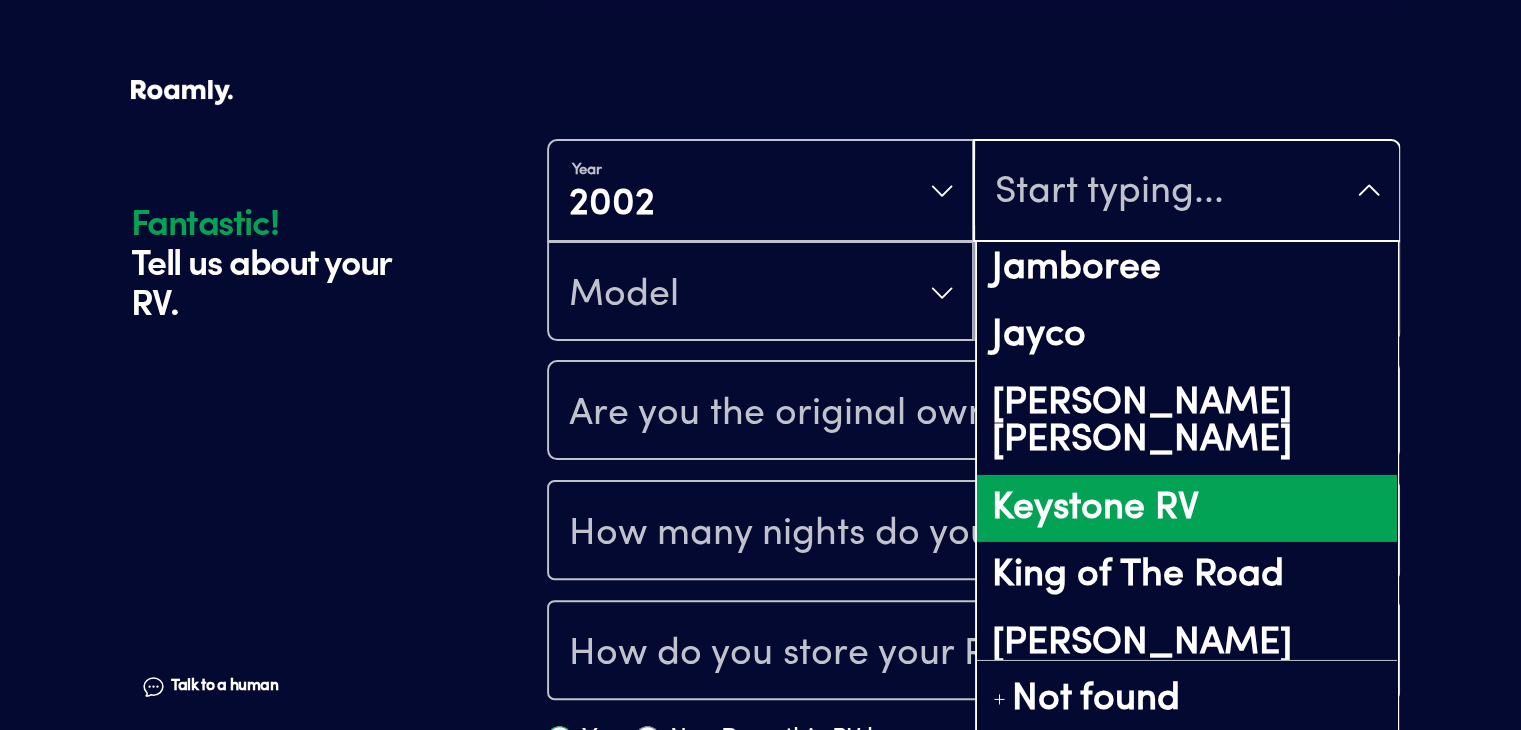 click on "Keystone RV" at bounding box center (1186, 509) 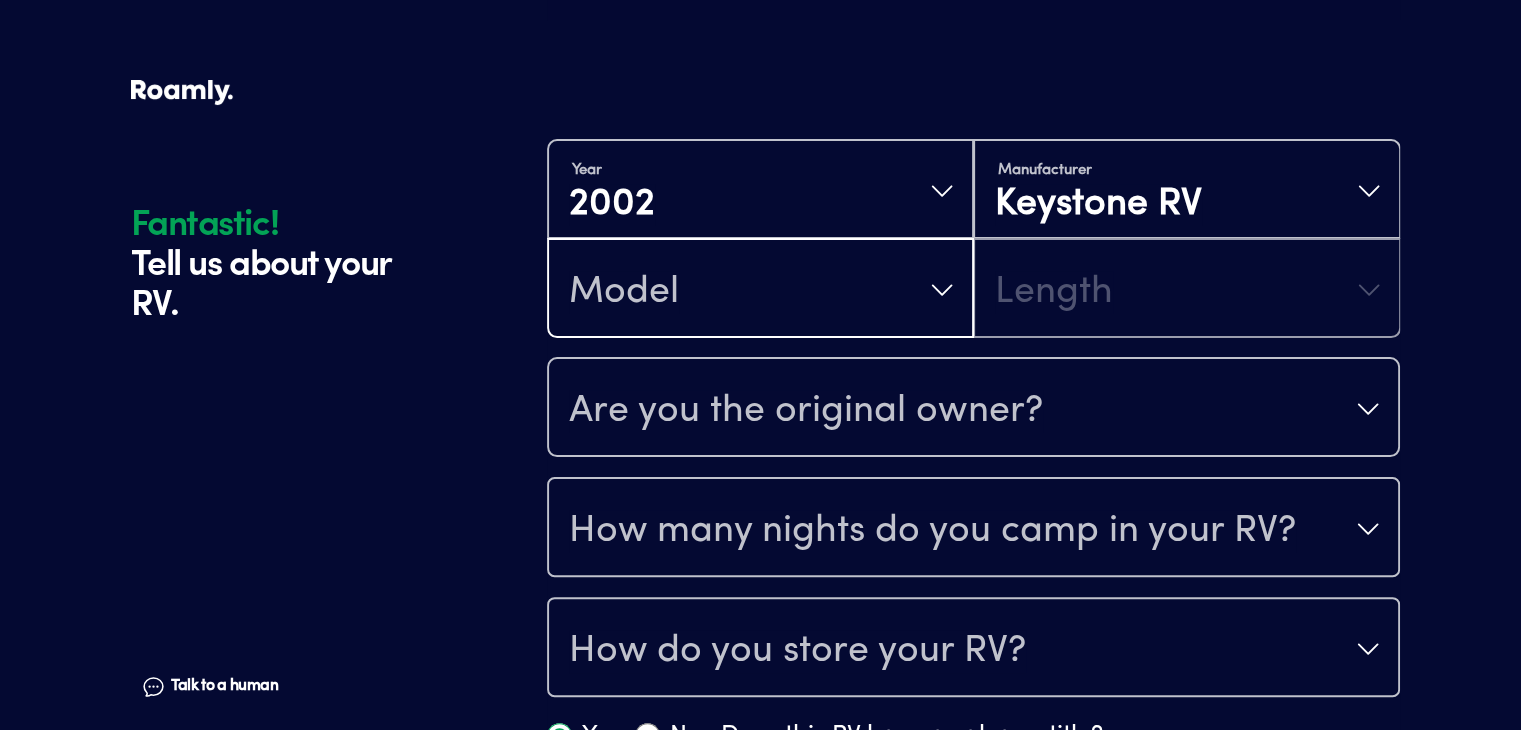 click on "Model" at bounding box center (760, 290) 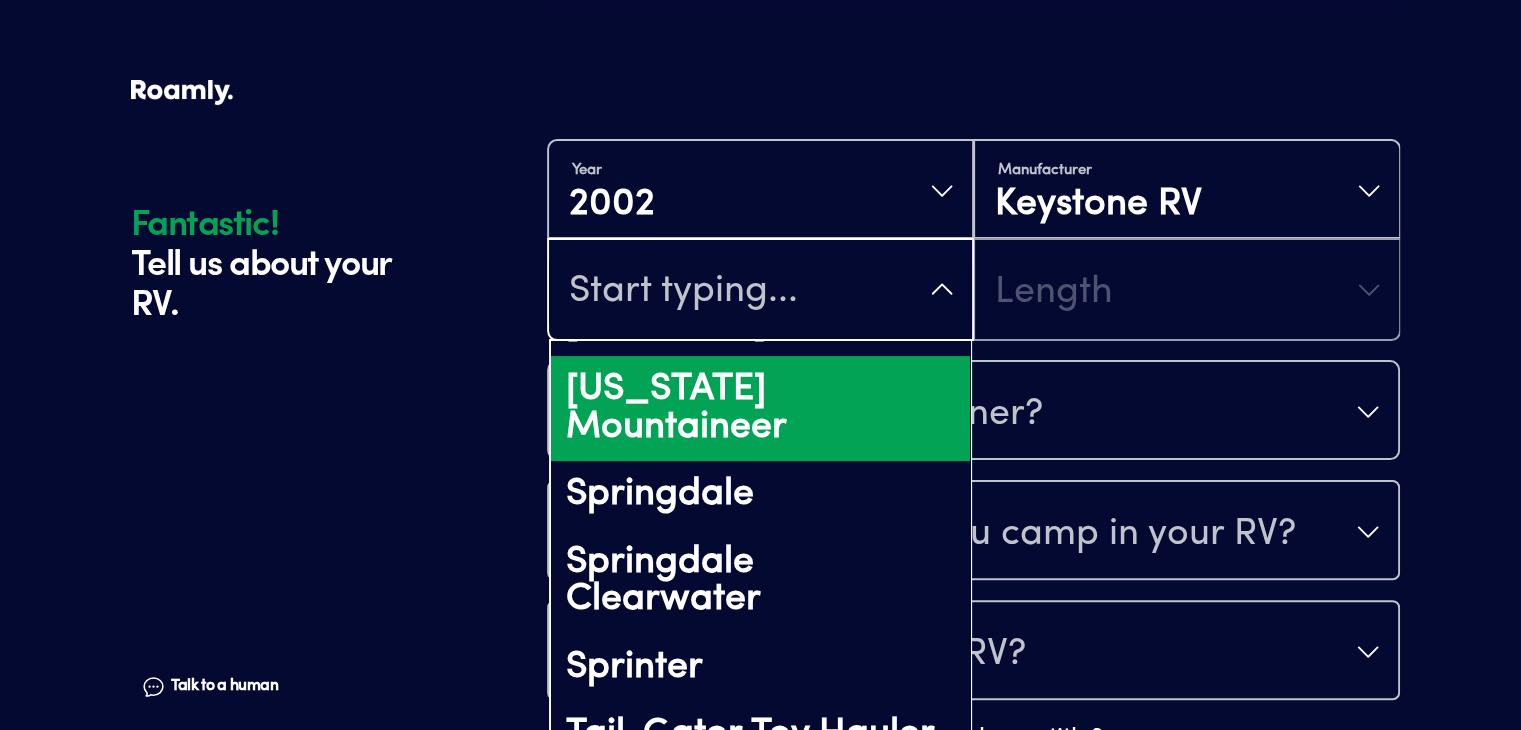 scroll, scrollTop: 668, scrollLeft: 0, axis: vertical 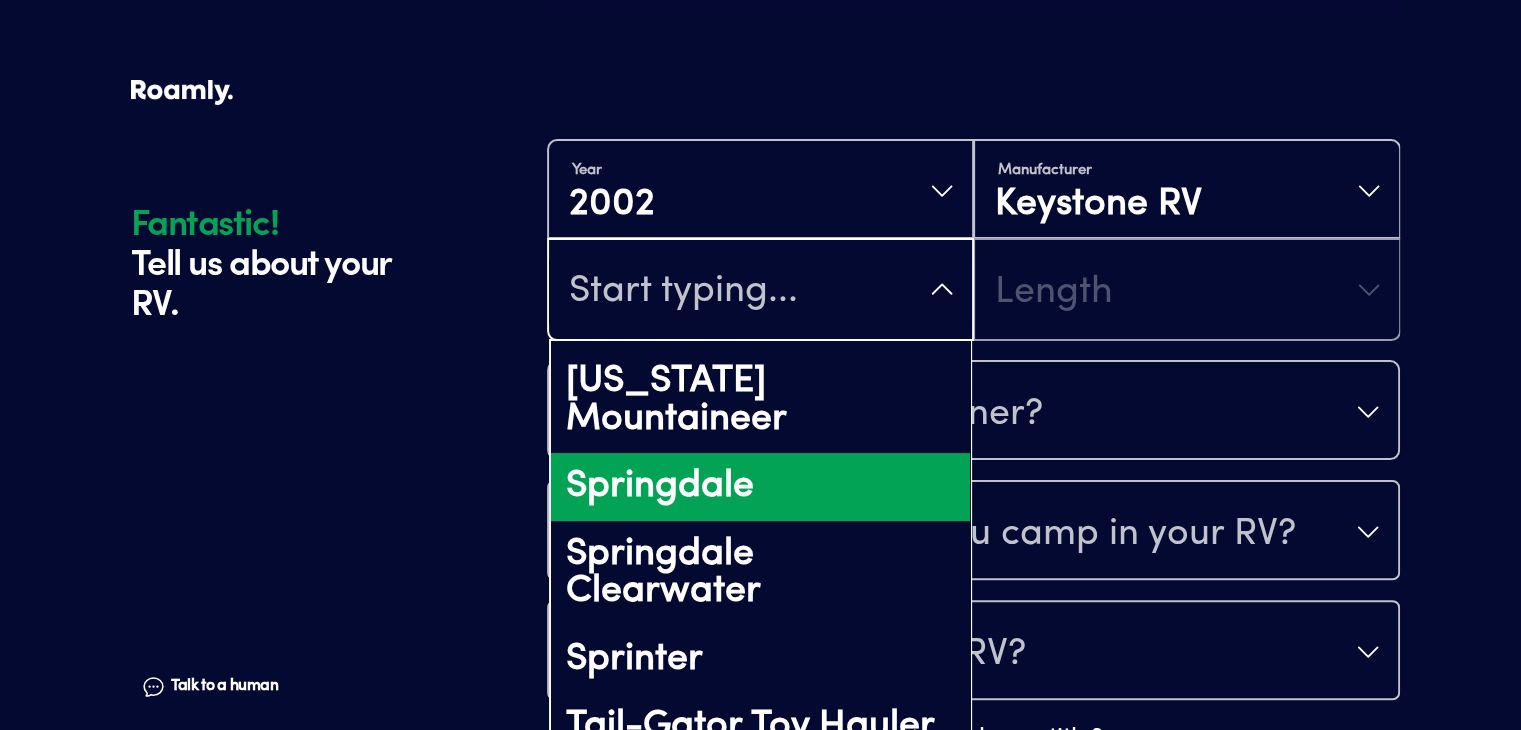click on "Springdale" at bounding box center [760, 487] 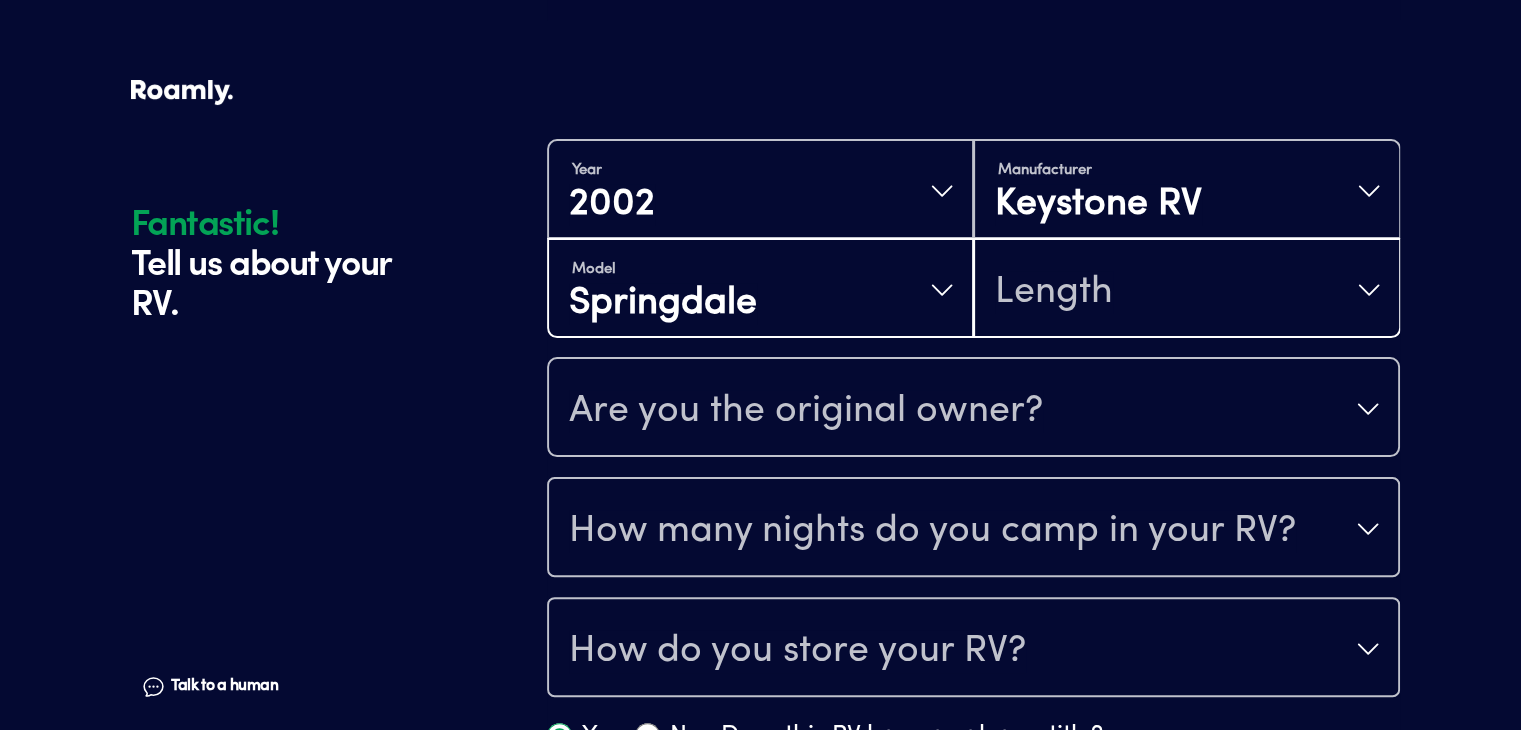 click on "Length" at bounding box center [1054, 292] 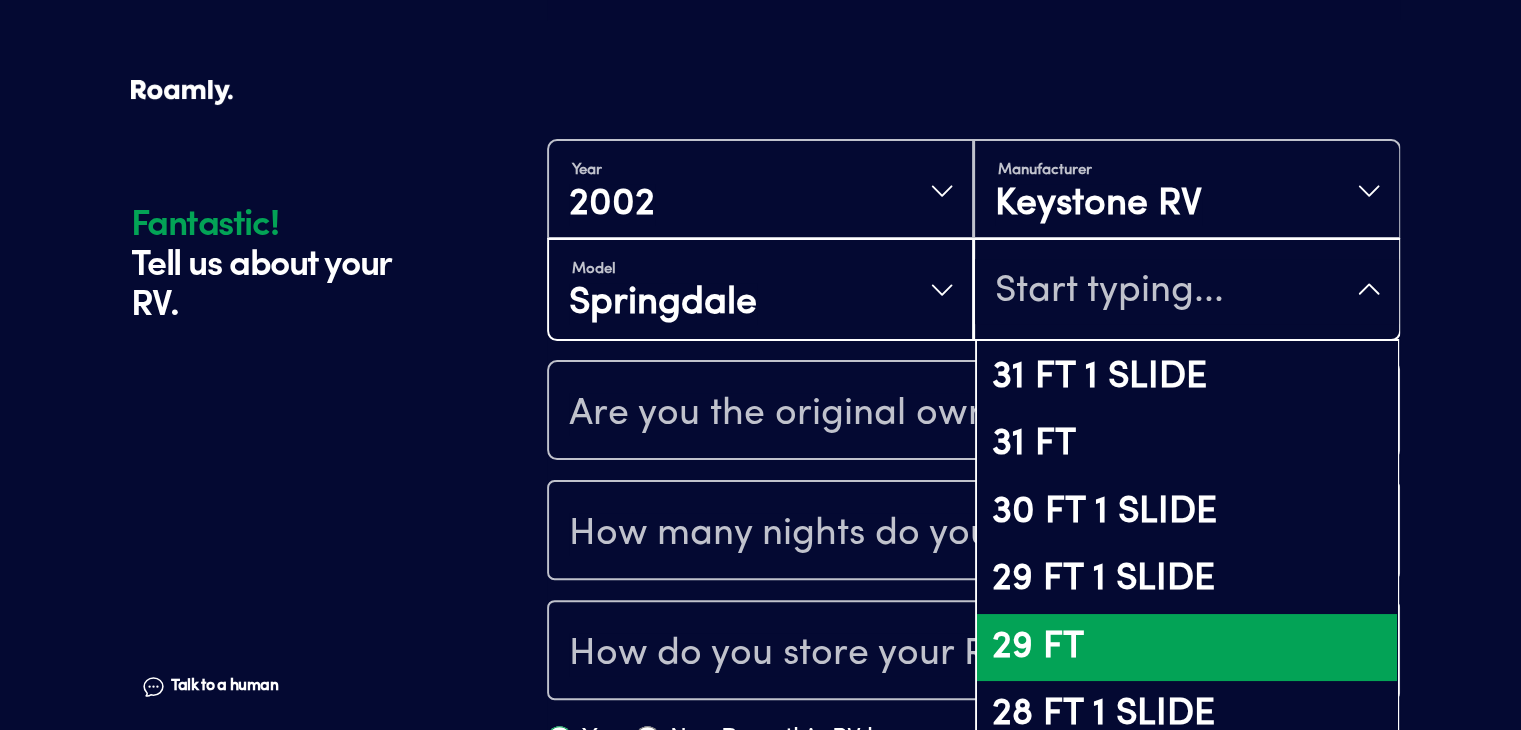 scroll, scrollTop: 300, scrollLeft: 0, axis: vertical 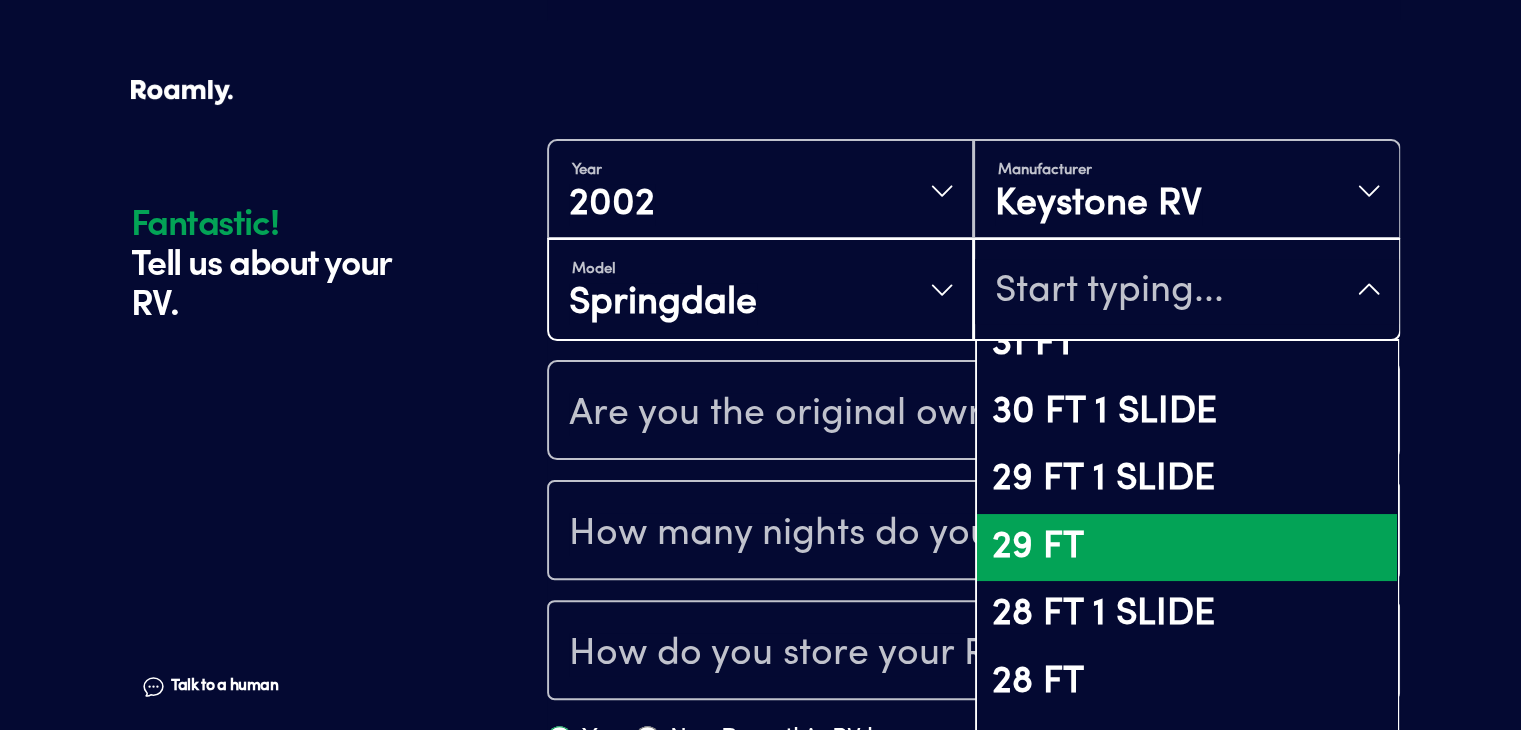 click on "29 FT" at bounding box center (1186, 548) 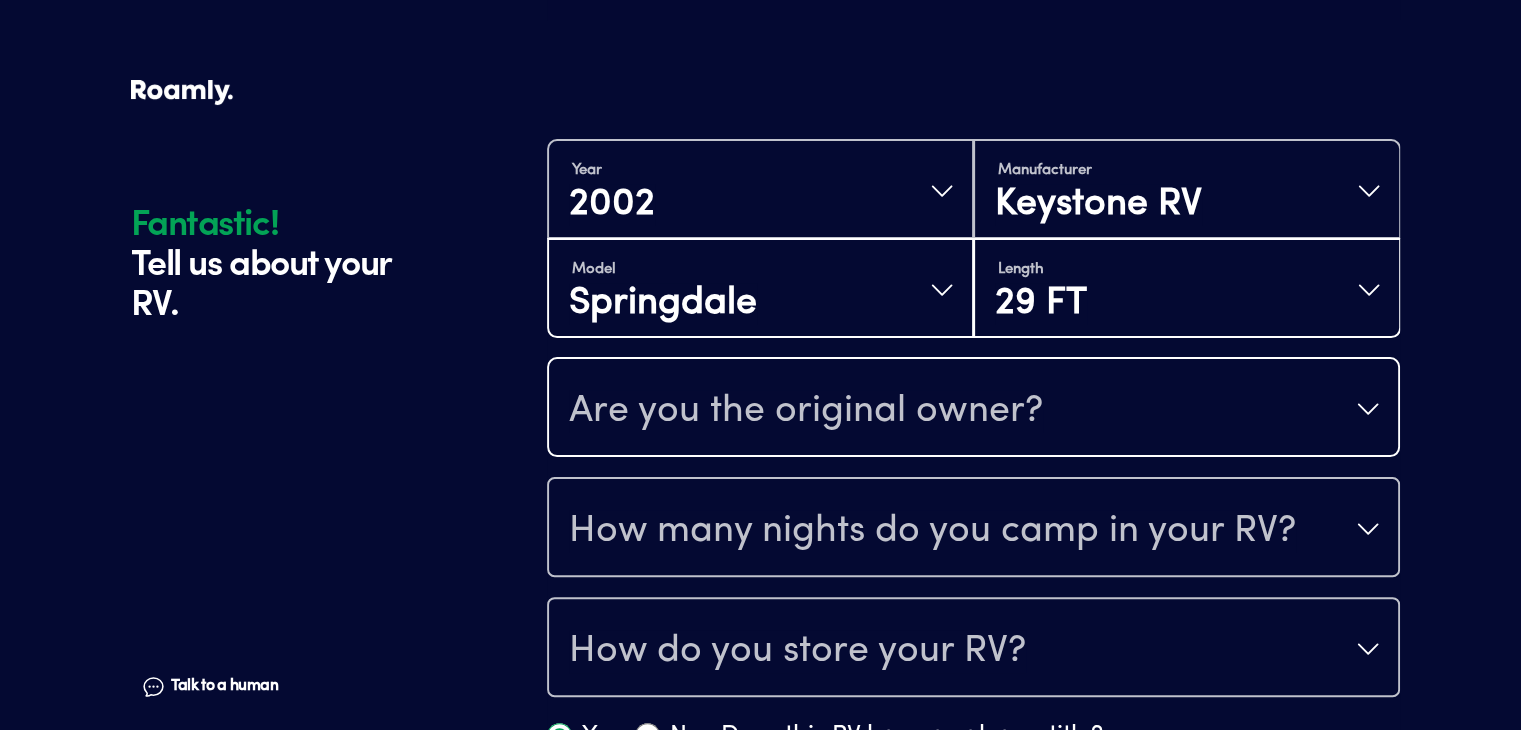 click on "Are you the original owner?" at bounding box center [806, 411] 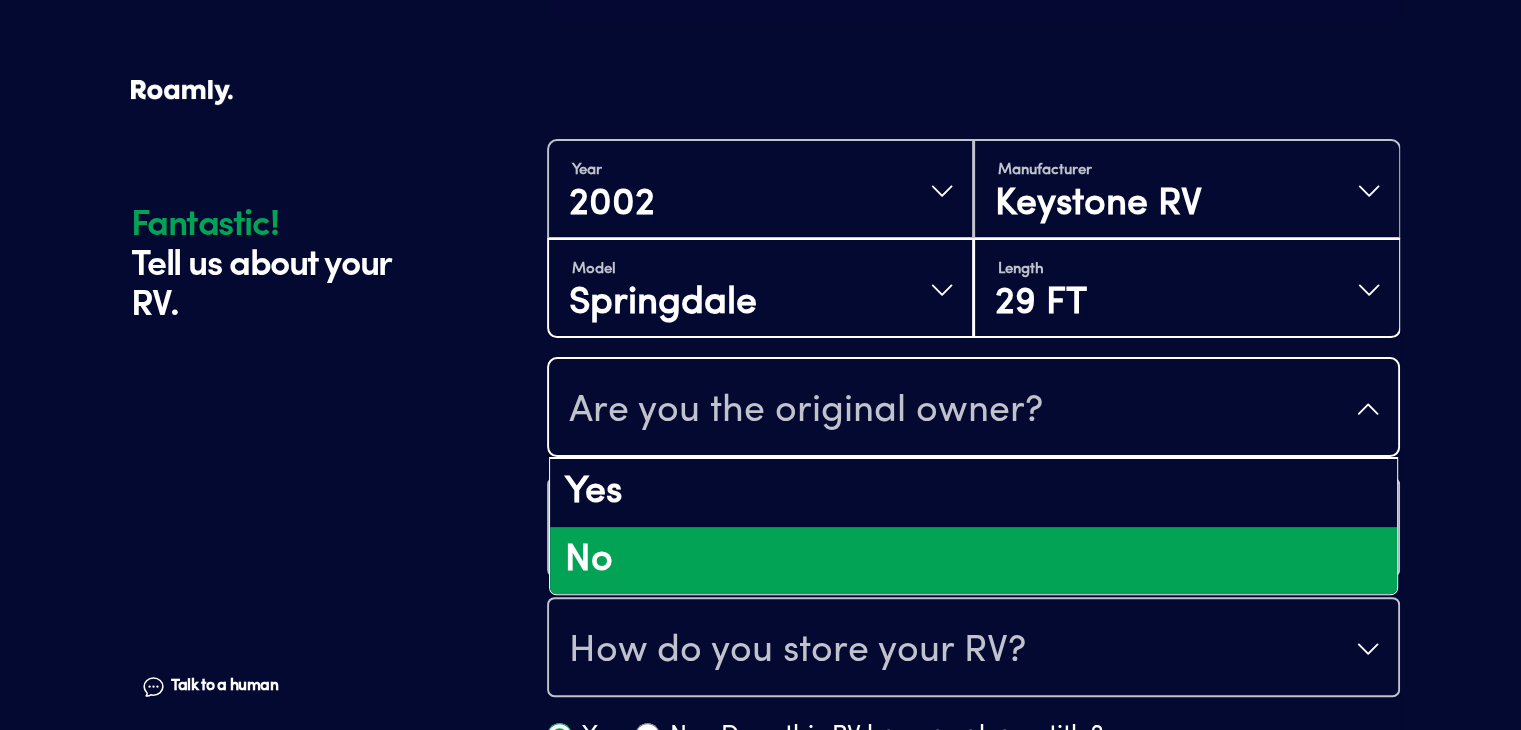 click on "No" at bounding box center [973, 561] 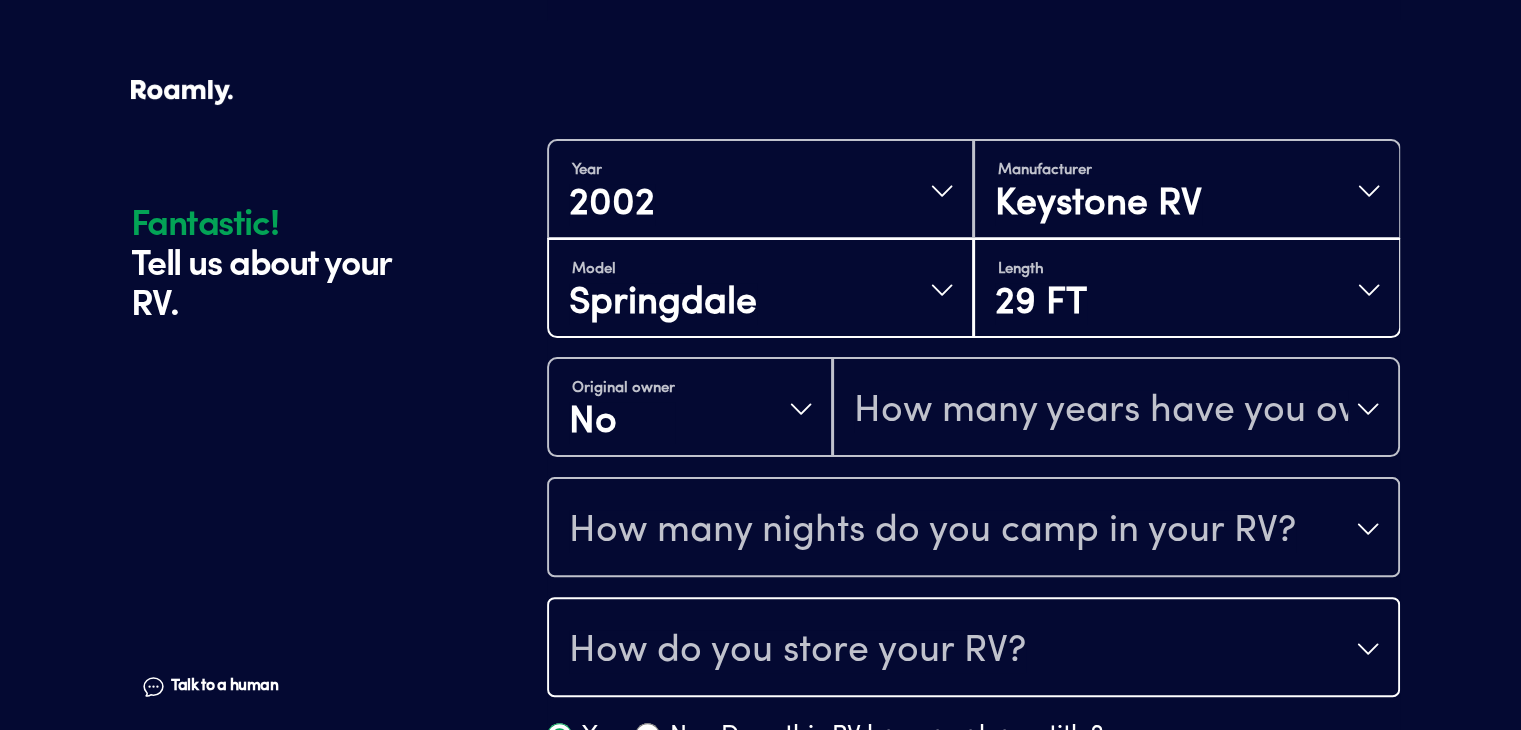 click on "How do you store your RV?" at bounding box center (797, 651) 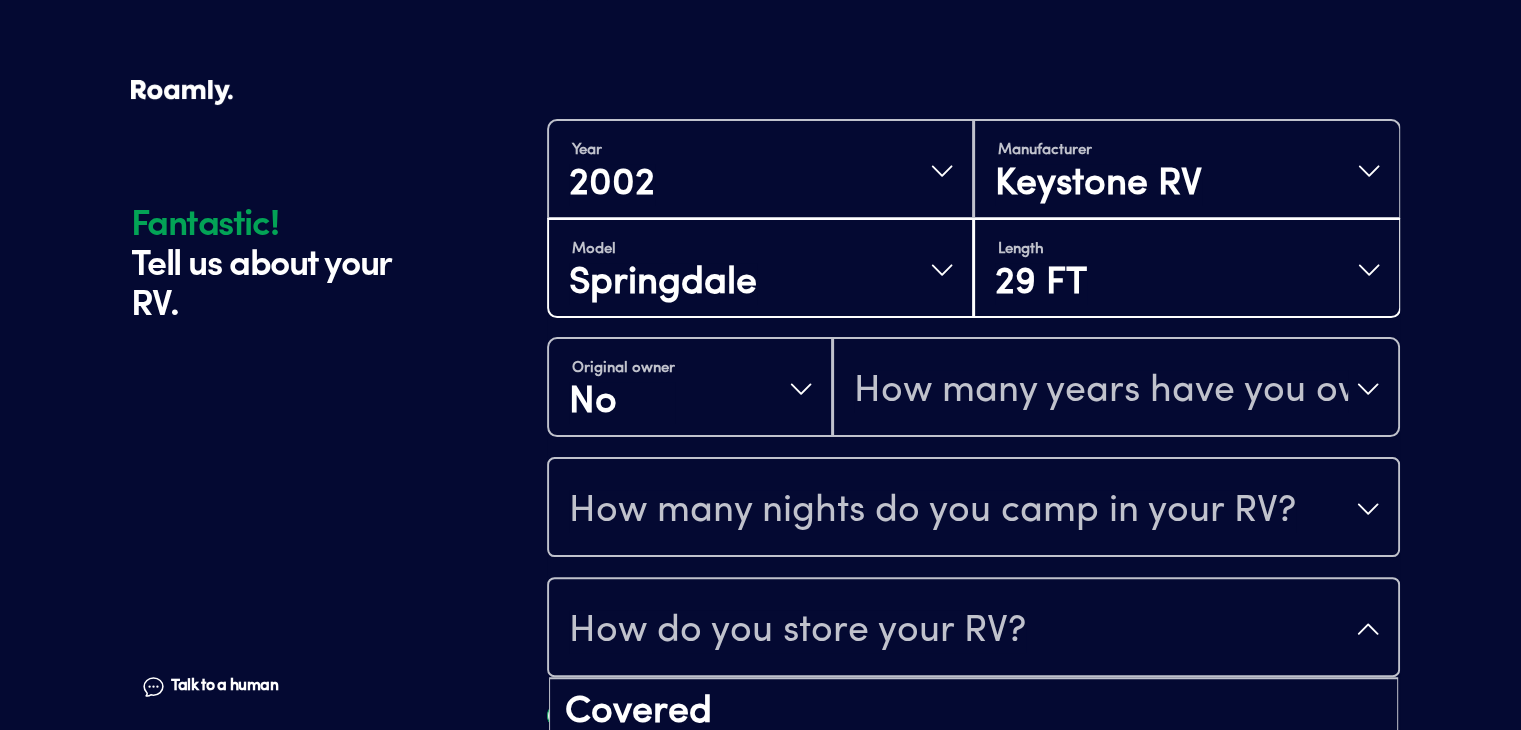 scroll, scrollTop: 24, scrollLeft: 0, axis: vertical 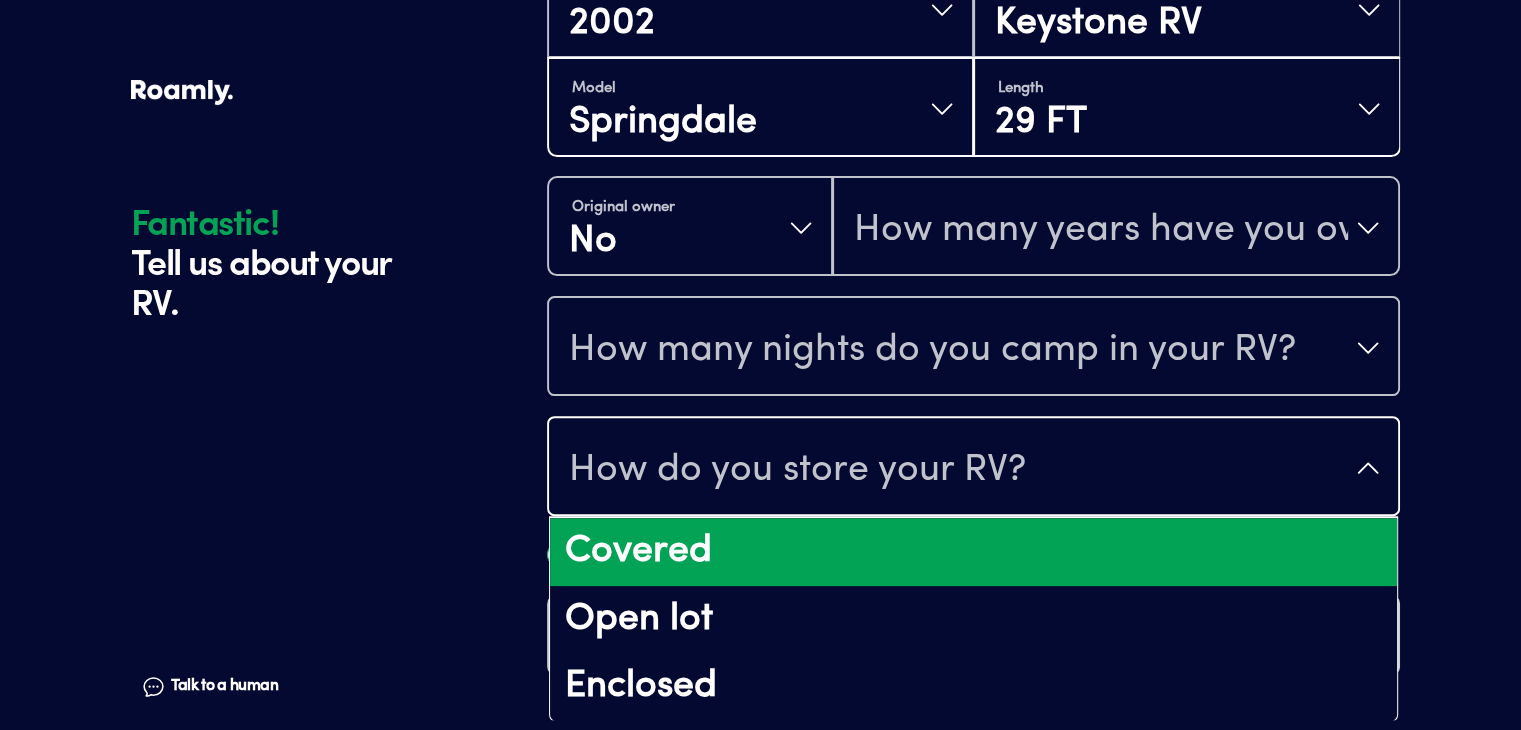 click on "Covered" at bounding box center [973, 552] 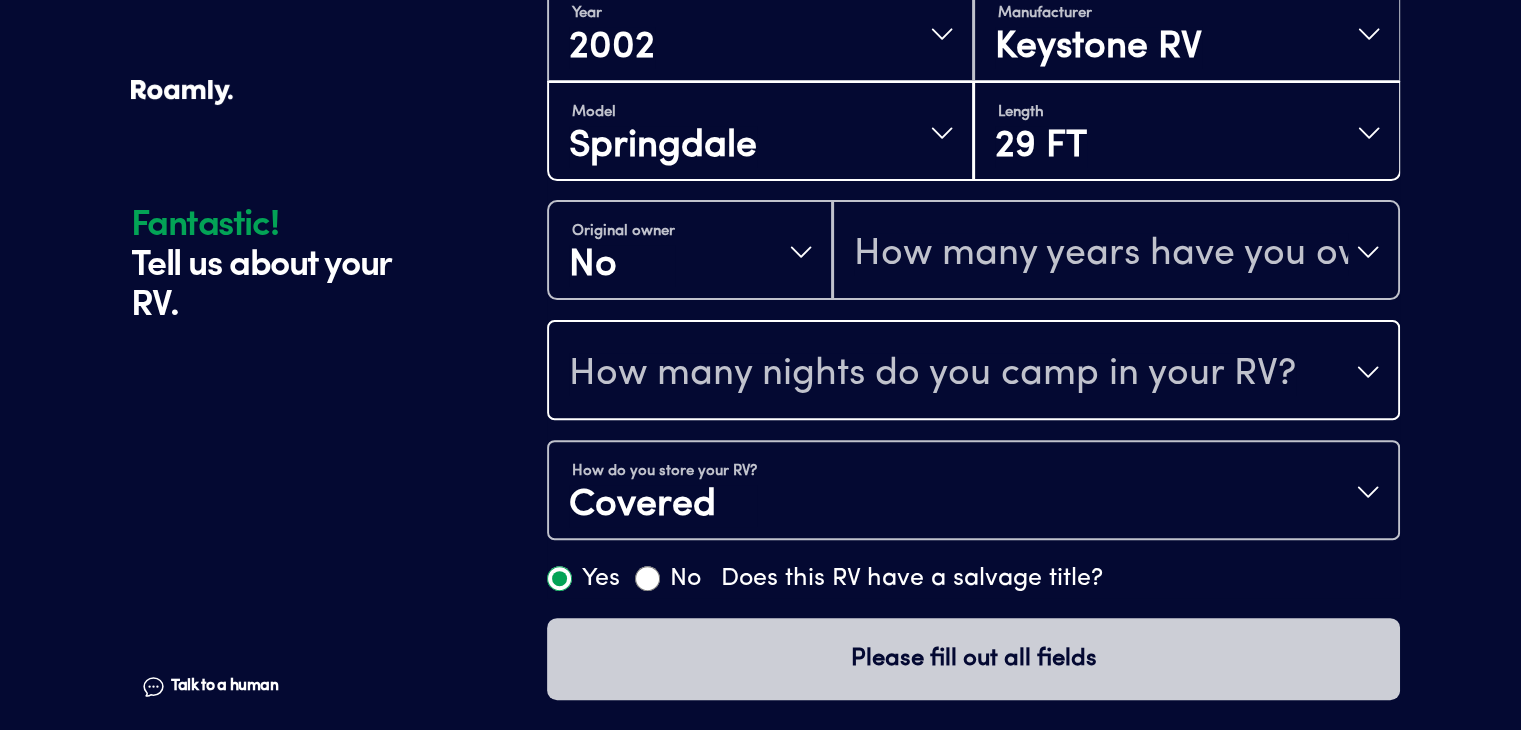 click on "How many nights do you camp in your RV?" at bounding box center [932, 374] 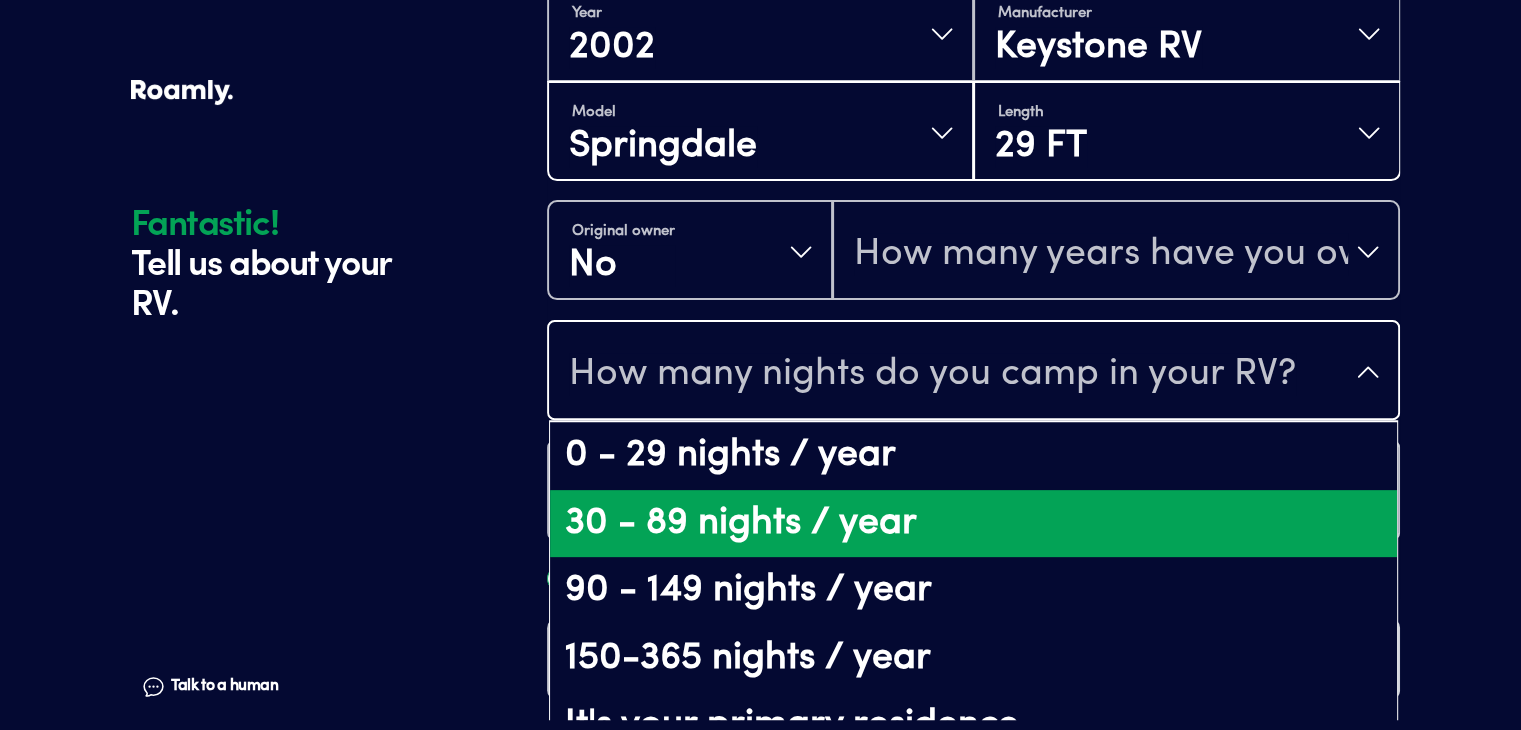 click on "30 - 89 nights / year" at bounding box center (973, 524) 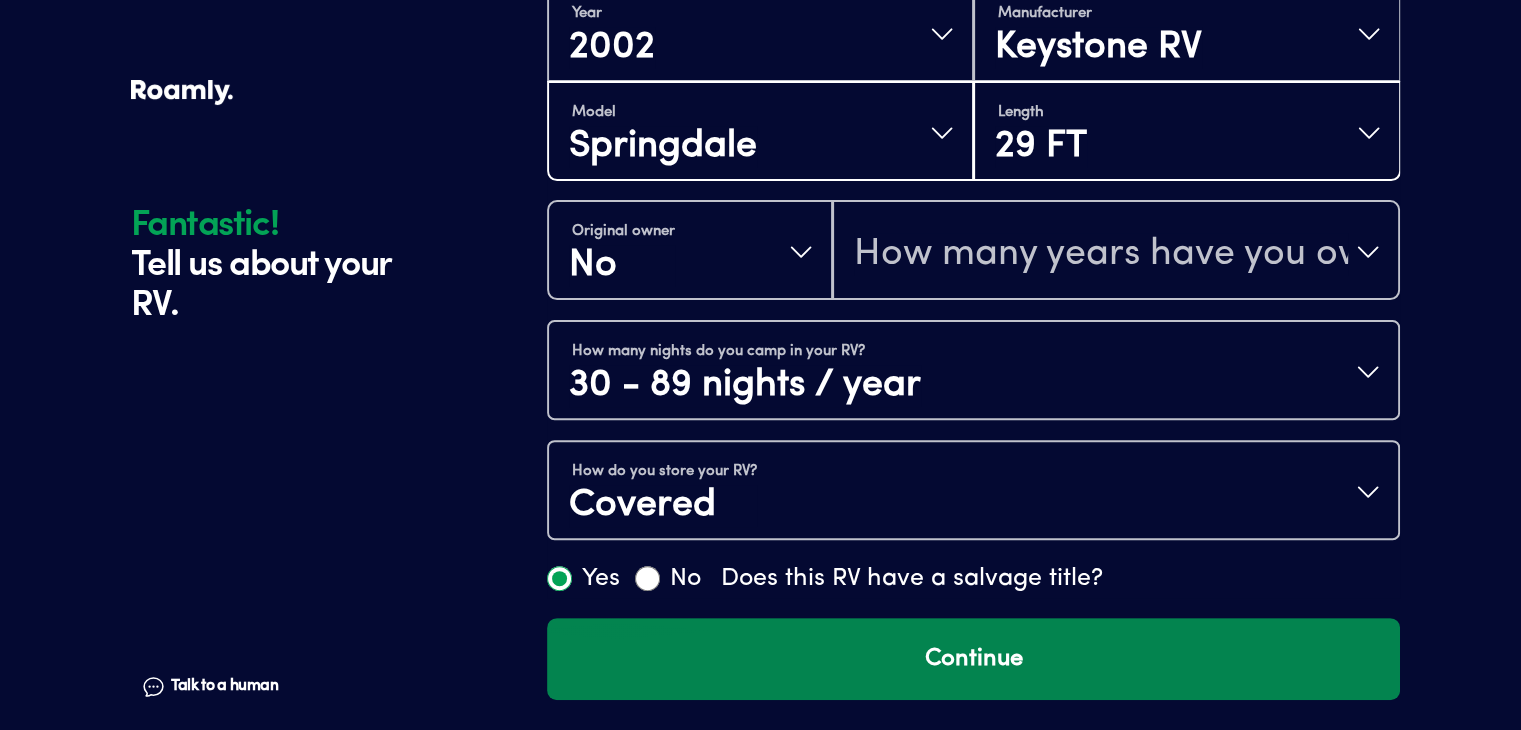 click on "Continue" at bounding box center (973, 659) 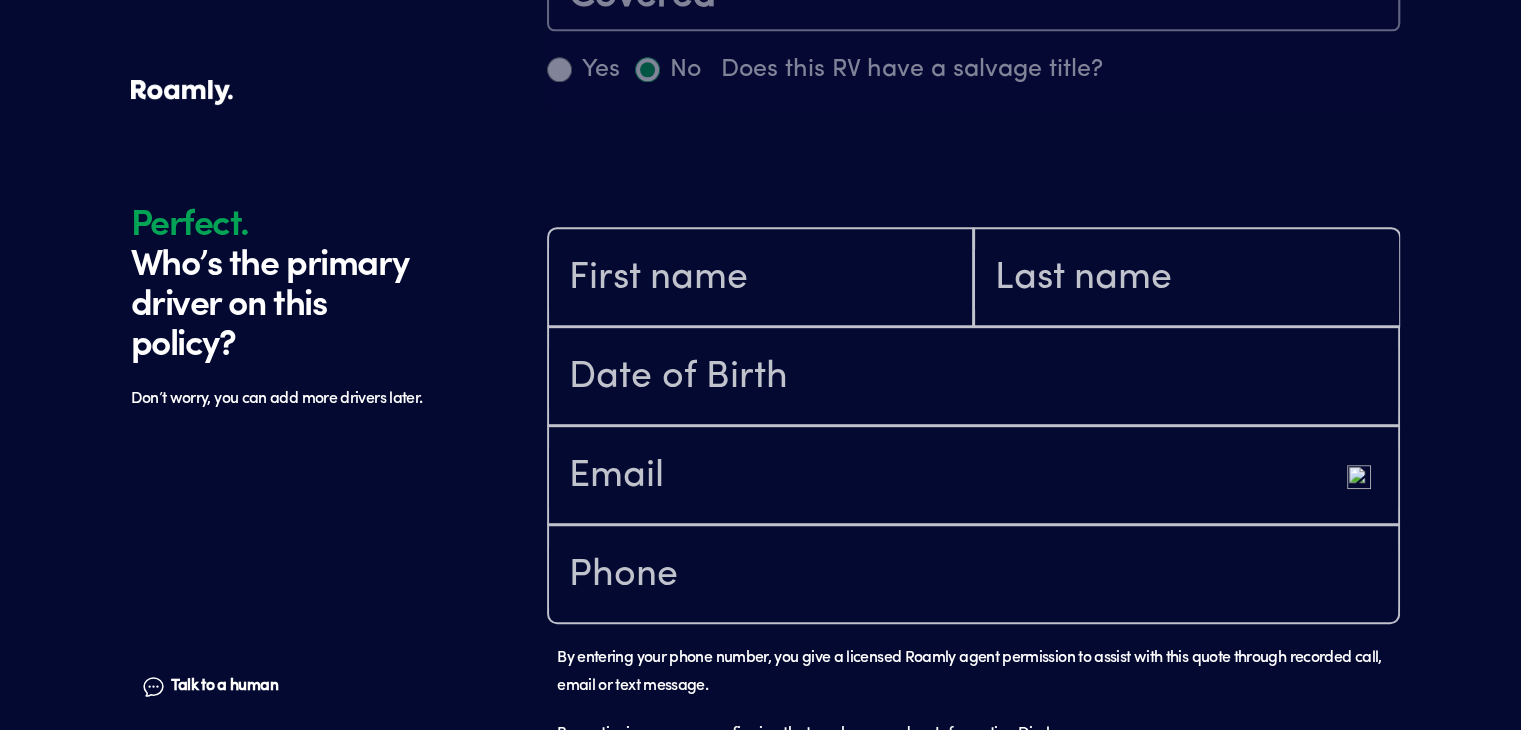 scroll, scrollTop: 1184, scrollLeft: 0, axis: vertical 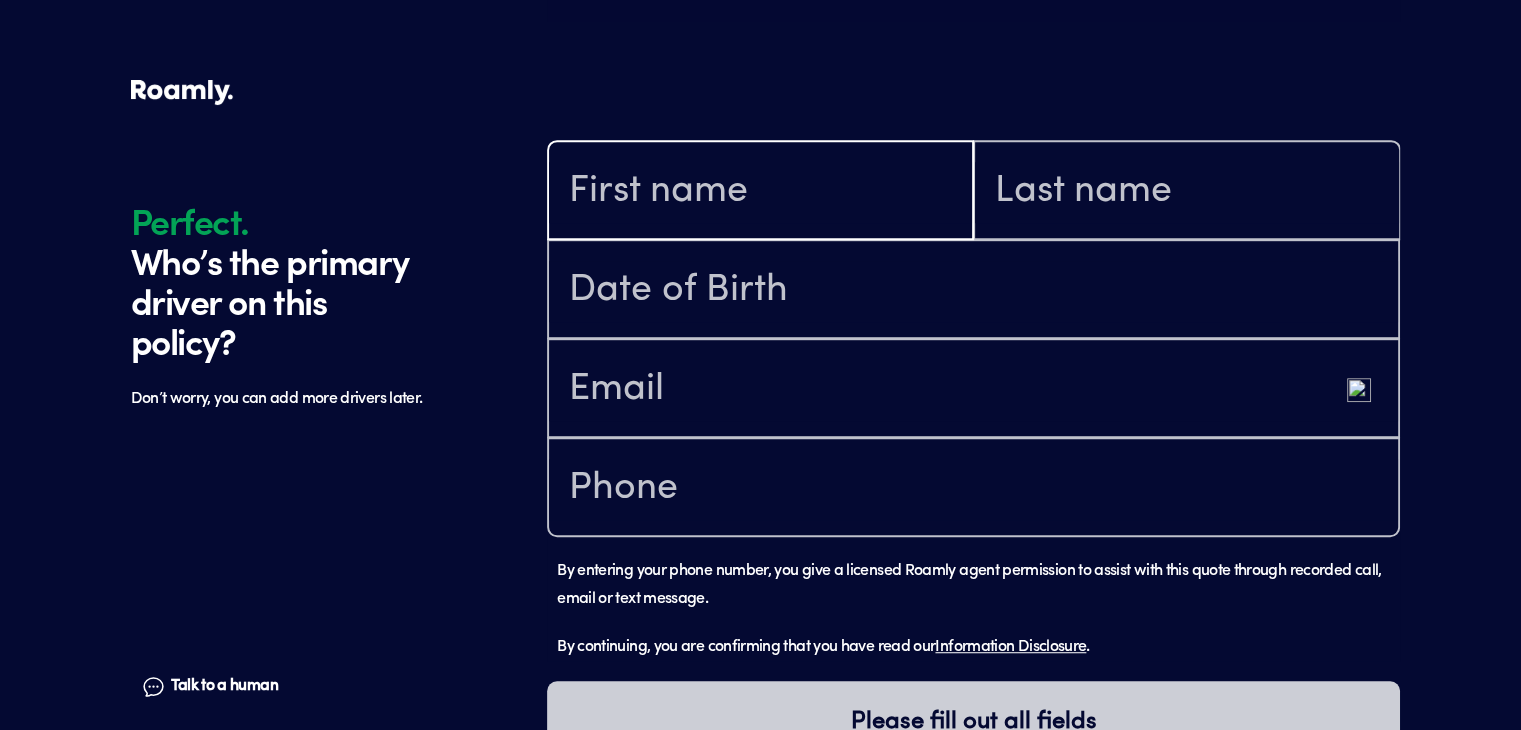 click at bounding box center (760, 192) 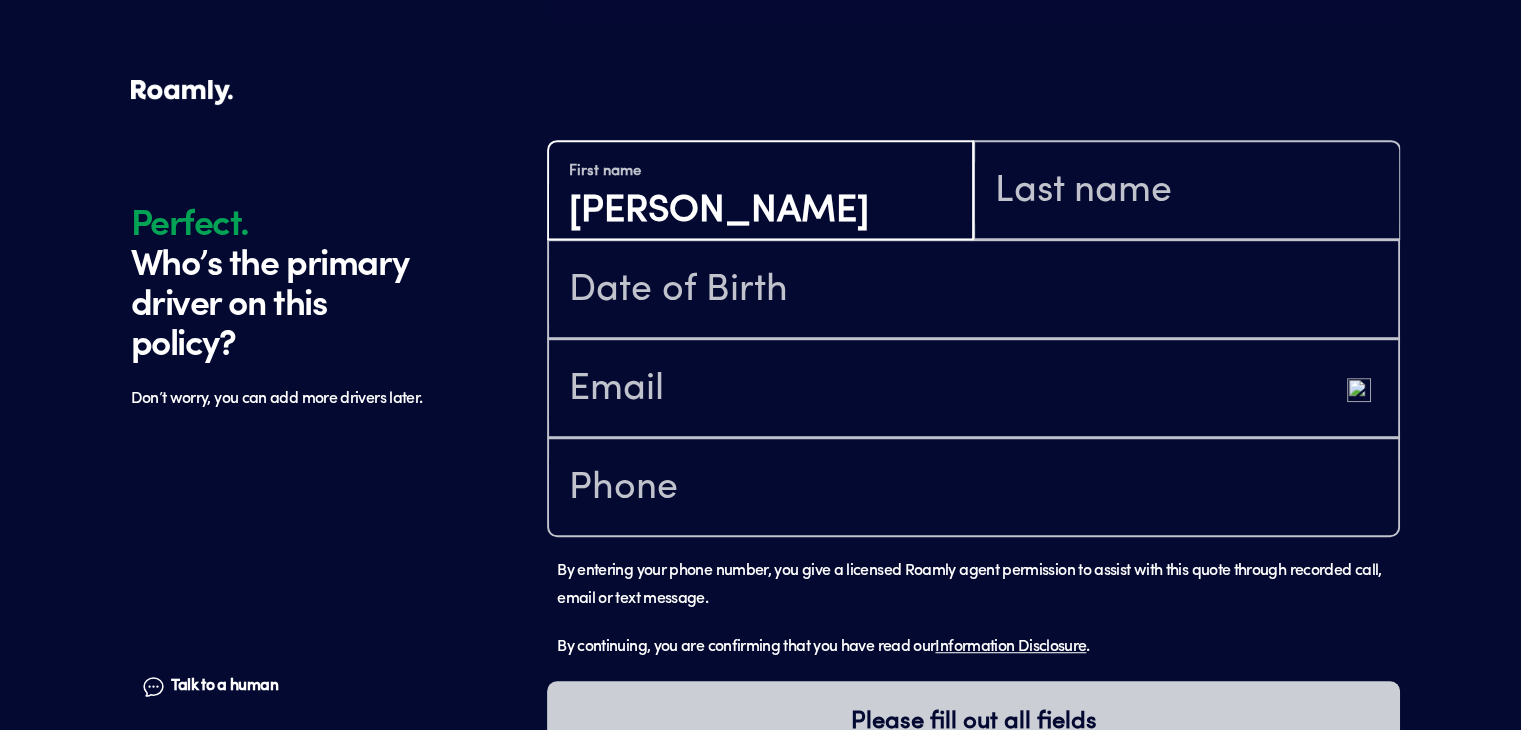 type on "[PERSON_NAME]" 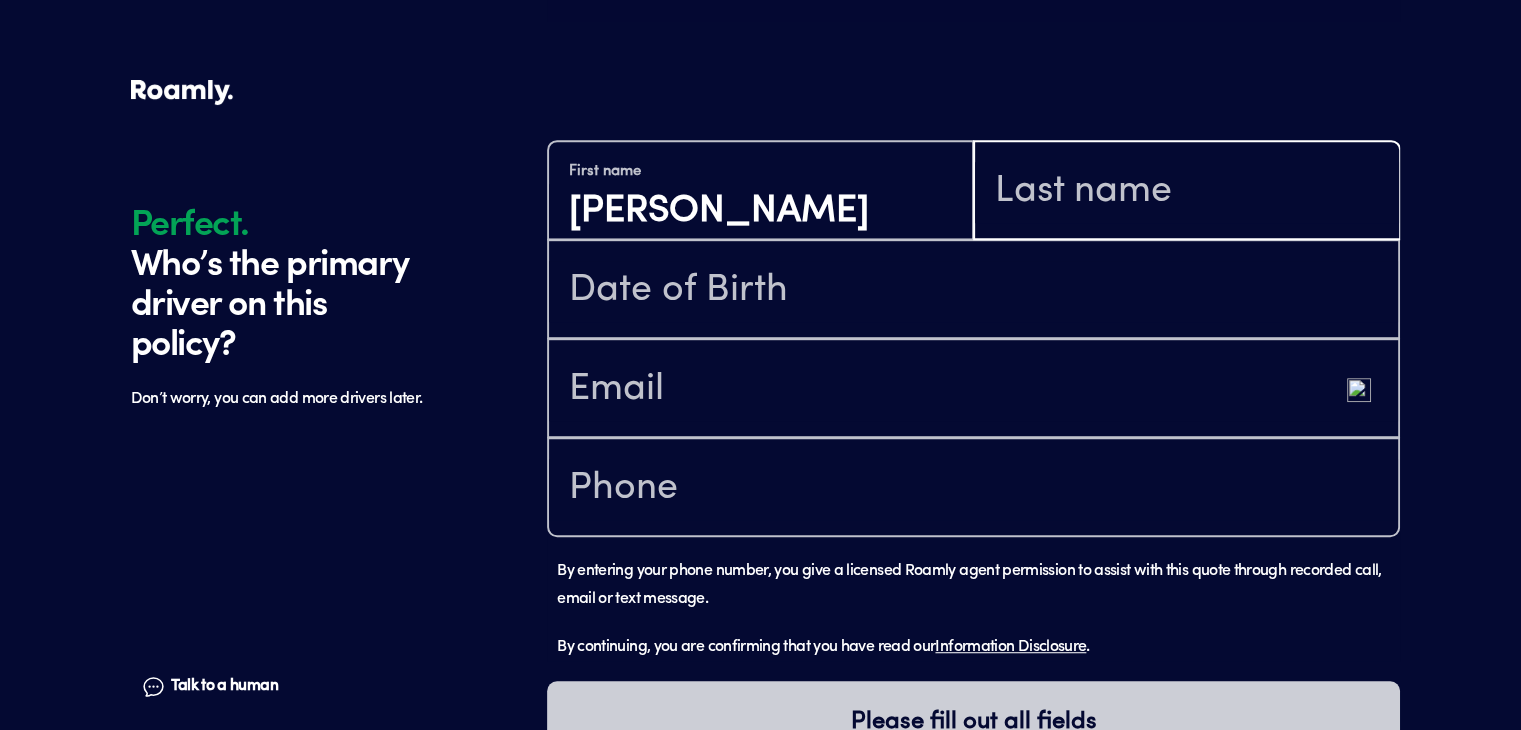 click at bounding box center (1186, 192) 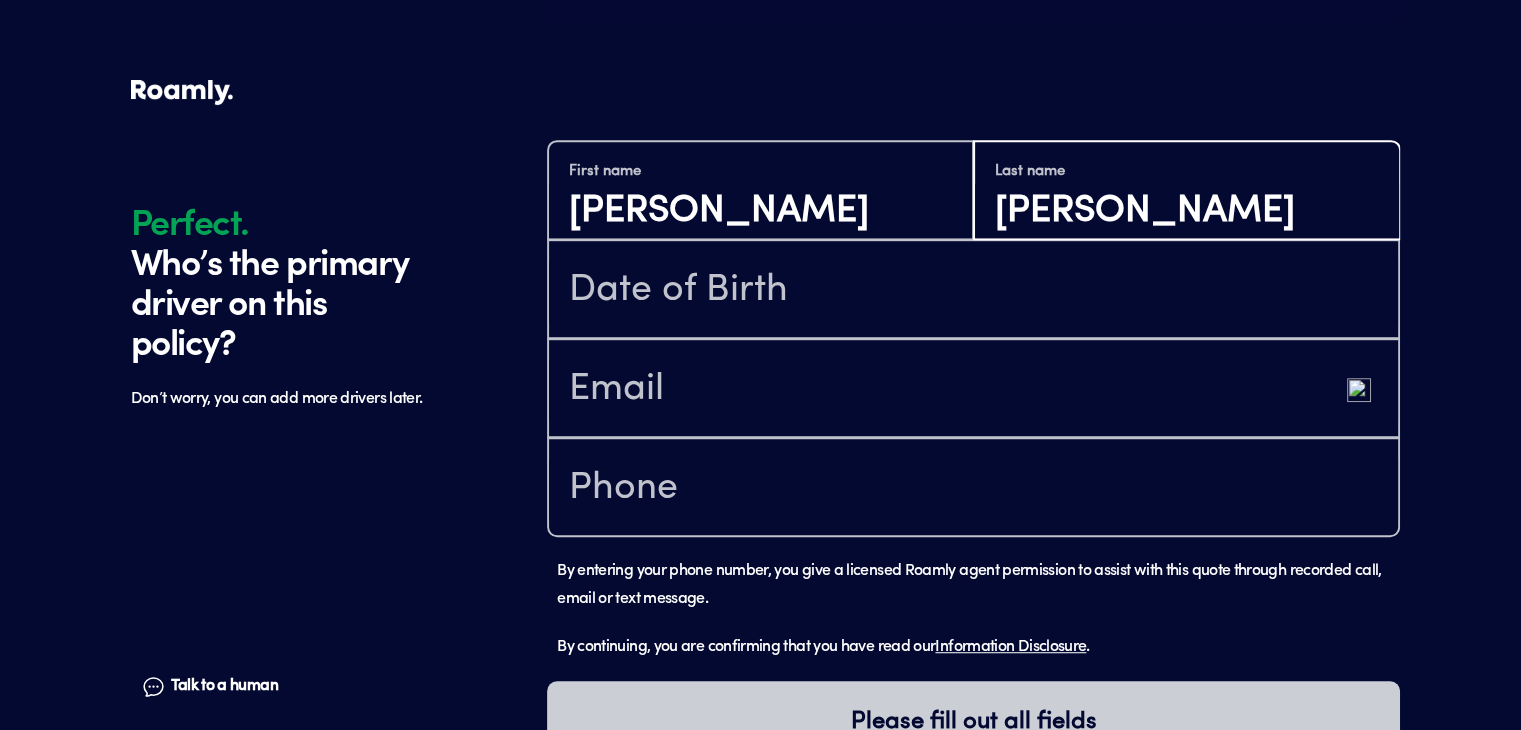 type on "[PERSON_NAME]" 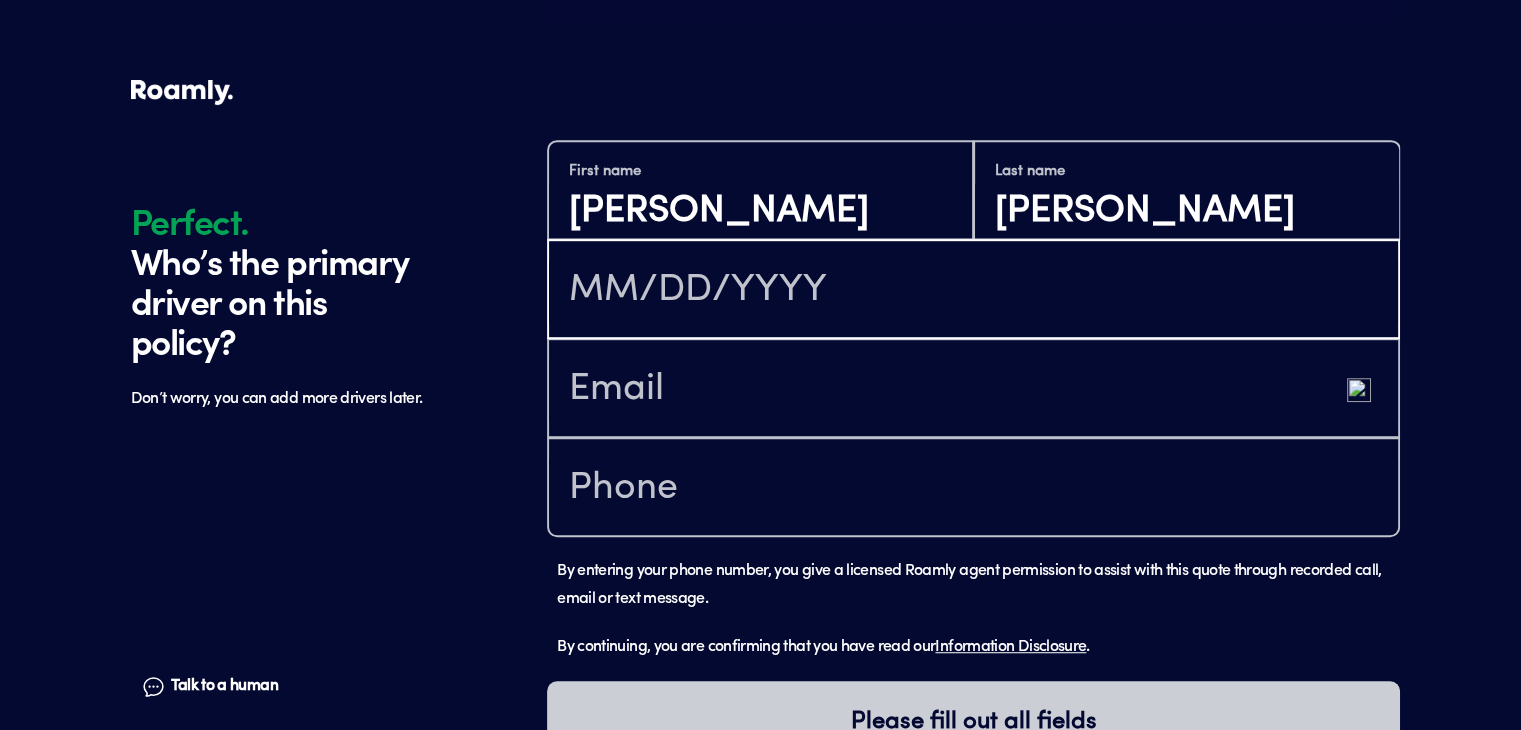 click at bounding box center [973, 291] 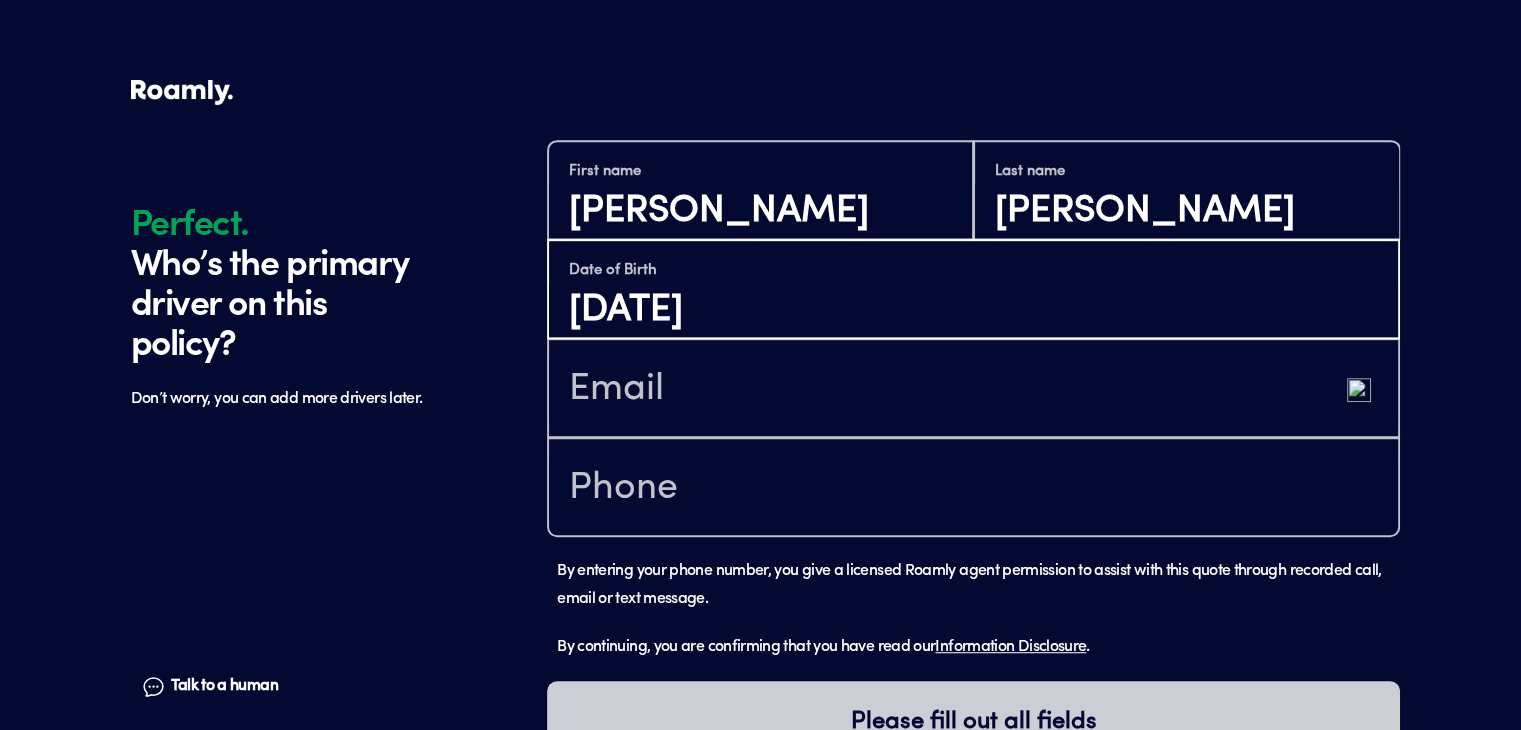 type on "[DATE]" 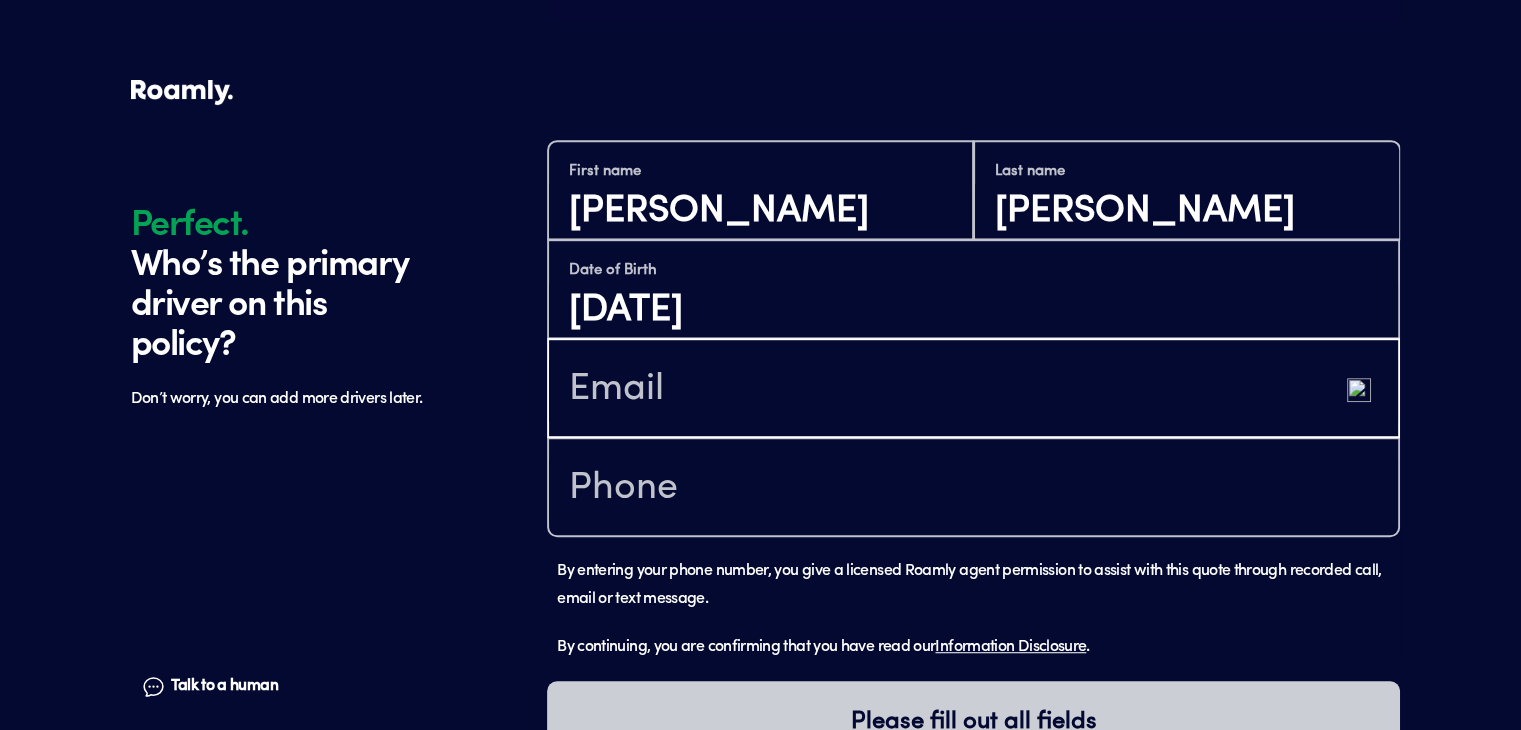 click at bounding box center (973, 390) 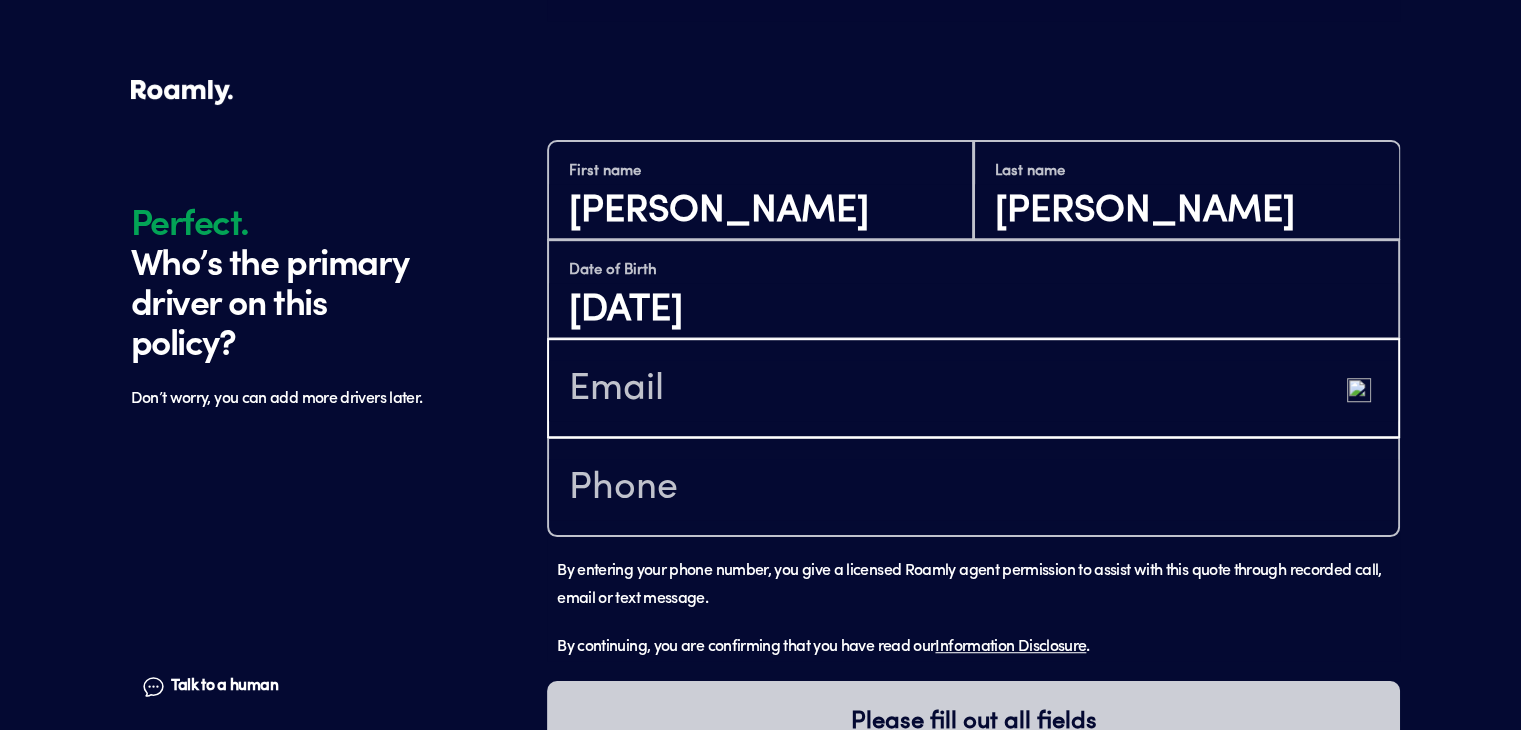 type on "[EMAIL_ADDRESS][DOMAIN_NAME]" 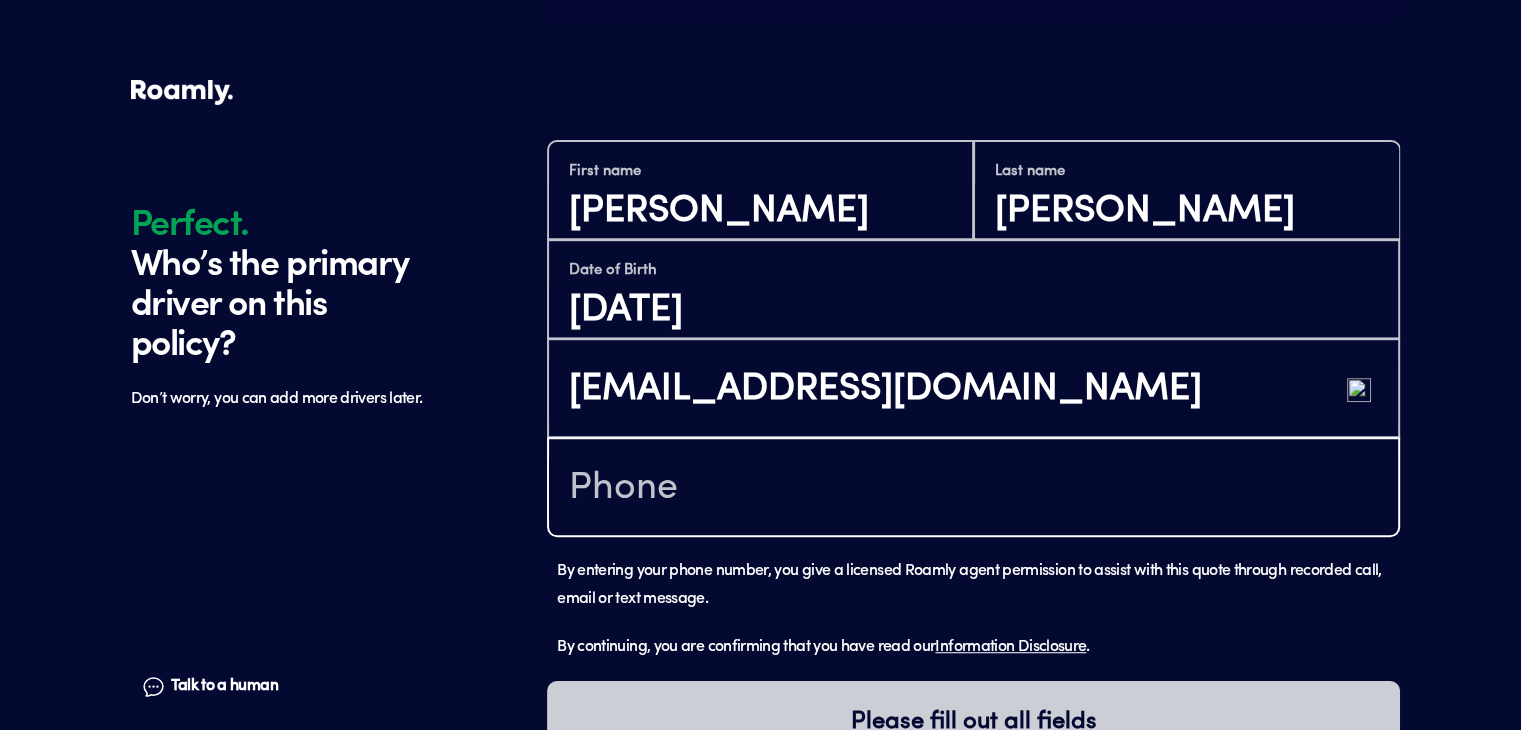 type on "[PHONE_NUMBER]" 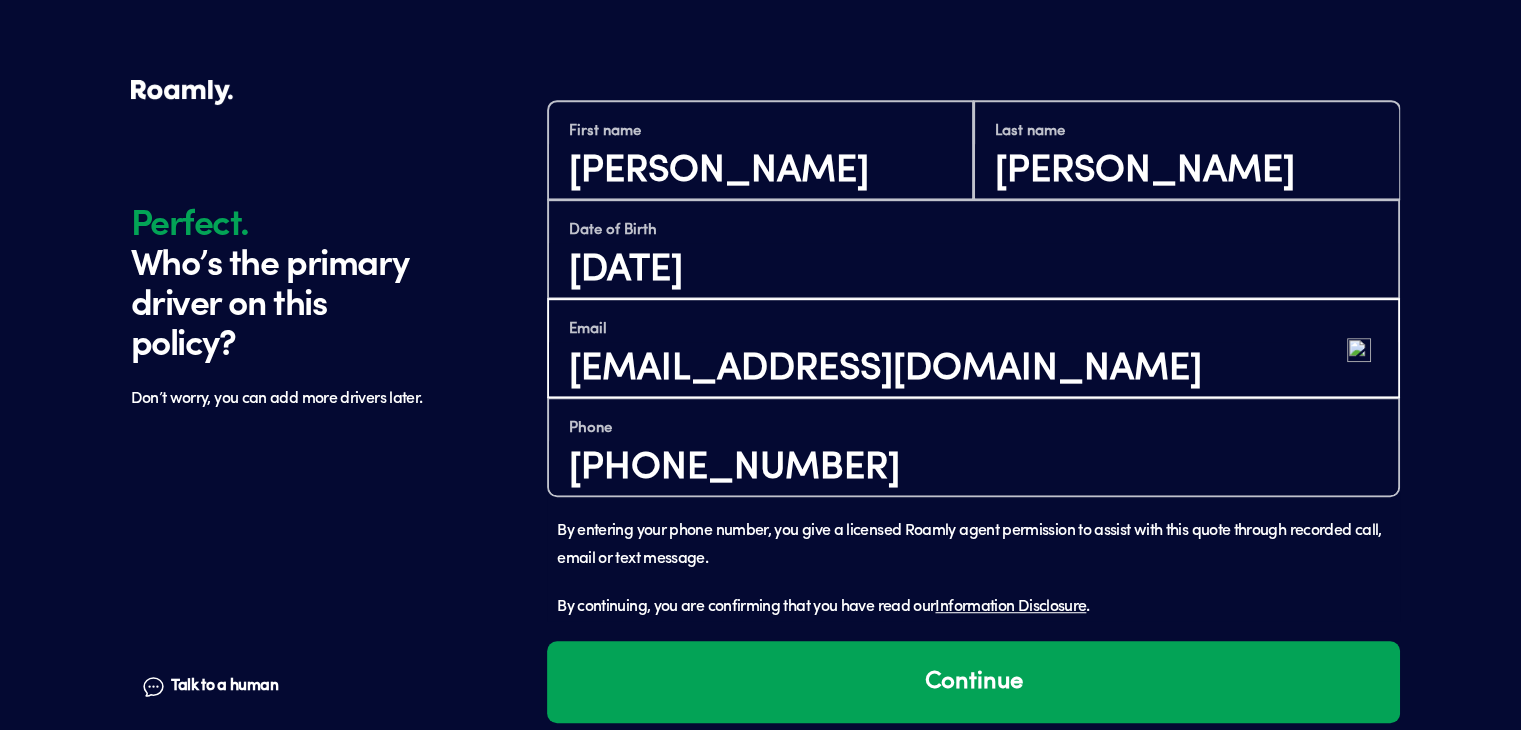 scroll, scrollTop: 1247, scrollLeft: 0, axis: vertical 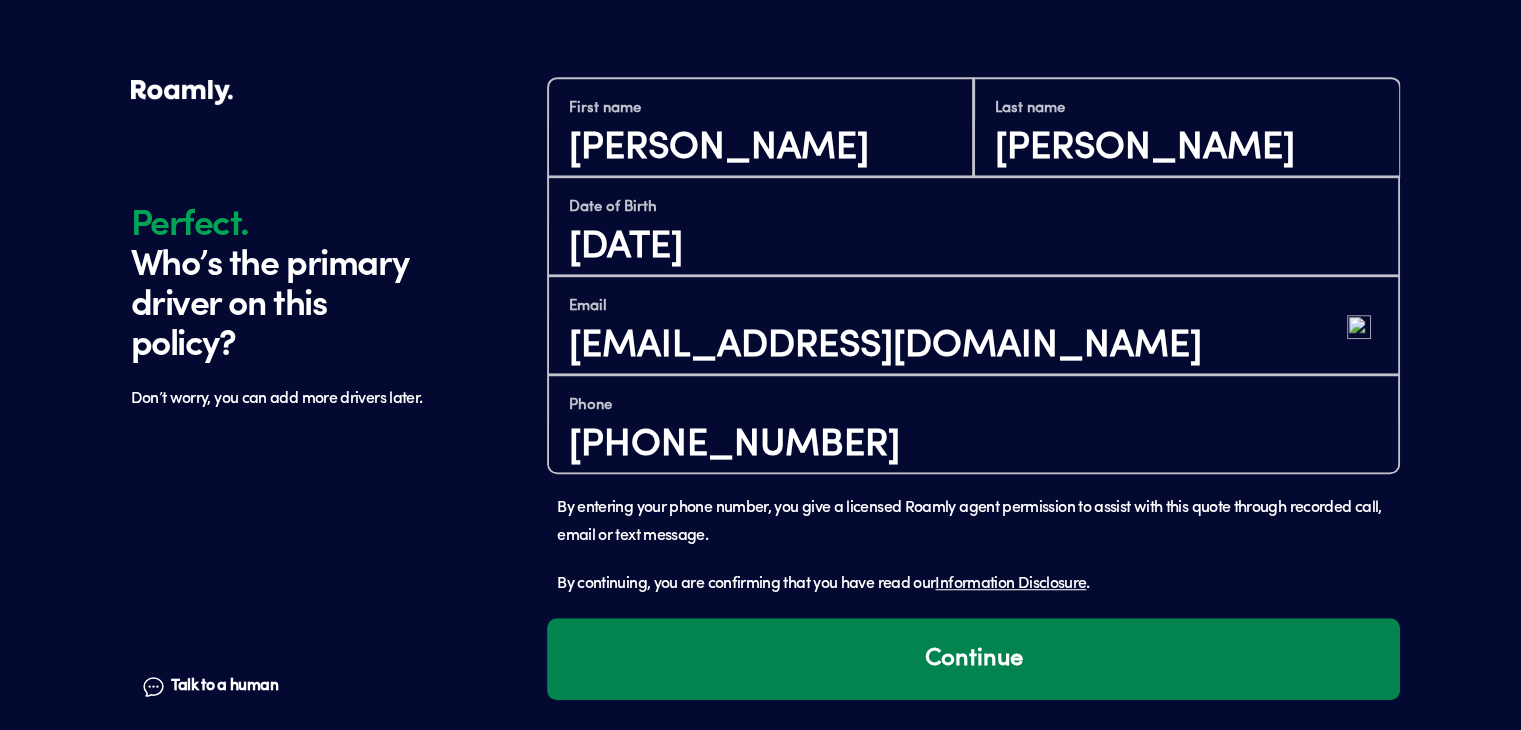 click on "Continue" at bounding box center [973, 659] 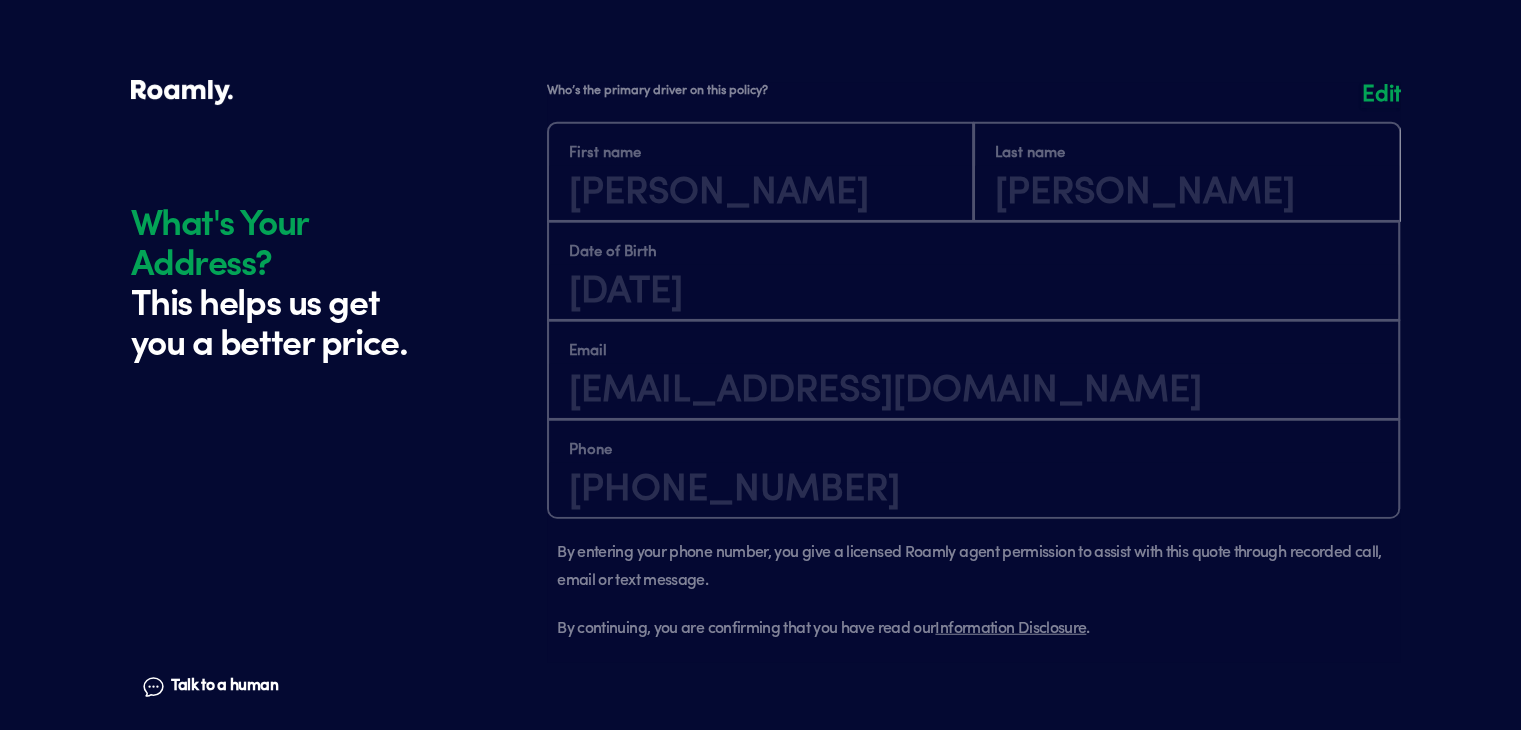 scroll, scrollTop: 1868, scrollLeft: 0, axis: vertical 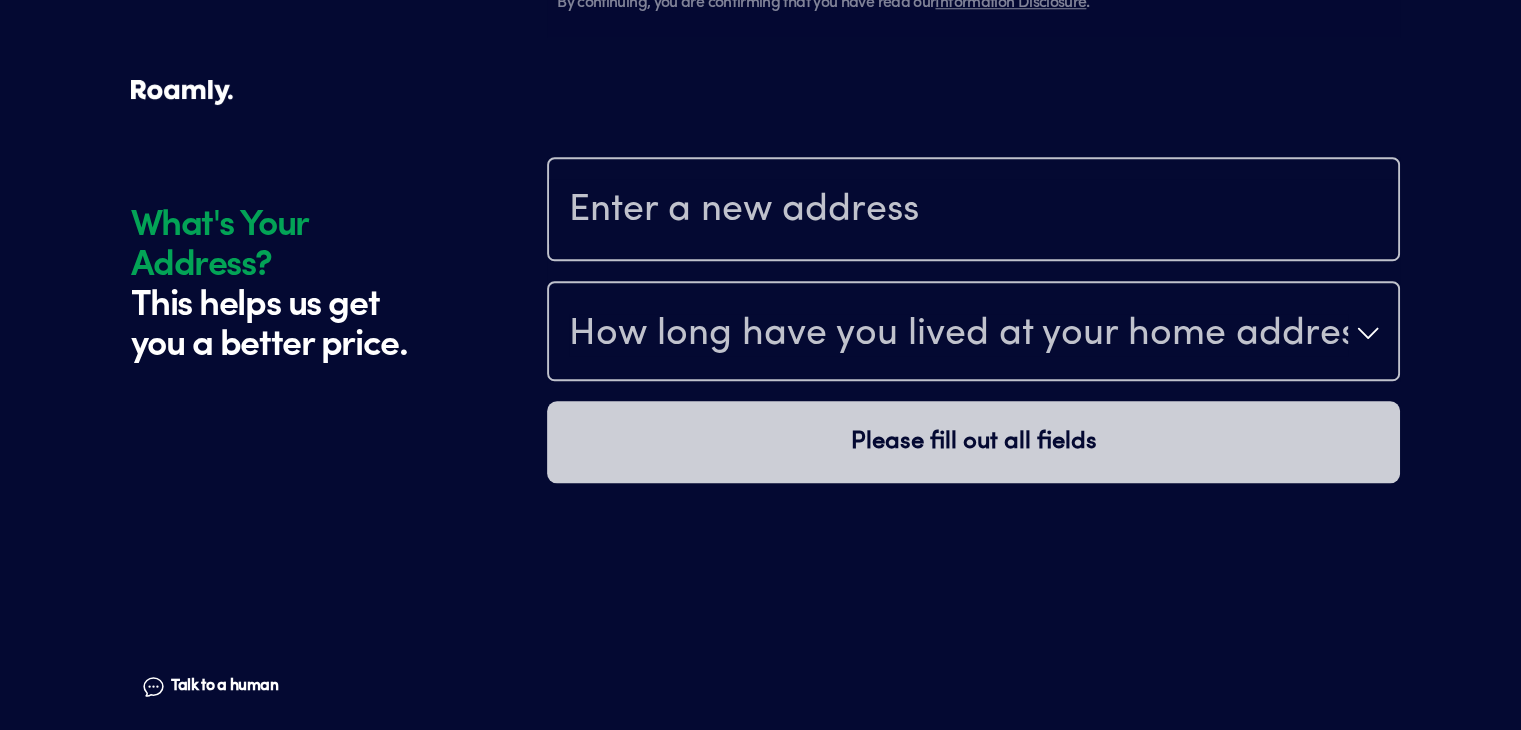 click at bounding box center [973, 211] 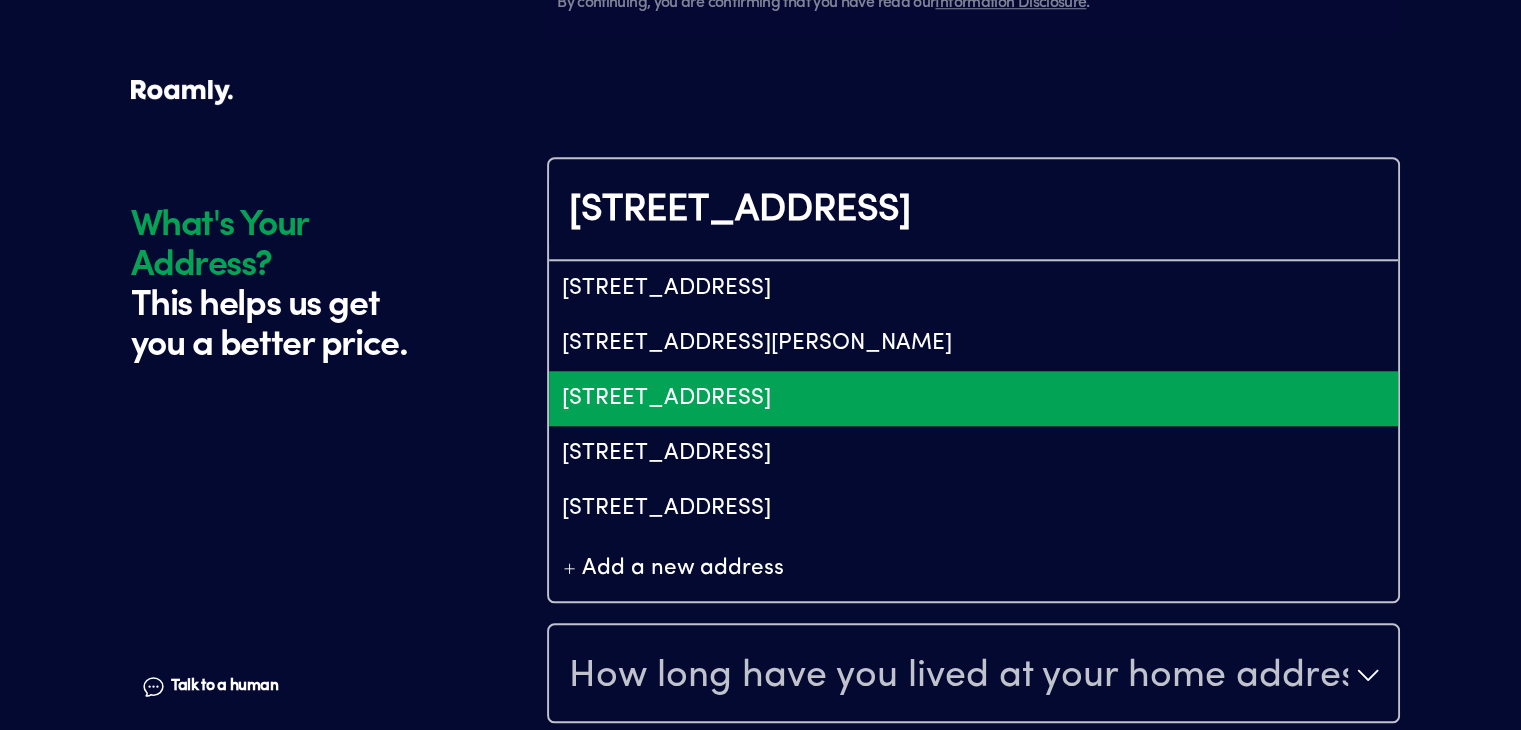 click on "[STREET_ADDRESS]" at bounding box center (973, 398) 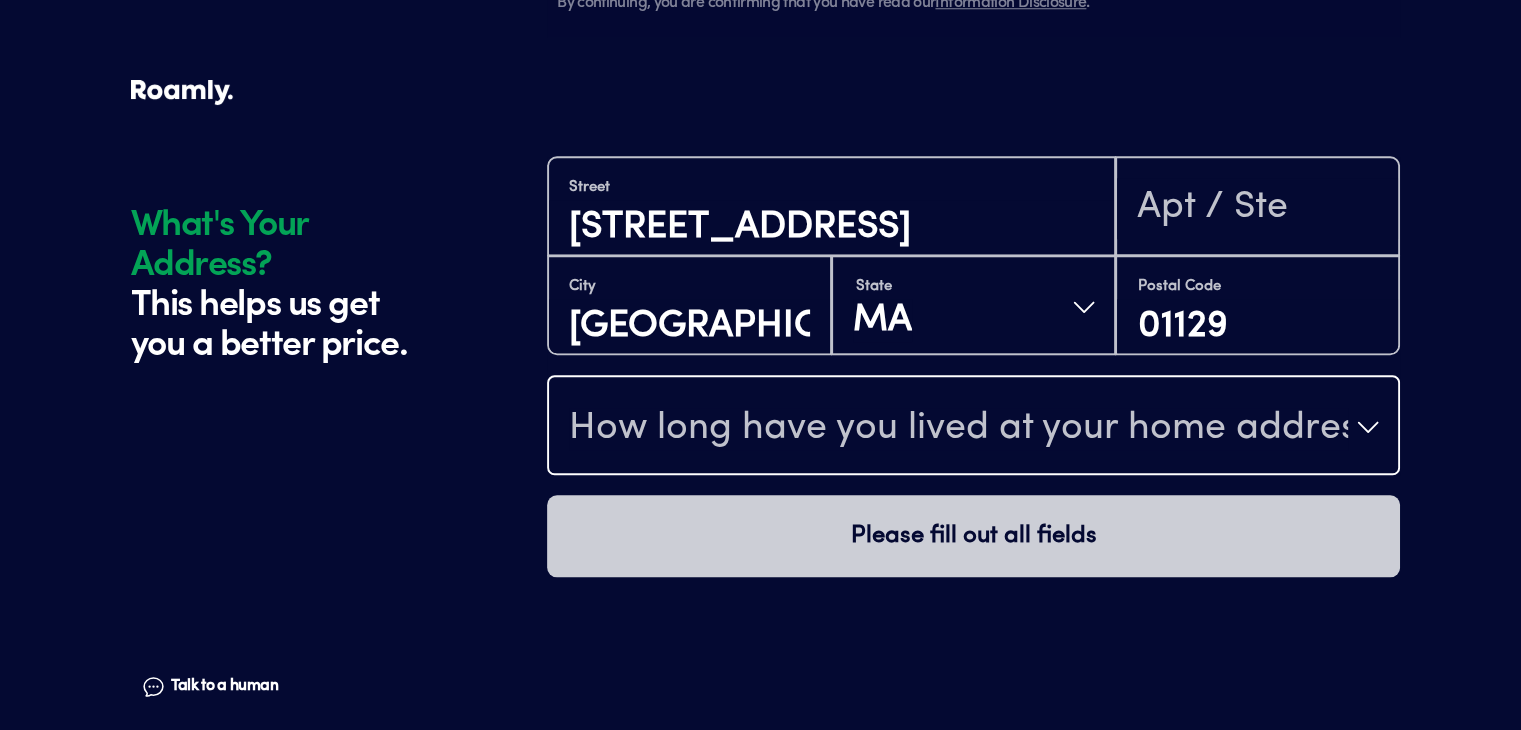 click on "How long have you lived at your home address?" at bounding box center [958, 429] 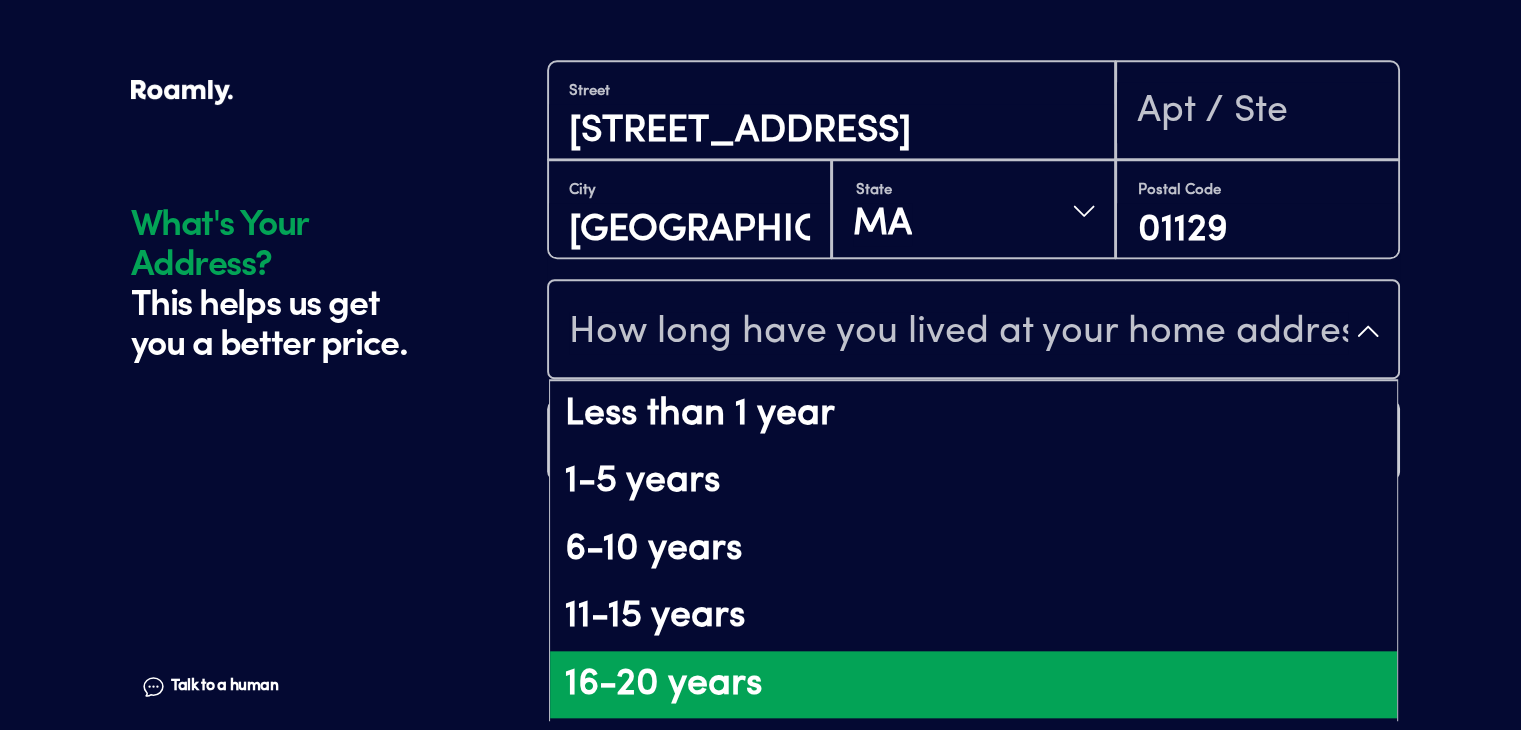 scroll, scrollTop: 160, scrollLeft: 0, axis: vertical 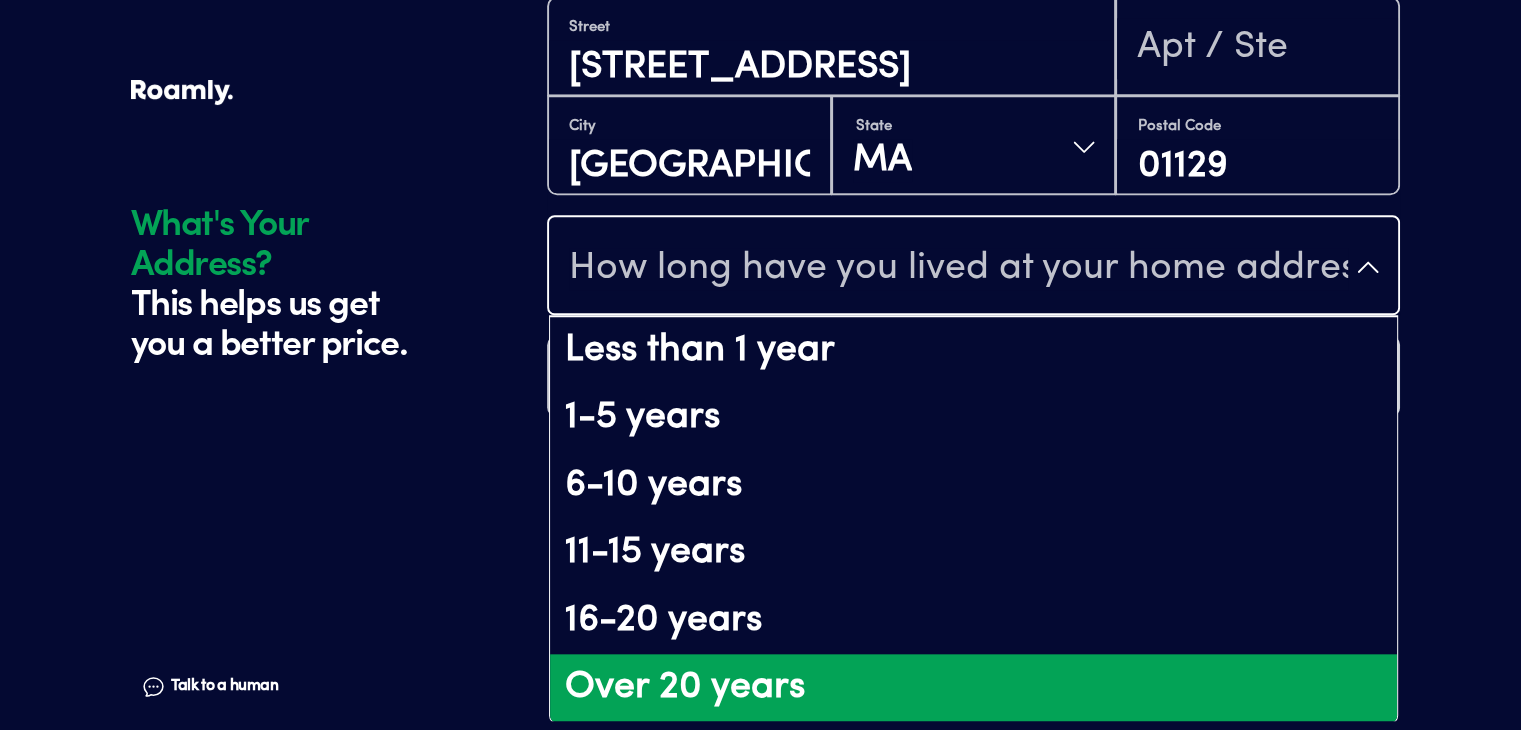 click on "Over 20 years" at bounding box center [973, 688] 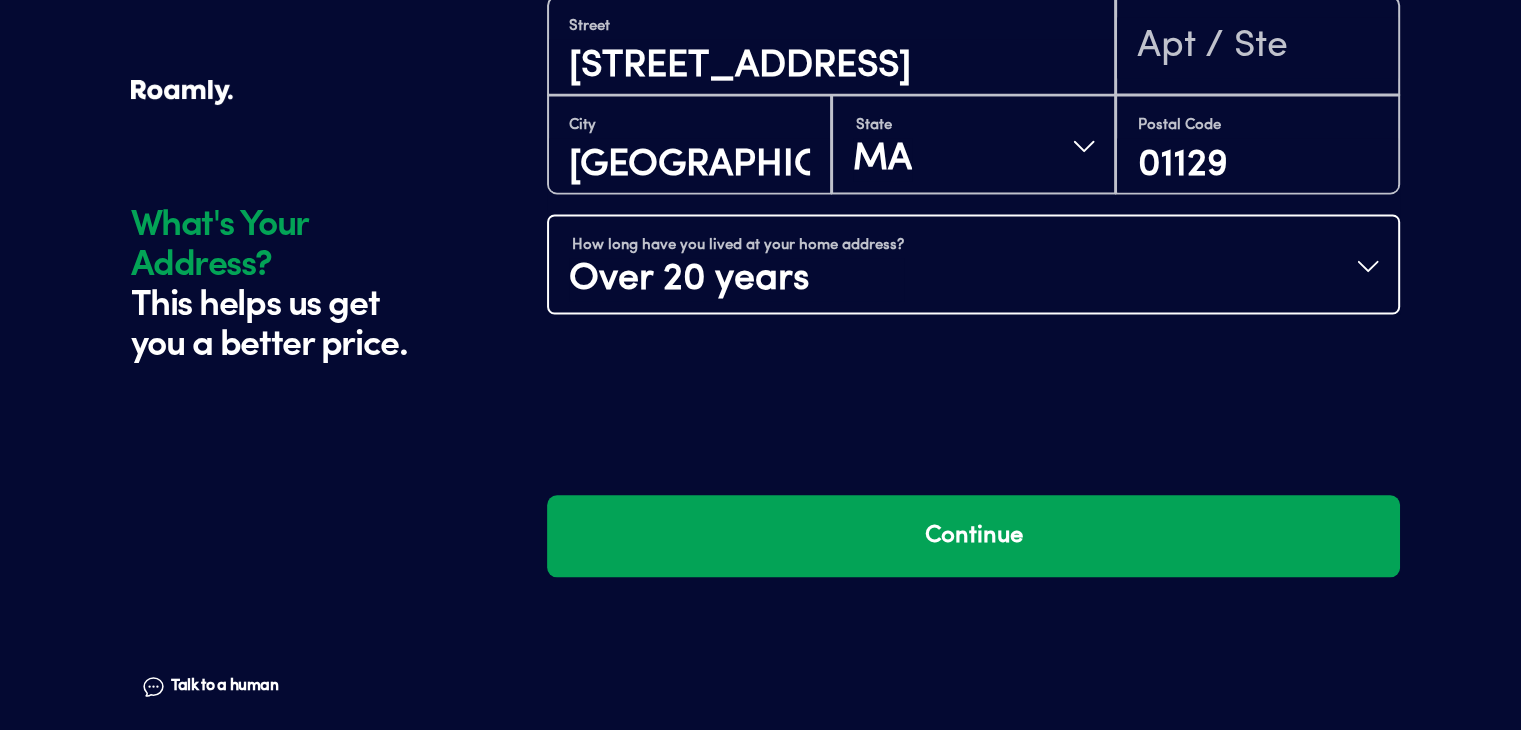 scroll, scrollTop: 0, scrollLeft: 0, axis: both 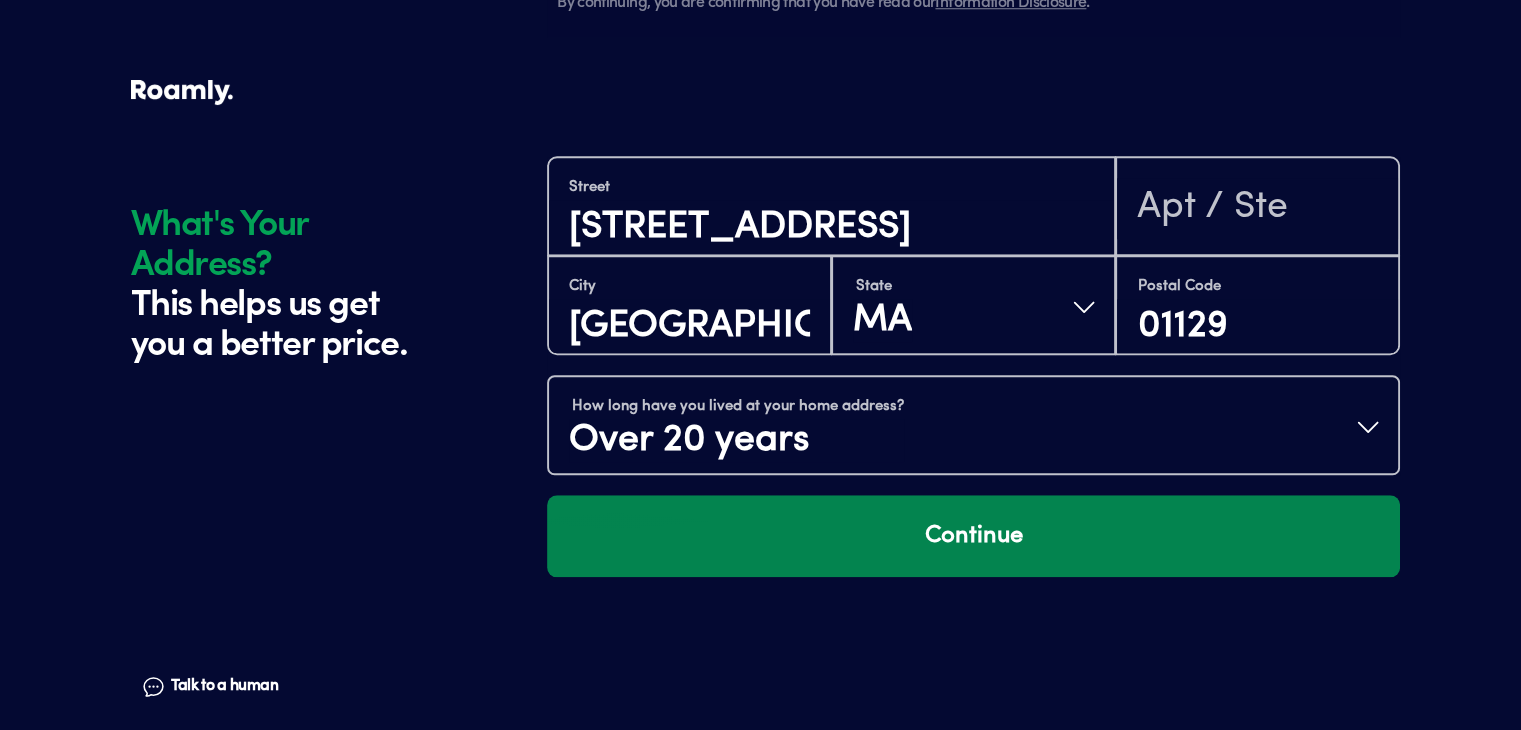 click on "Continue" at bounding box center (973, 536) 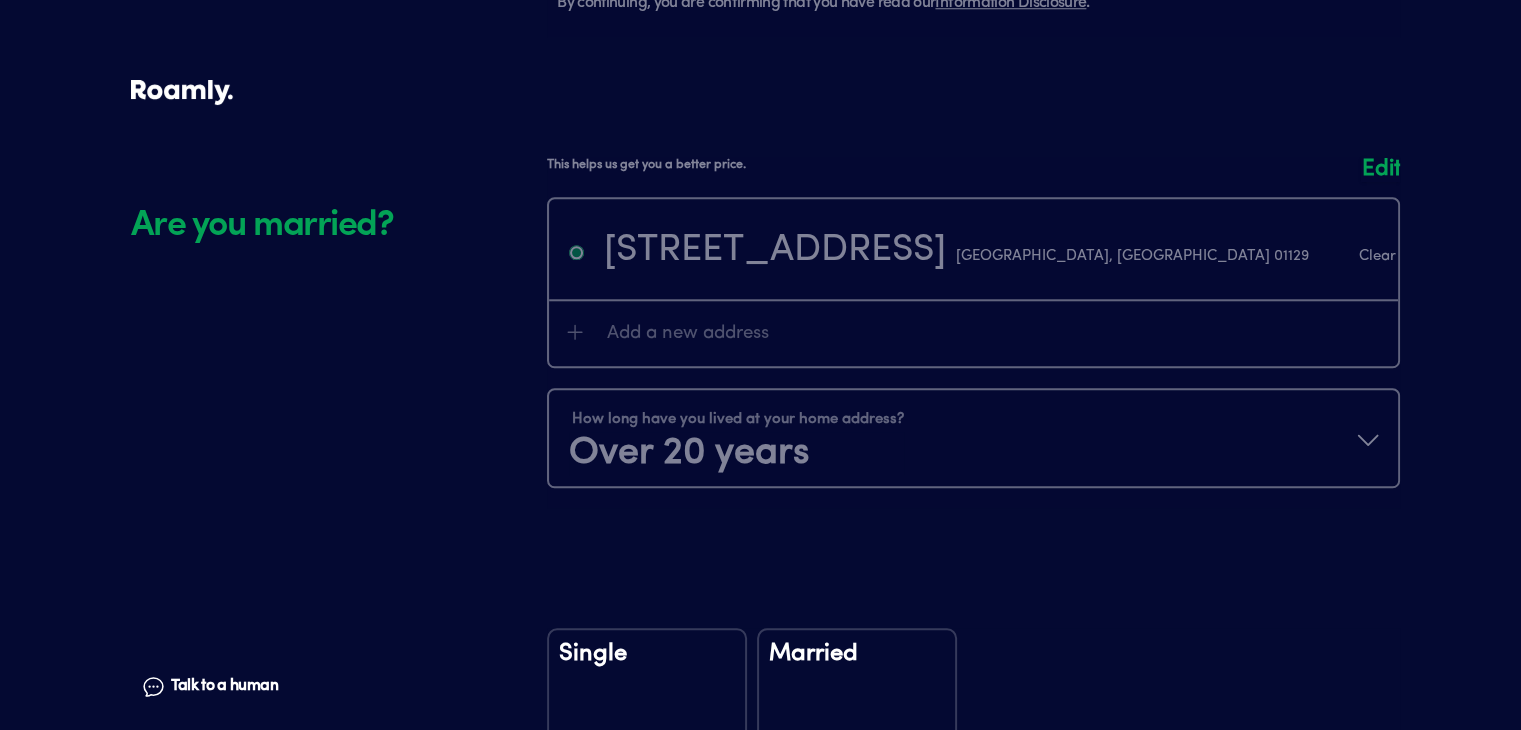 scroll, scrollTop: 2168, scrollLeft: 0, axis: vertical 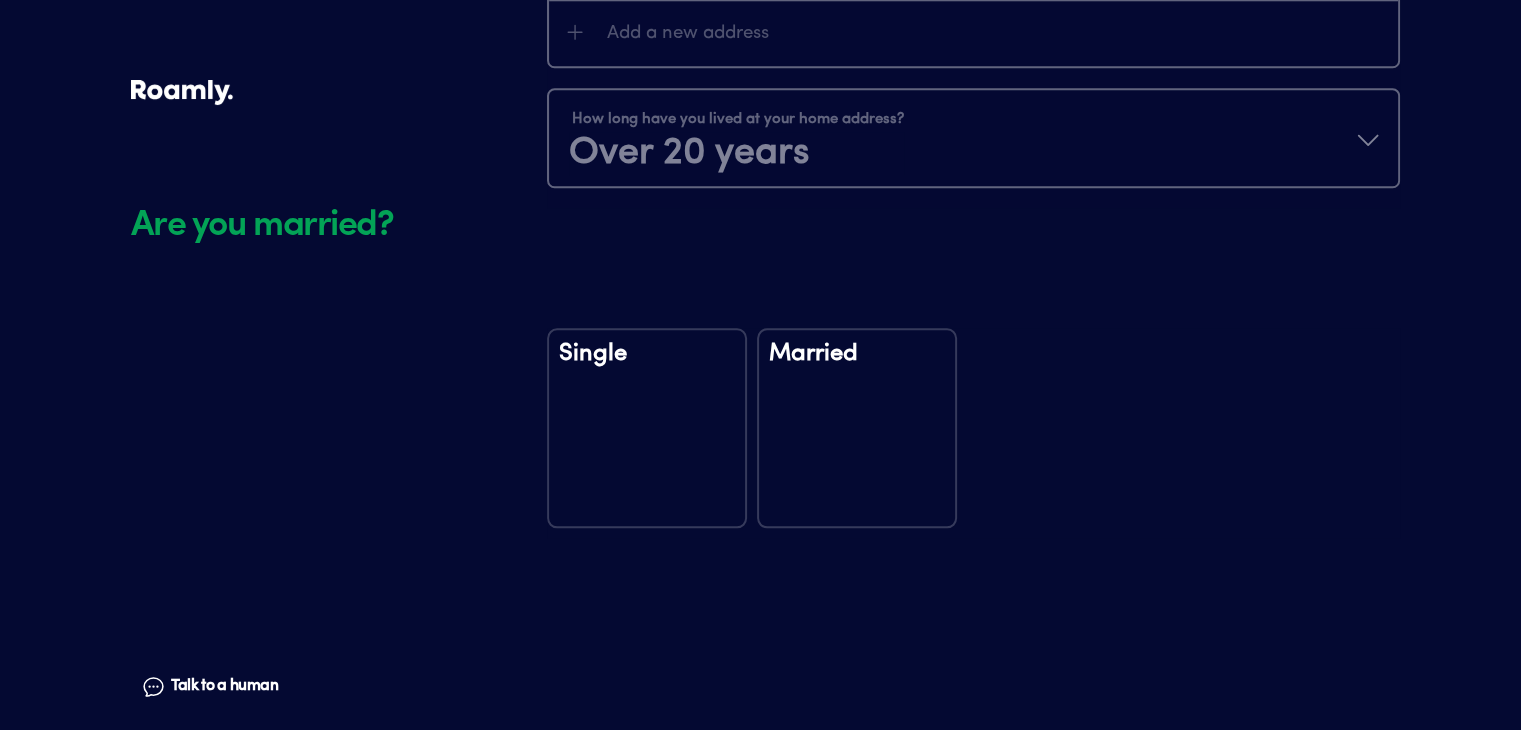 click on "Married" at bounding box center (857, 428) 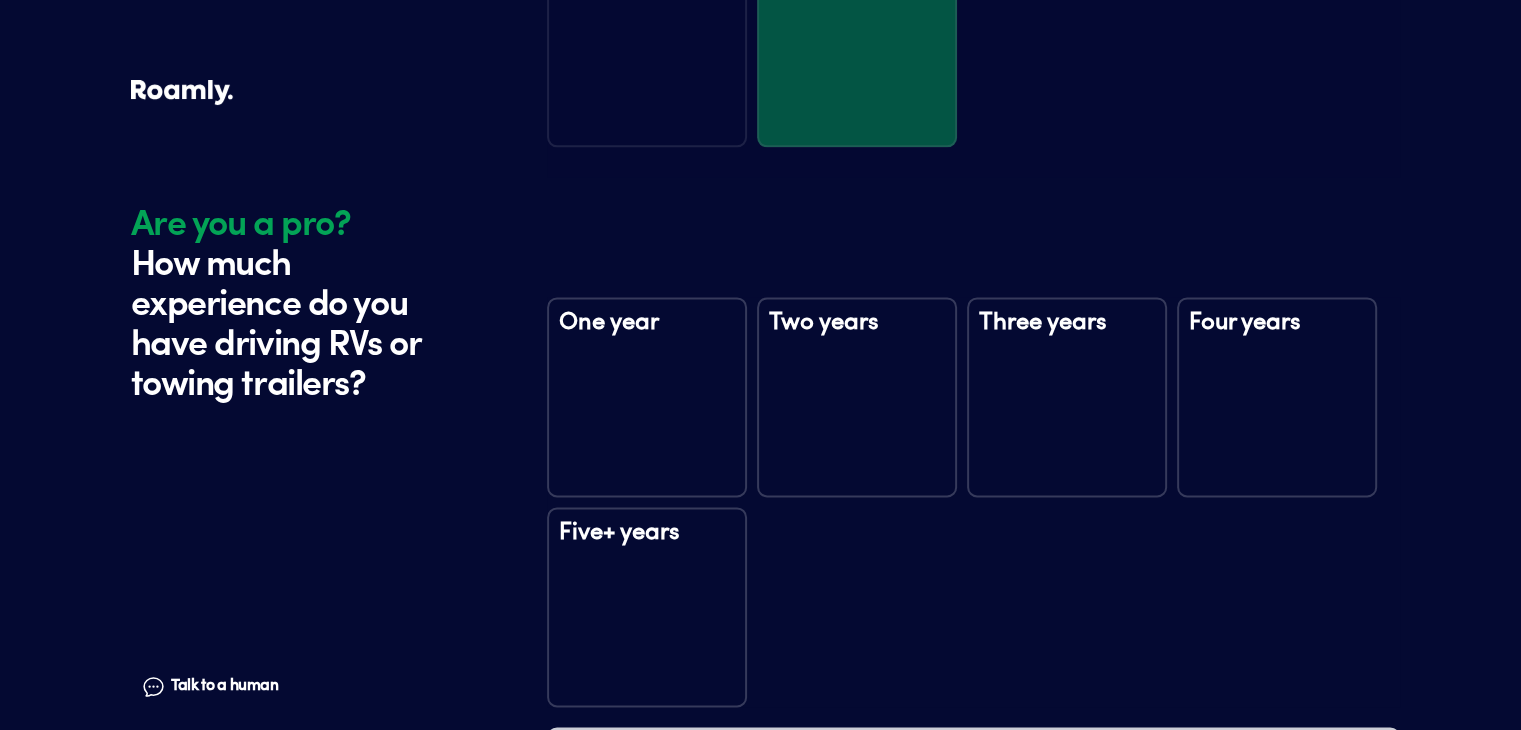 scroll, scrollTop: 2668, scrollLeft: 0, axis: vertical 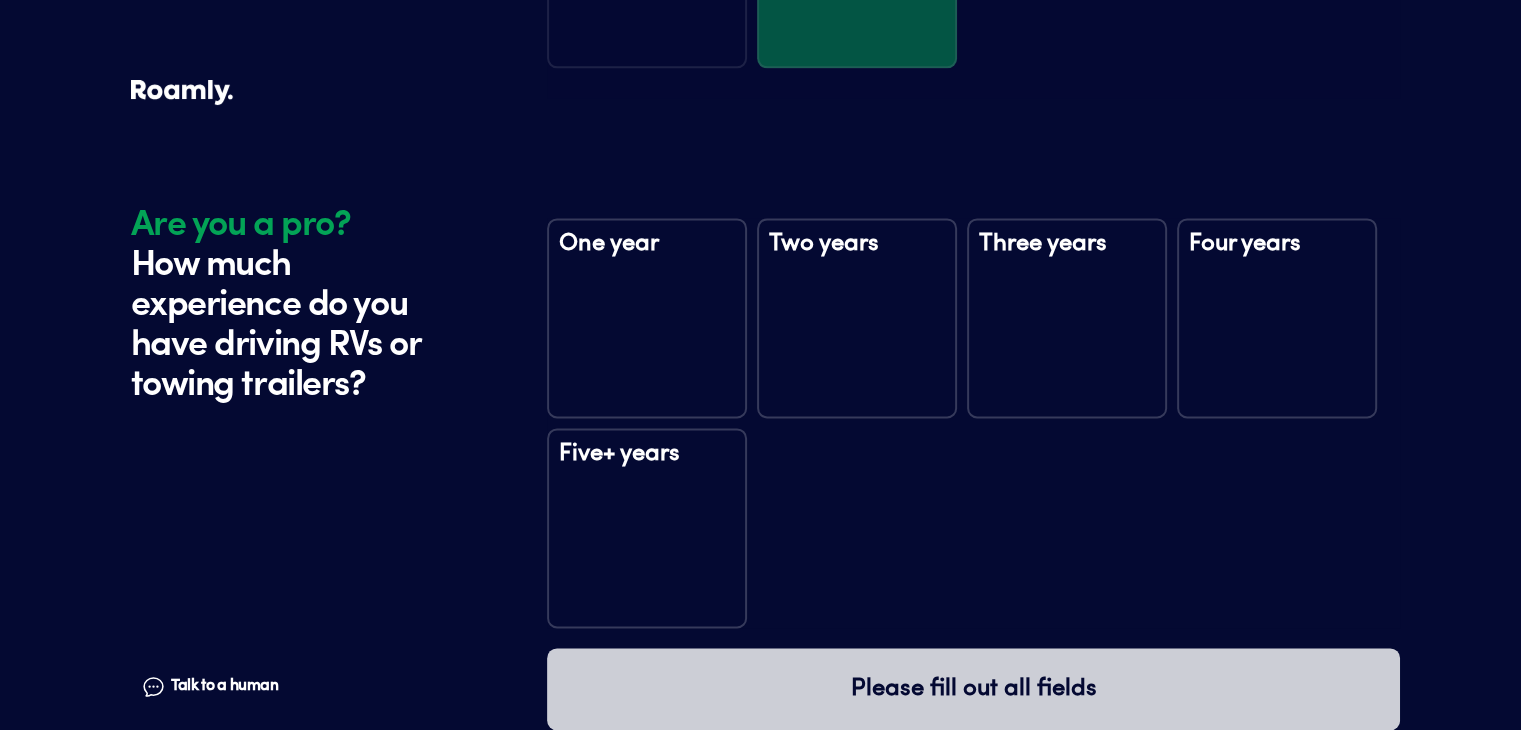 click on "Five+ years" at bounding box center (647, 528) 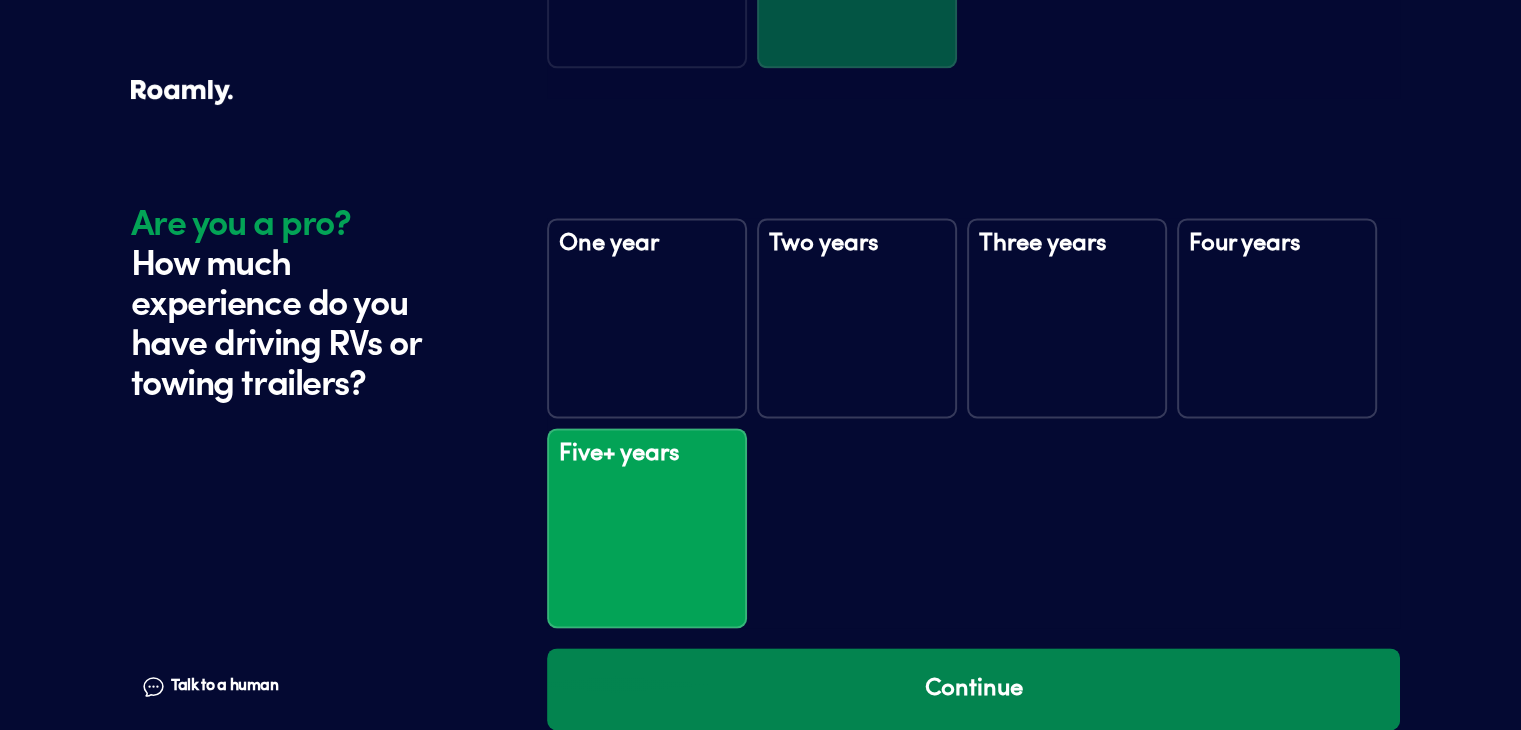 click on "Continue" at bounding box center (973, 689) 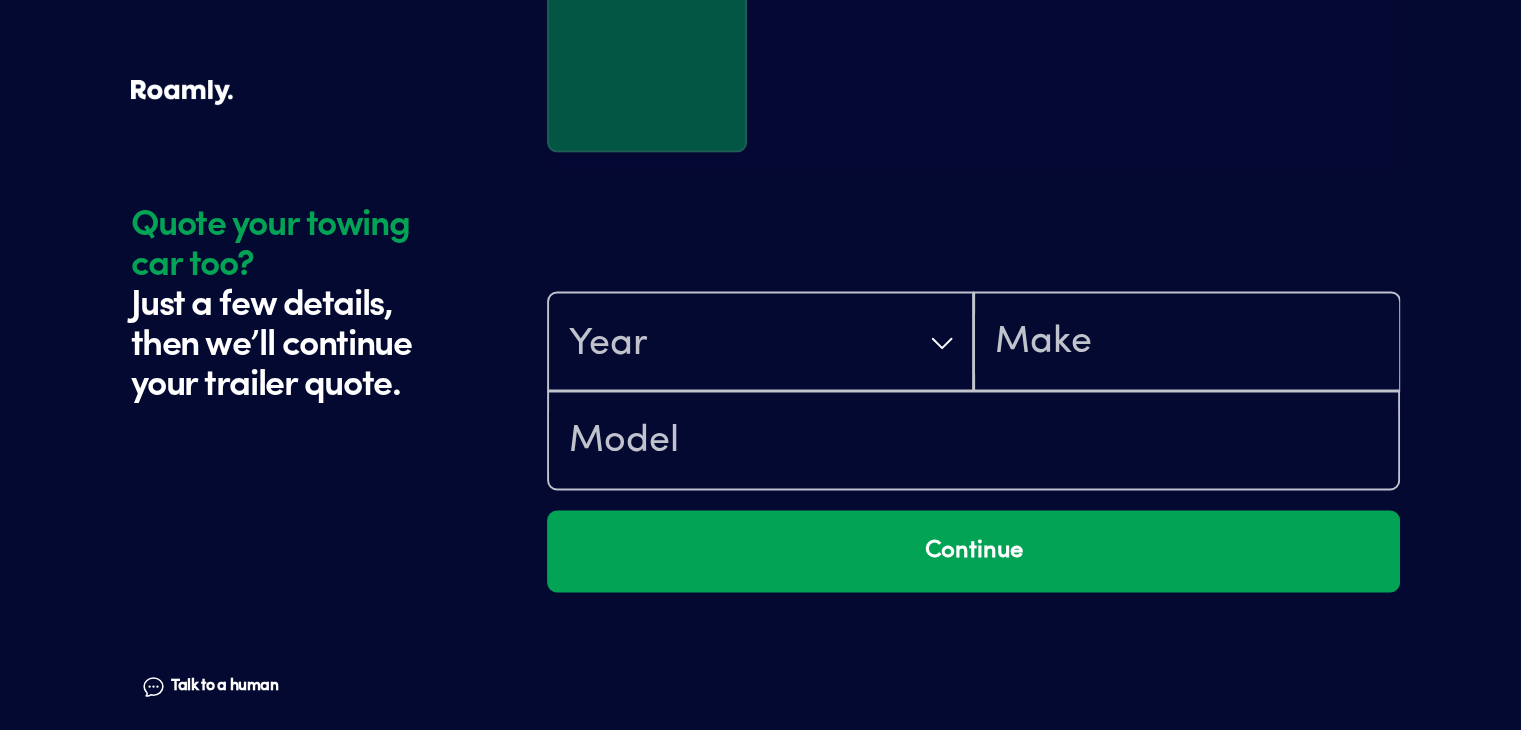 scroll, scrollTop: 3318, scrollLeft: 0, axis: vertical 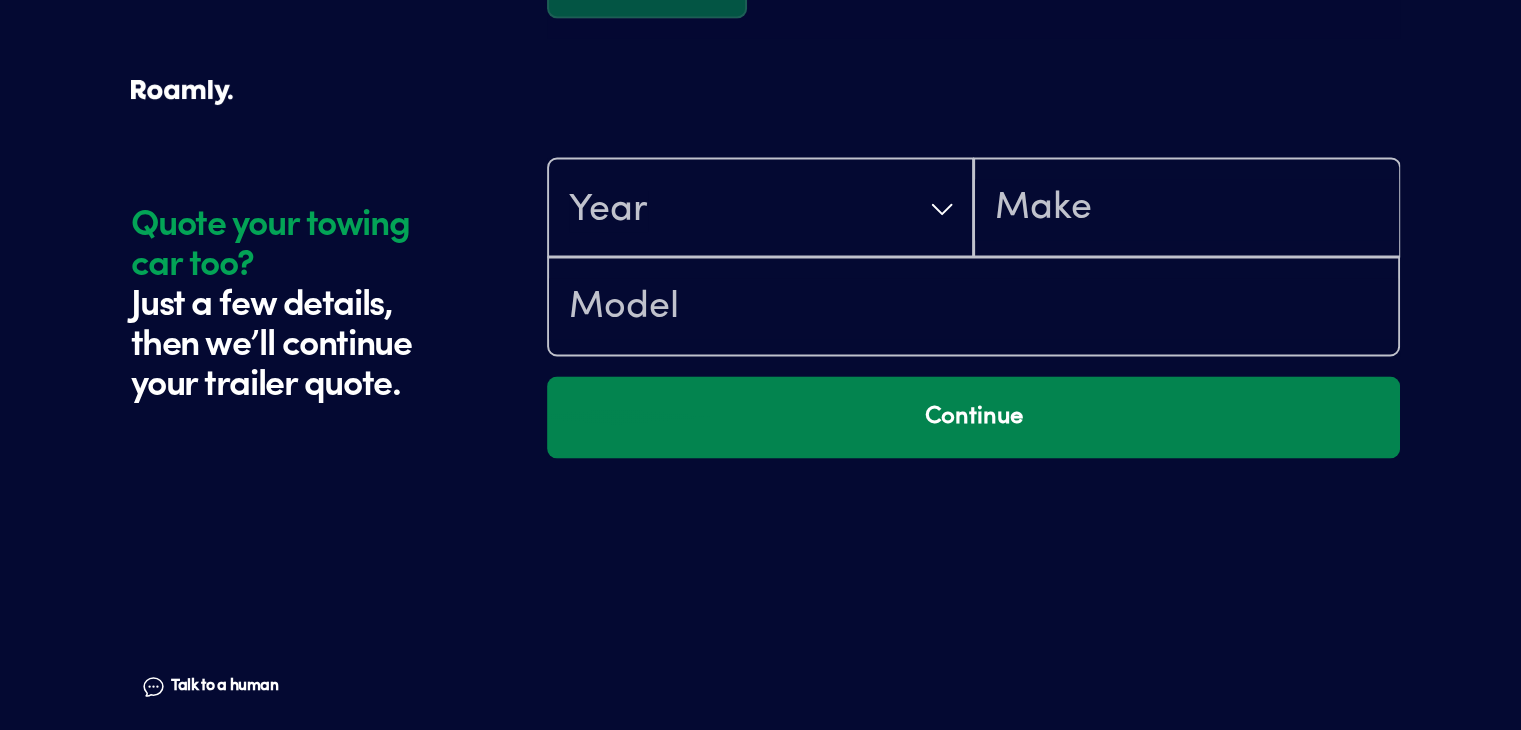 click on "Continue" at bounding box center [973, 417] 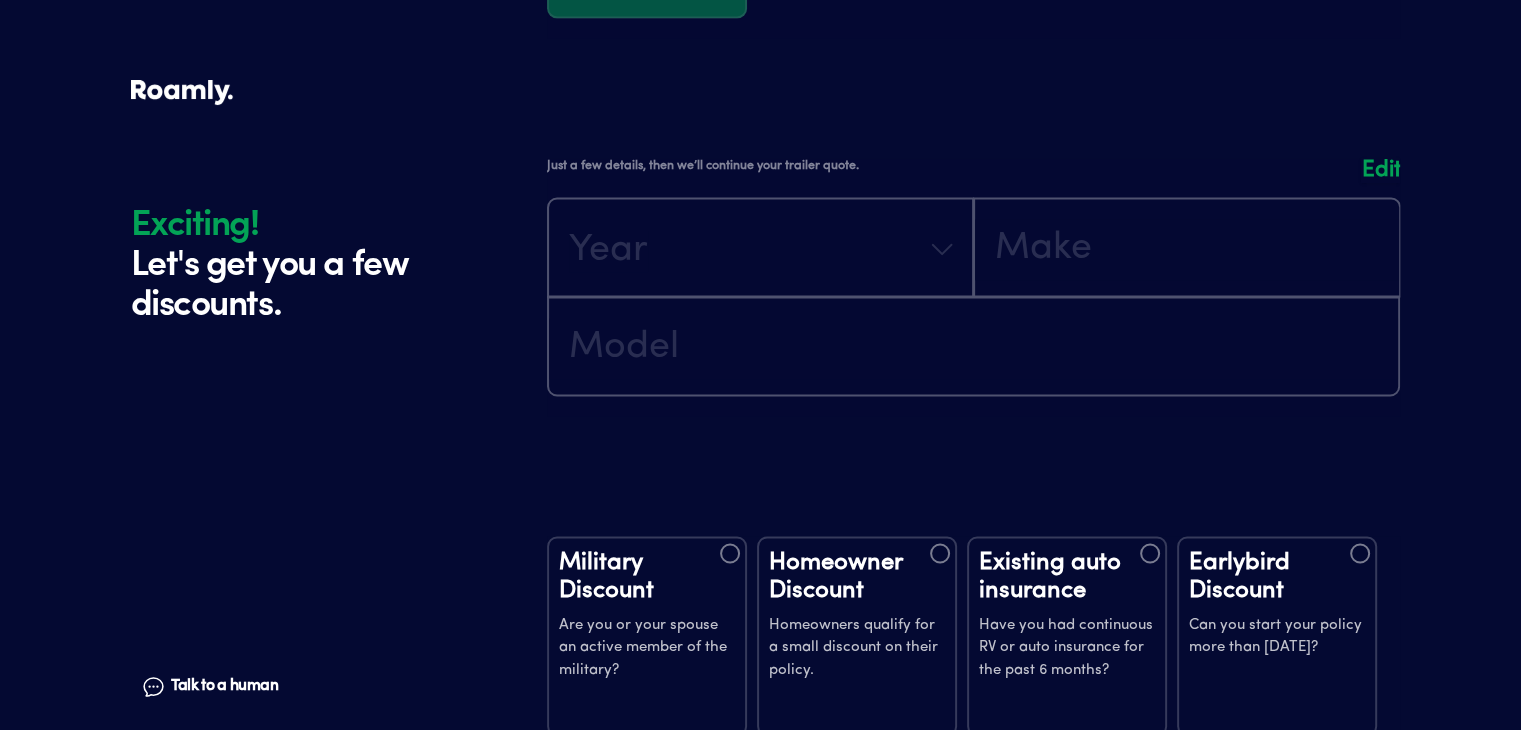 click on "Homeowner Discount" at bounding box center (857, 576) 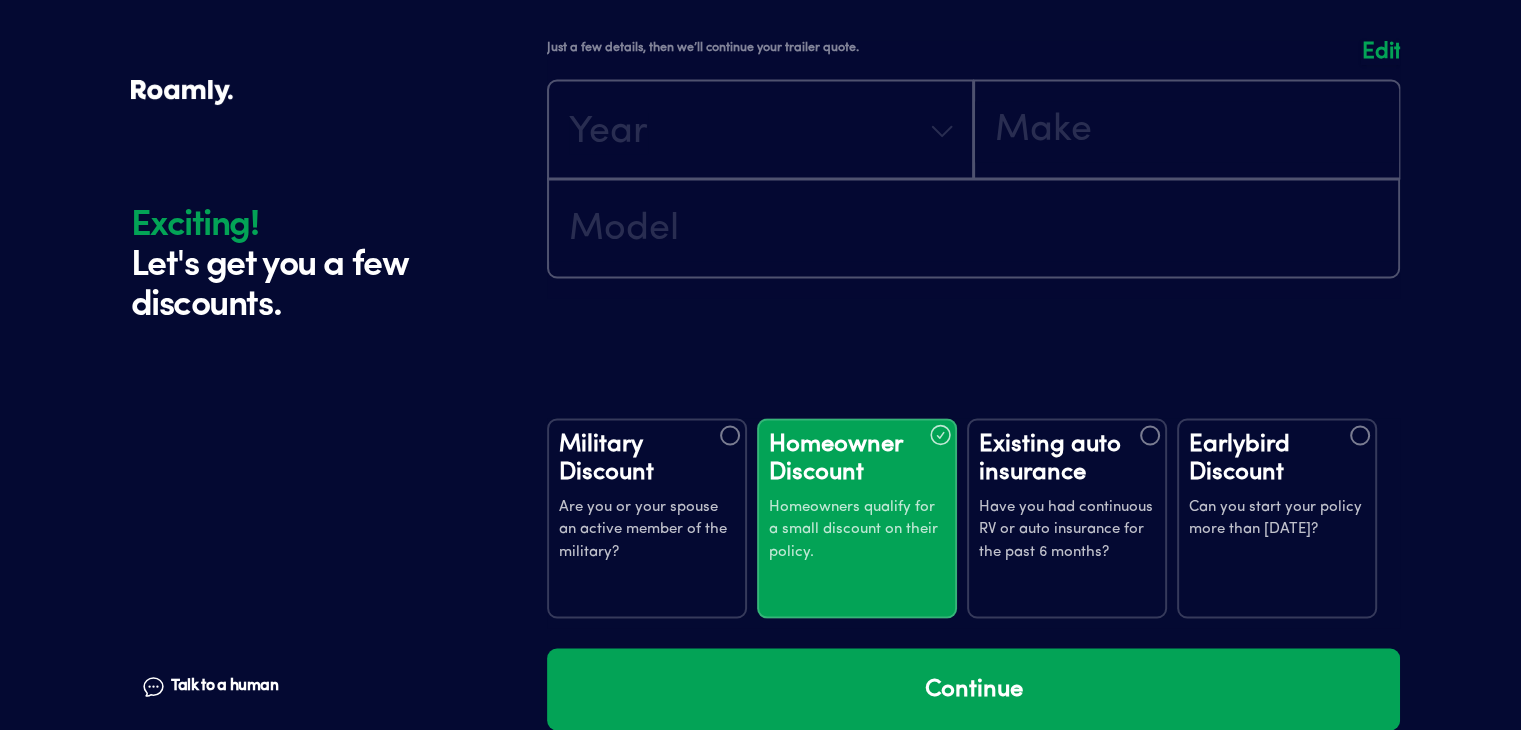 scroll, scrollTop: 3518, scrollLeft: 0, axis: vertical 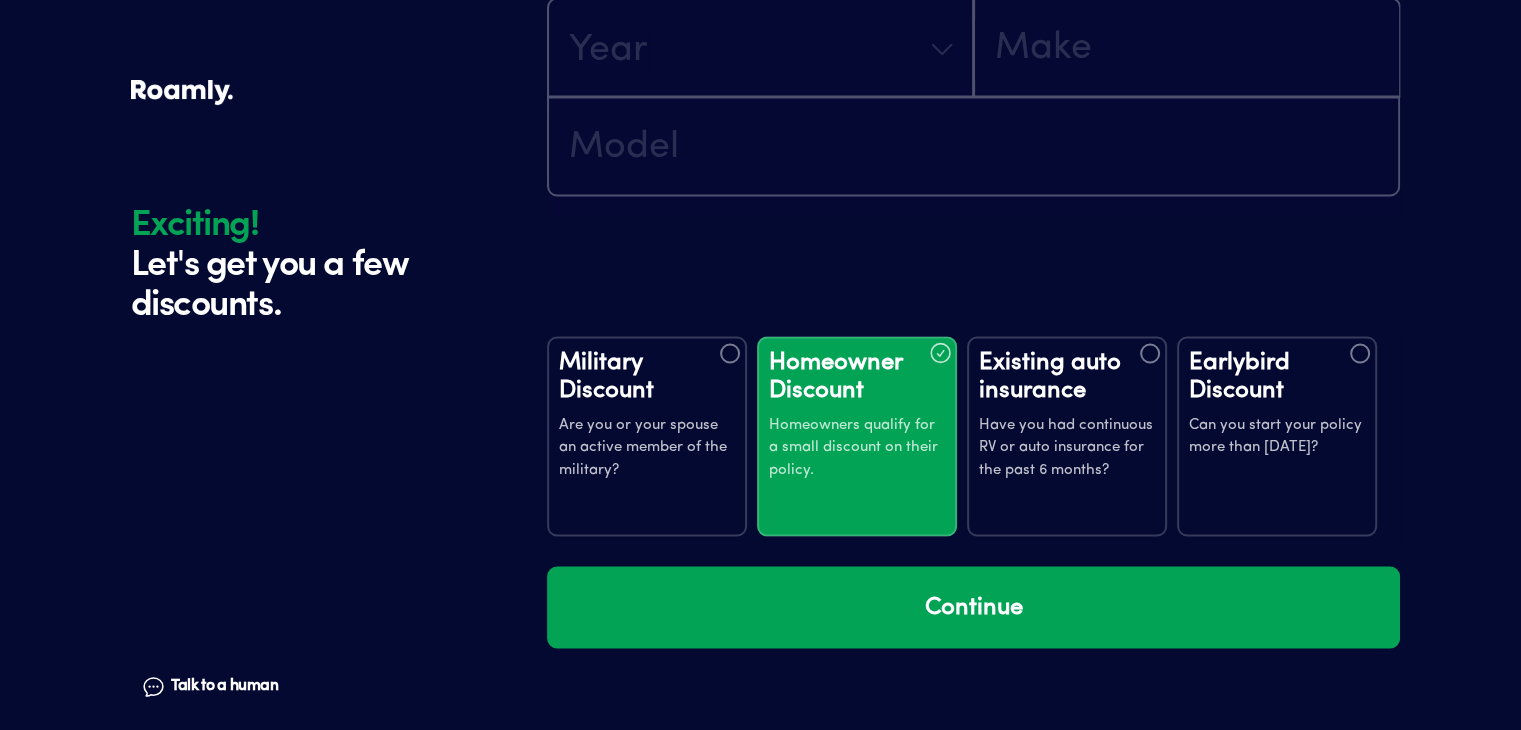 click on "Existing auto insurance Have you had continuous RV or auto insurance for the past 6 months?" at bounding box center [1067, 436] 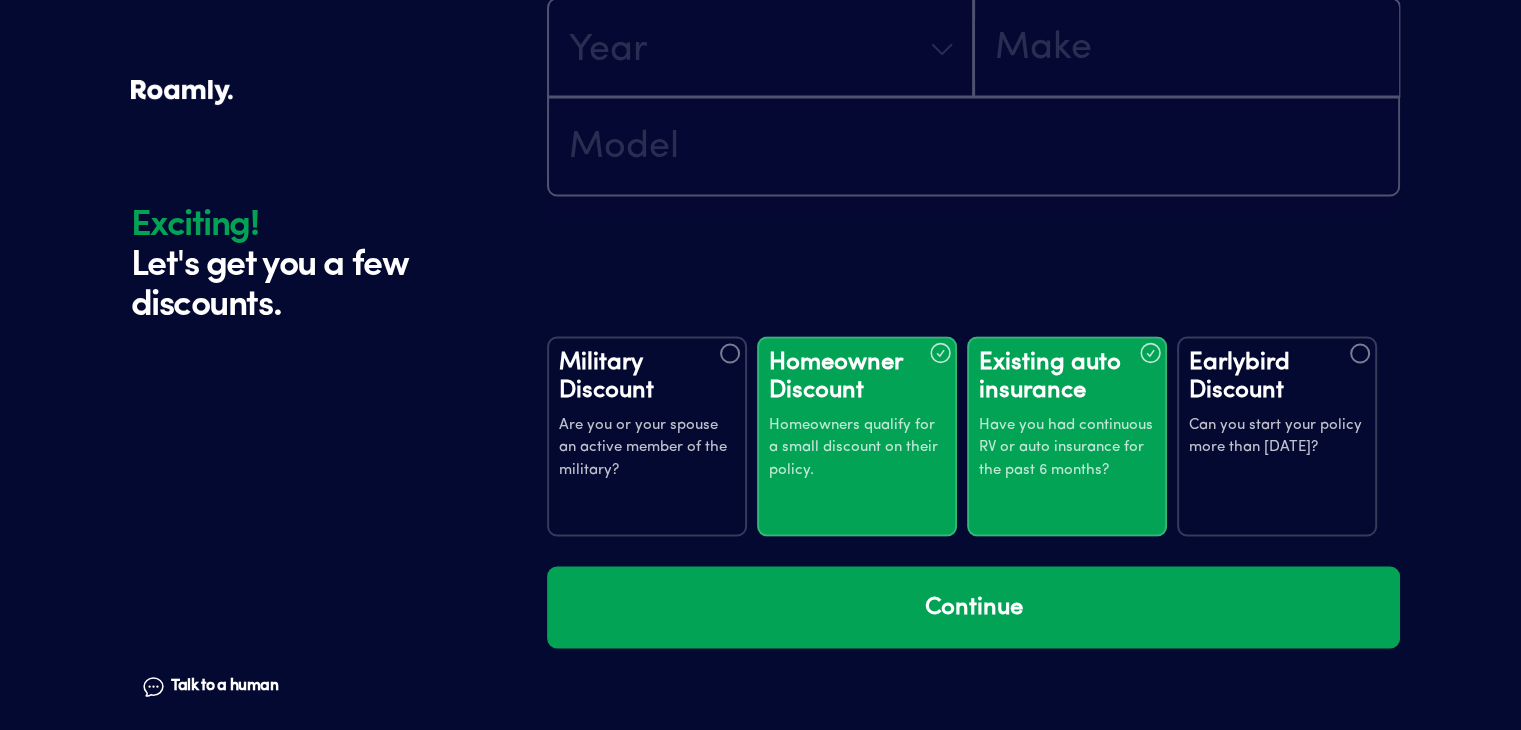click on "Earlybird Discount" at bounding box center [1277, 376] 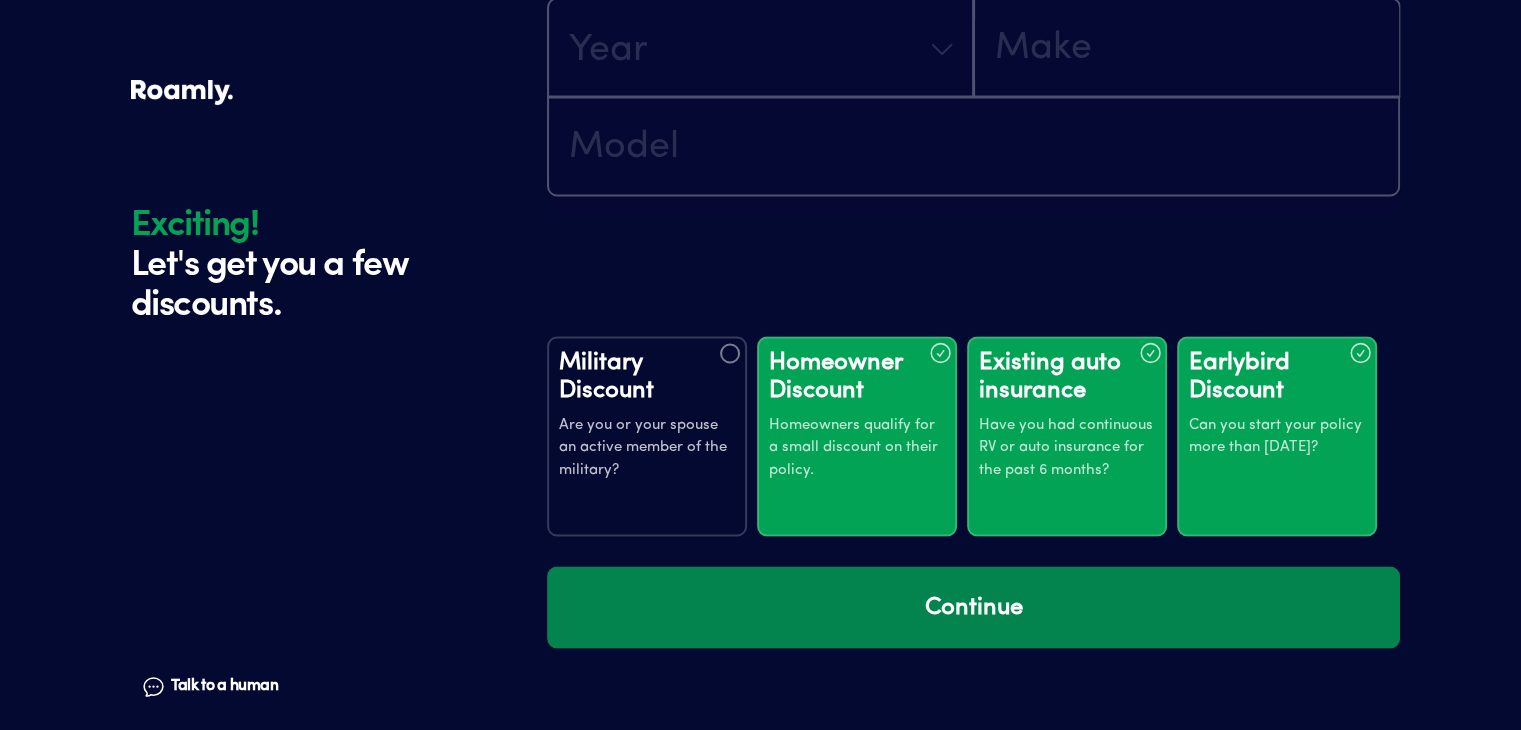 click on "Continue" at bounding box center (973, 607) 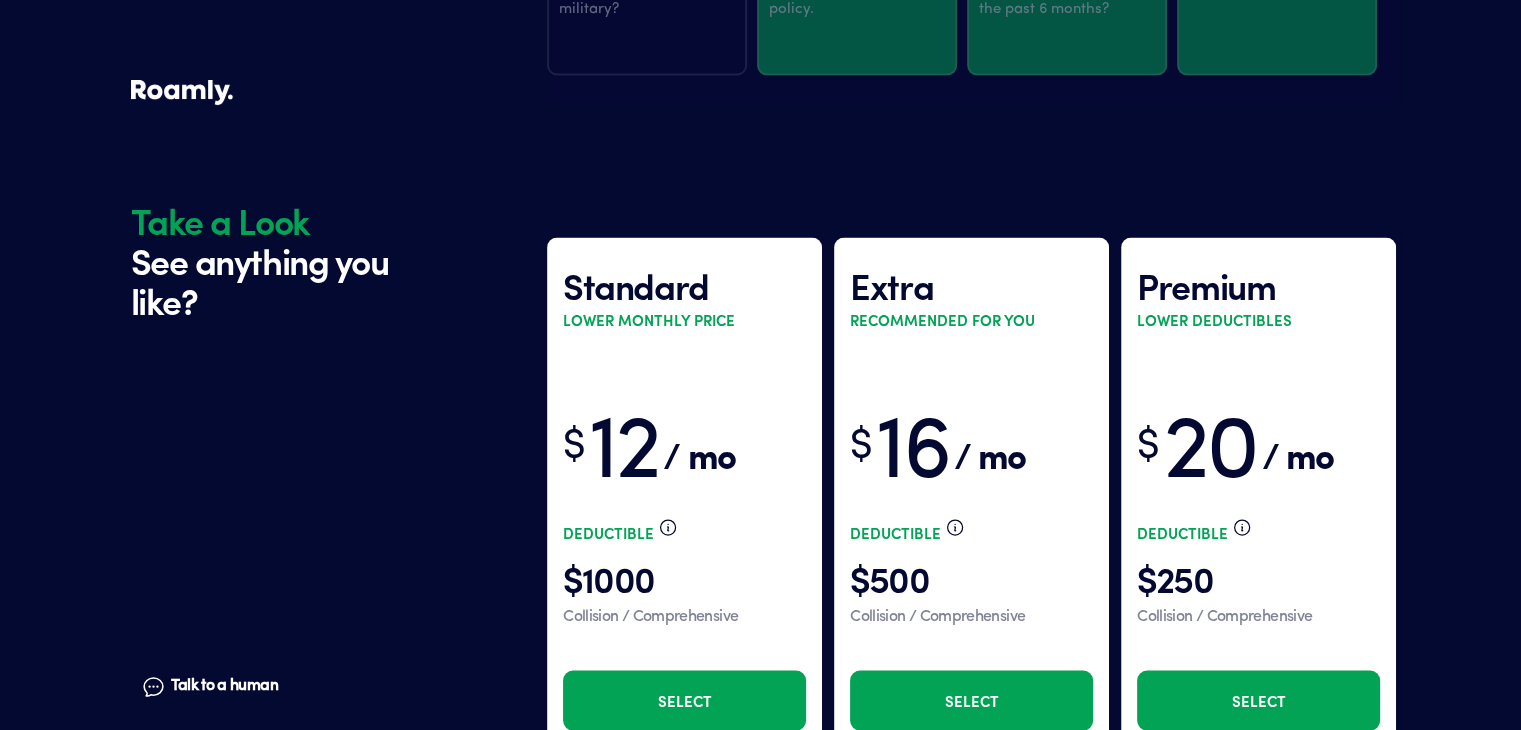 scroll, scrollTop: 4086, scrollLeft: 0, axis: vertical 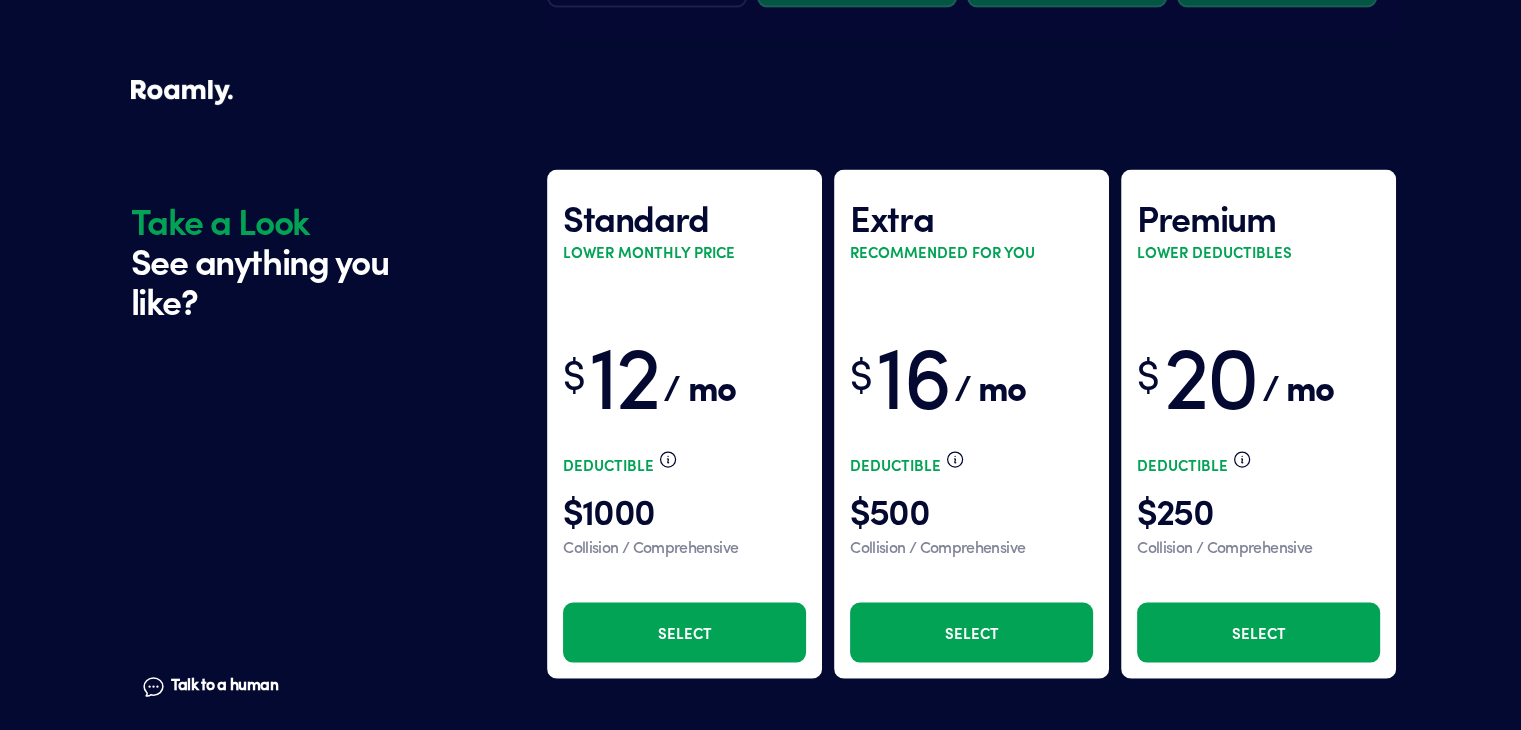 click on "Select" at bounding box center [684, 633] 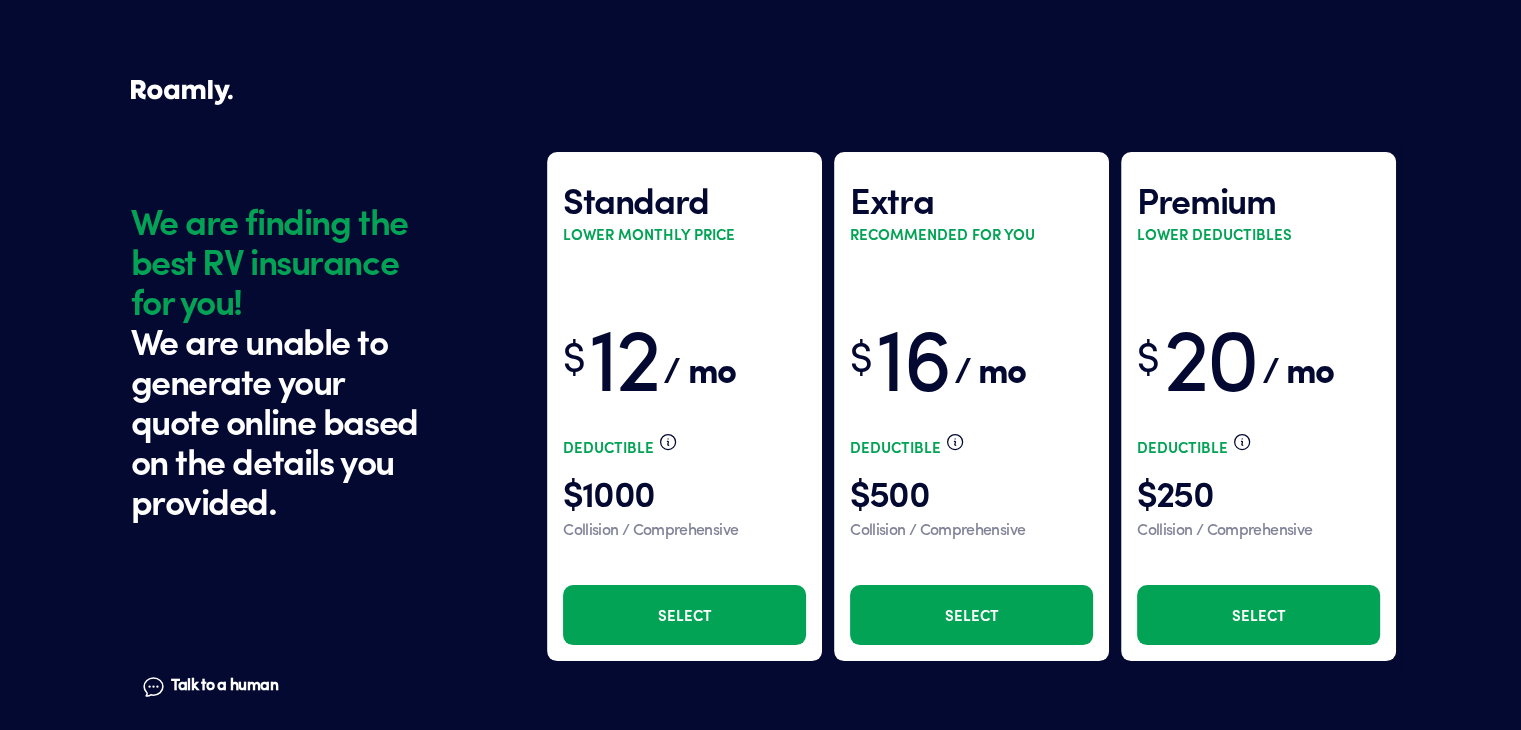 scroll, scrollTop: 0, scrollLeft: 0, axis: both 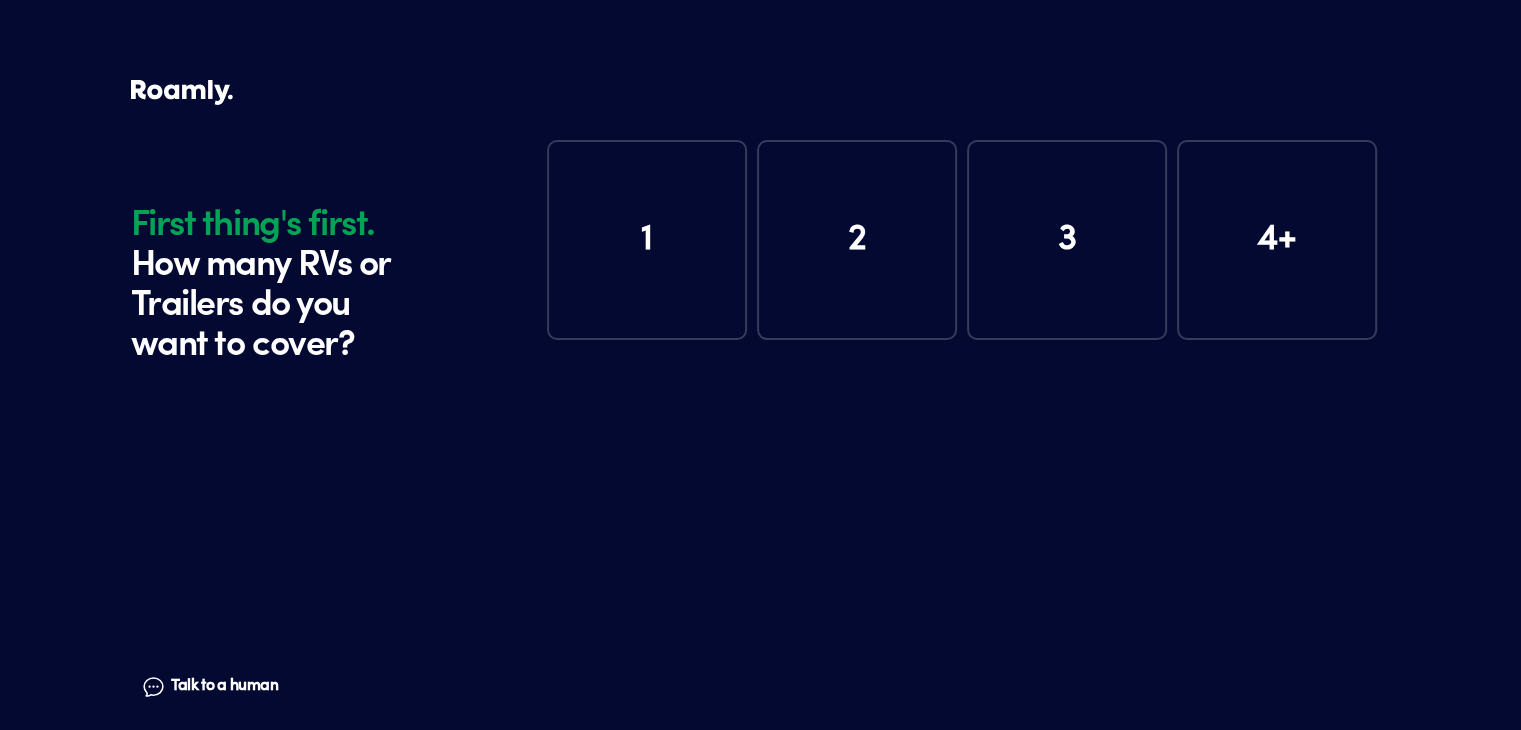 click on "1" at bounding box center [647, 240] 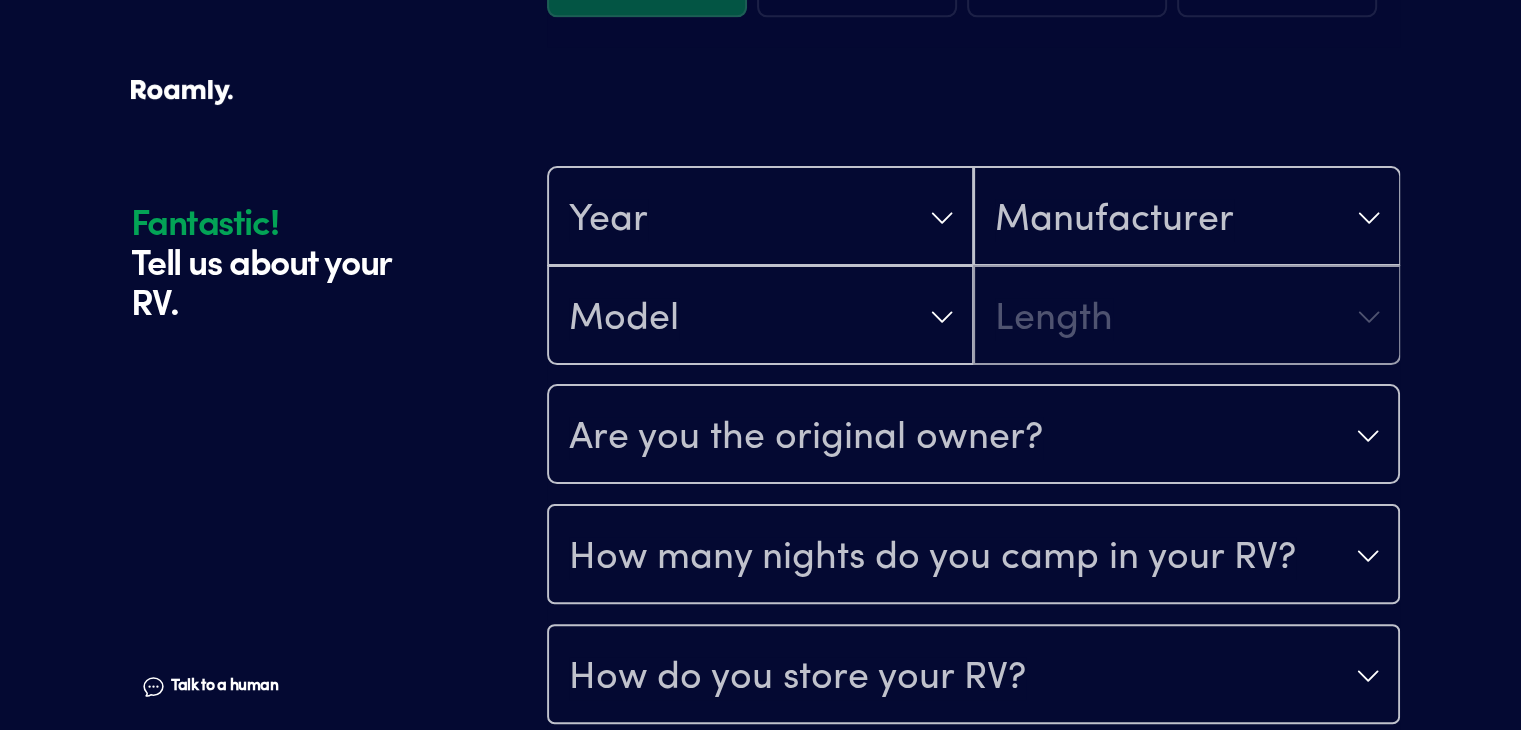 scroll, scrollTop: 390, scrollLeft: 0, axis: vertical 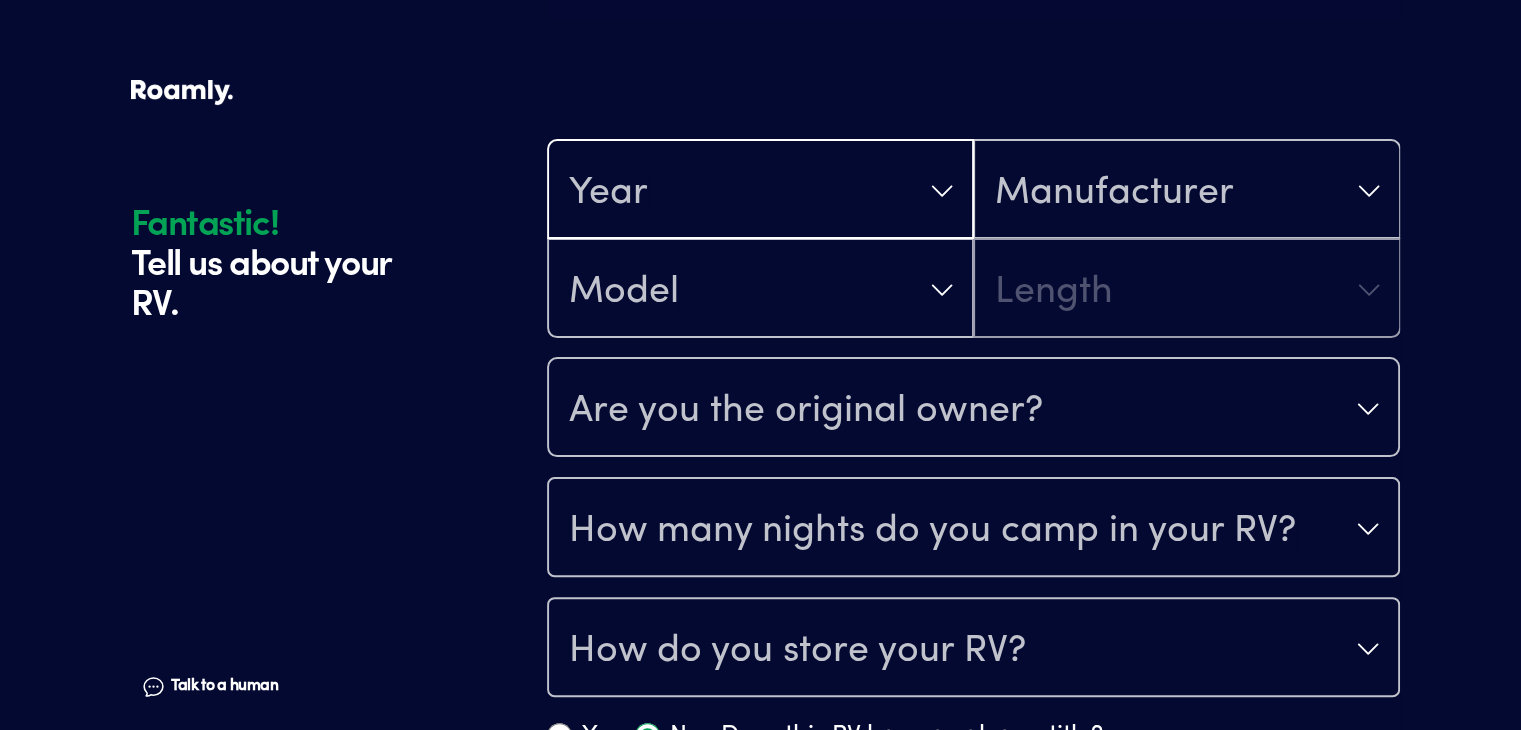 click on "Year" at bounding box center (760, 191) 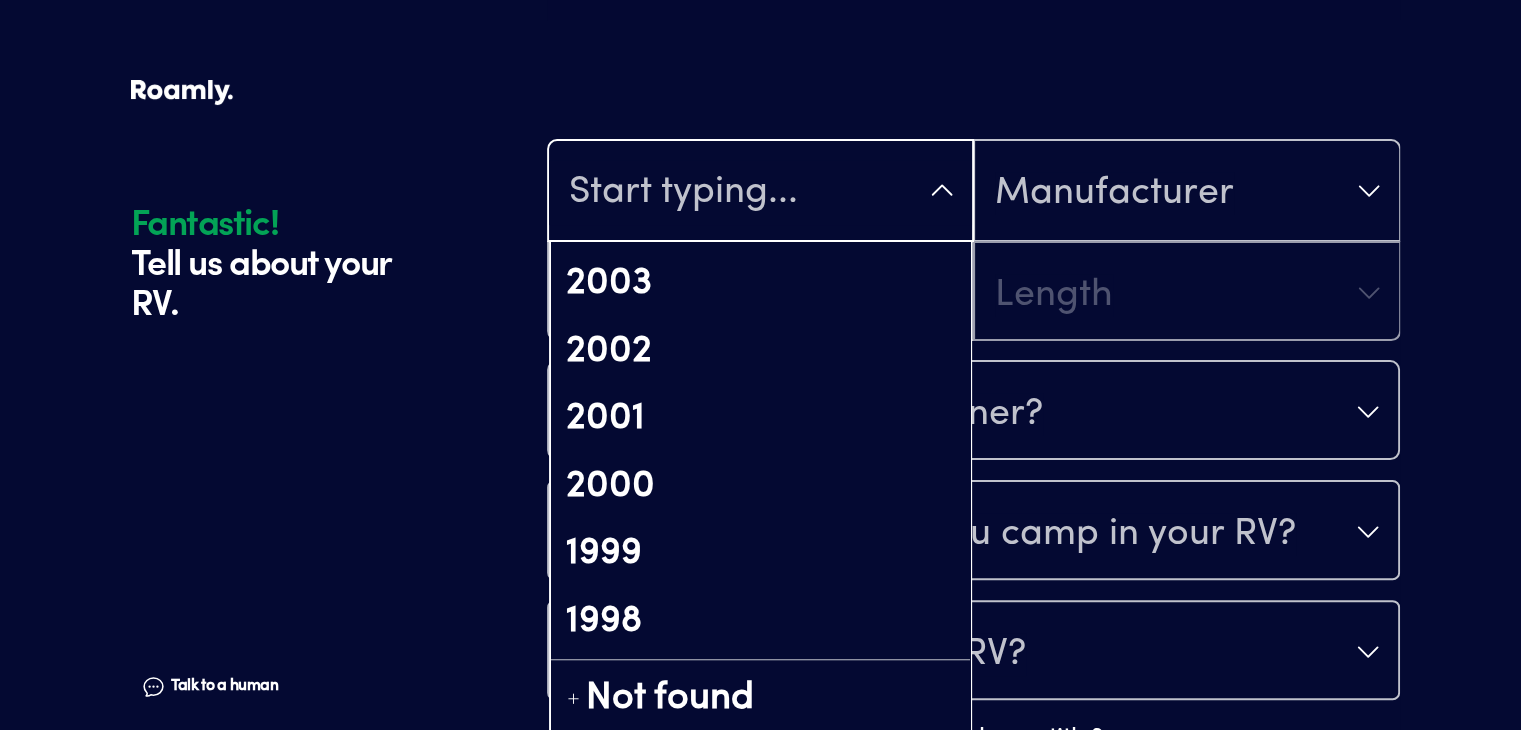 scroll, scrollTop: 1600, scrollLeft: 0, axis: vertical 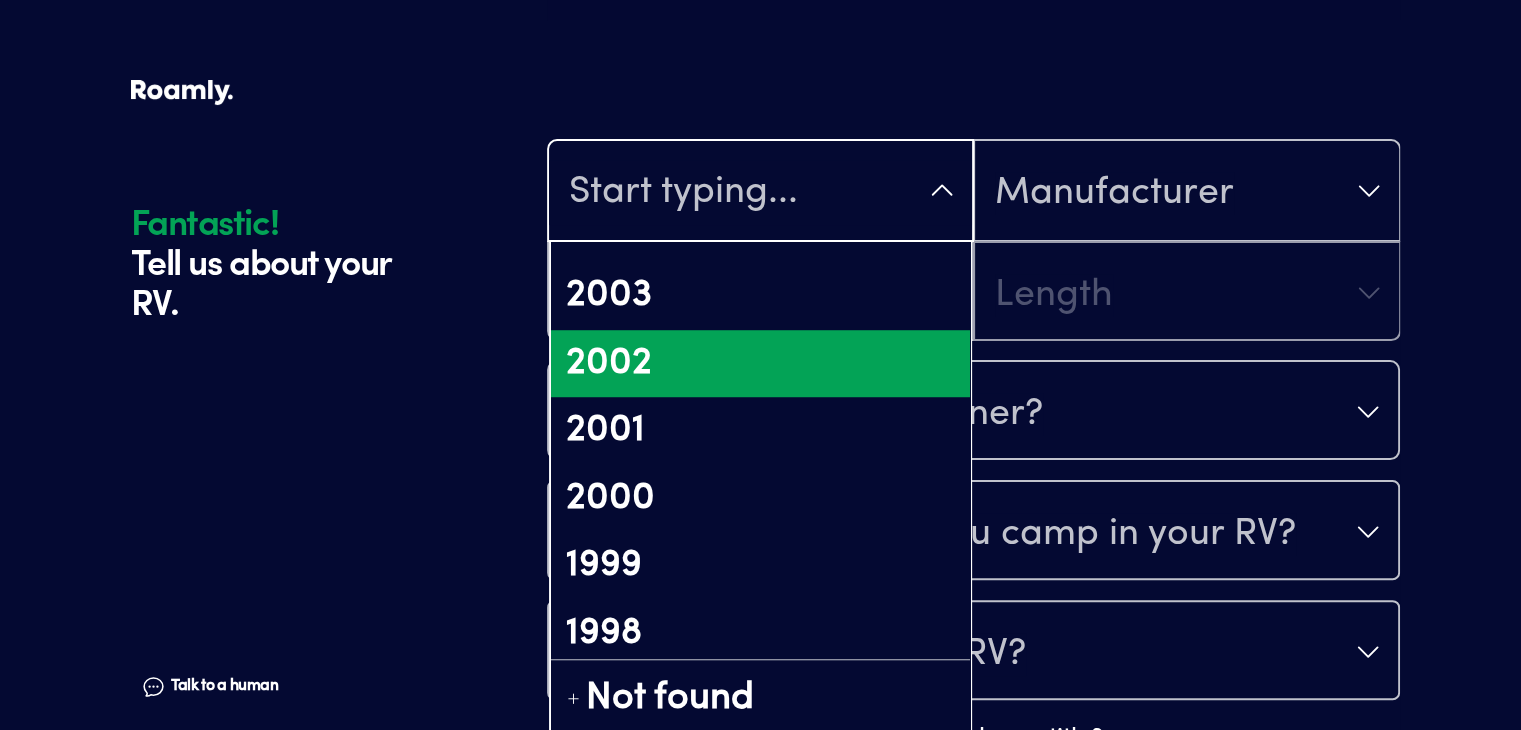 click on "2002" at bounding box center (760, 364) 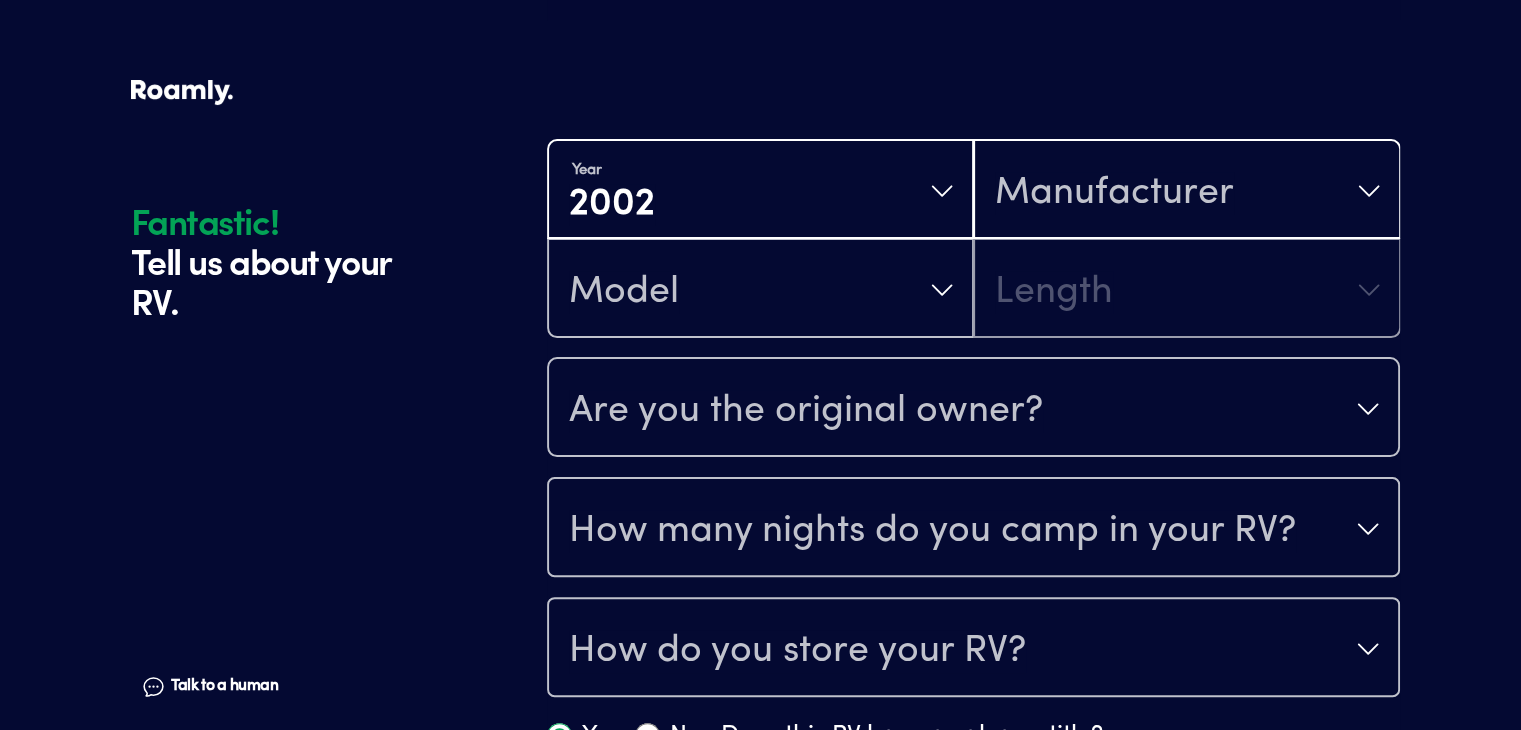 click on "Manufacturer" at bounding box center [1186, 191] 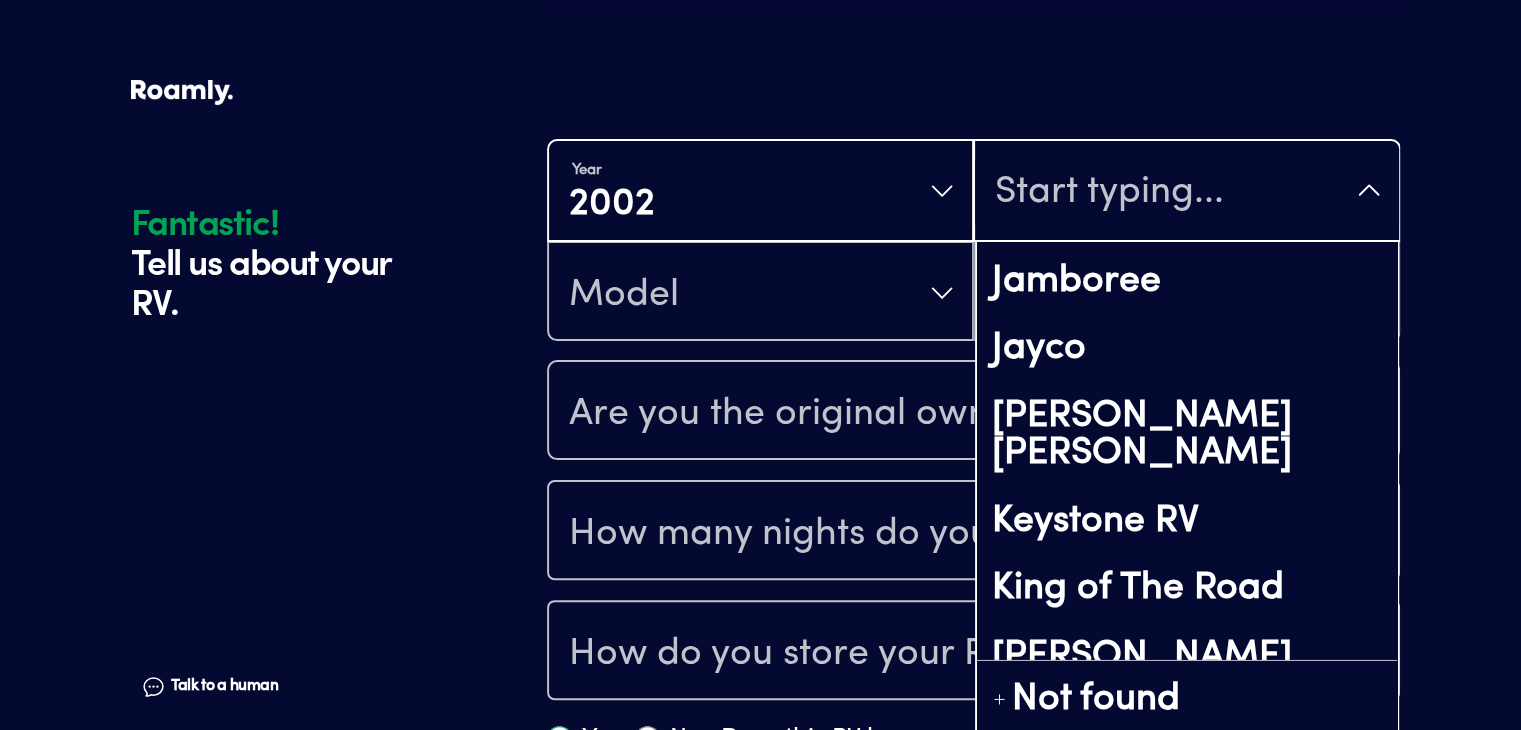 scroll, scrollTop: 6600, scrollLeft: 0, axis: vertical 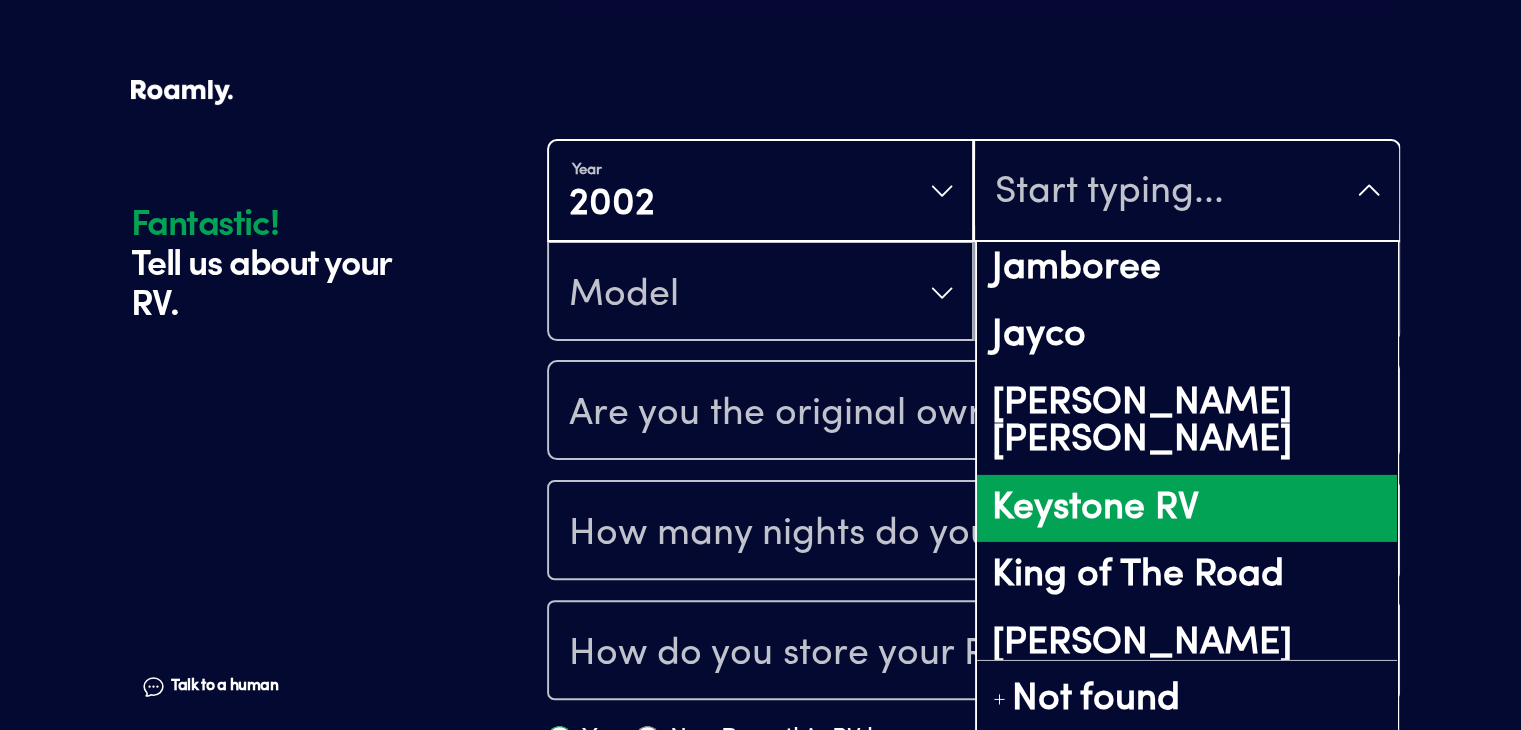 click on "Keystone RV" at bounding box center [1186, 509] 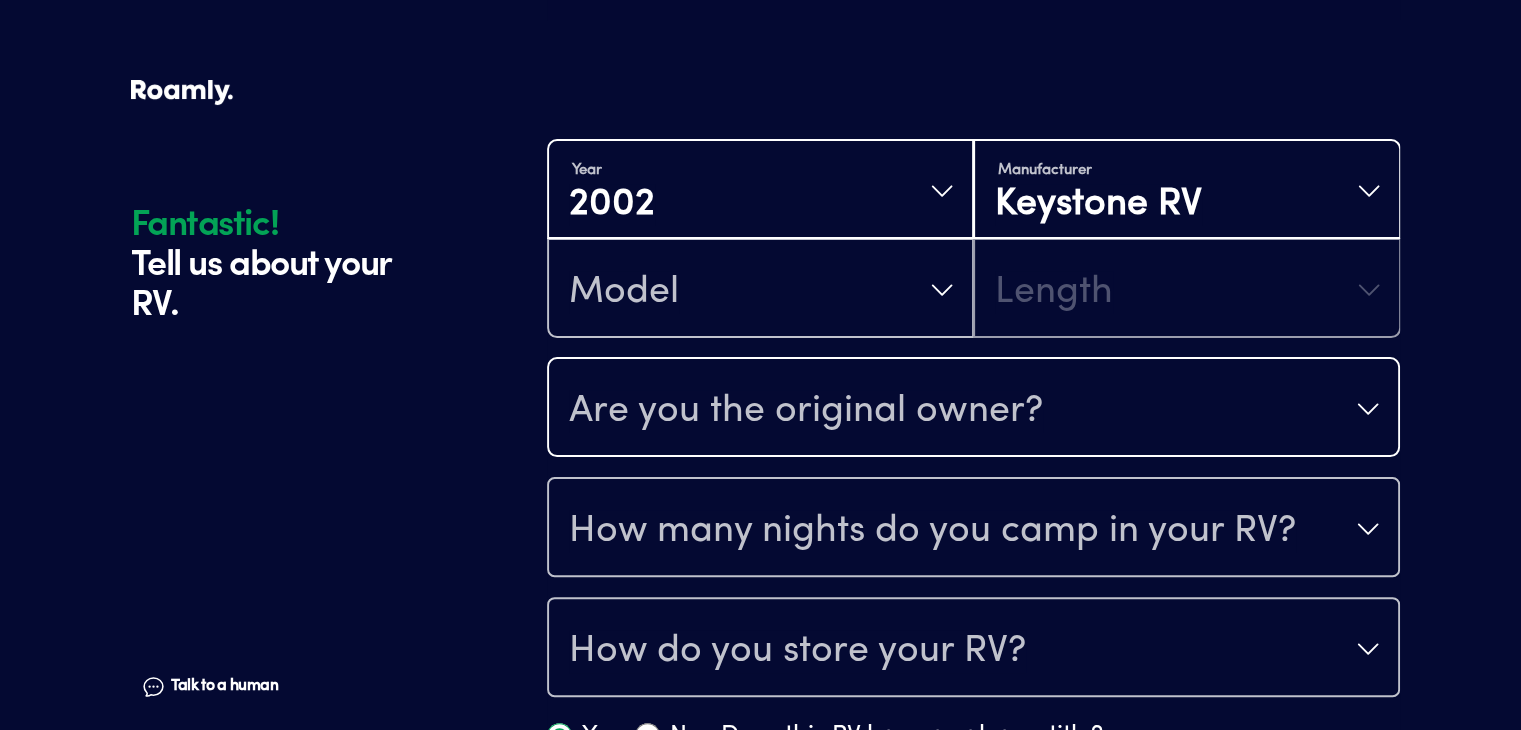 click on "Are you the original owner?" at bounding box center (806, 411) 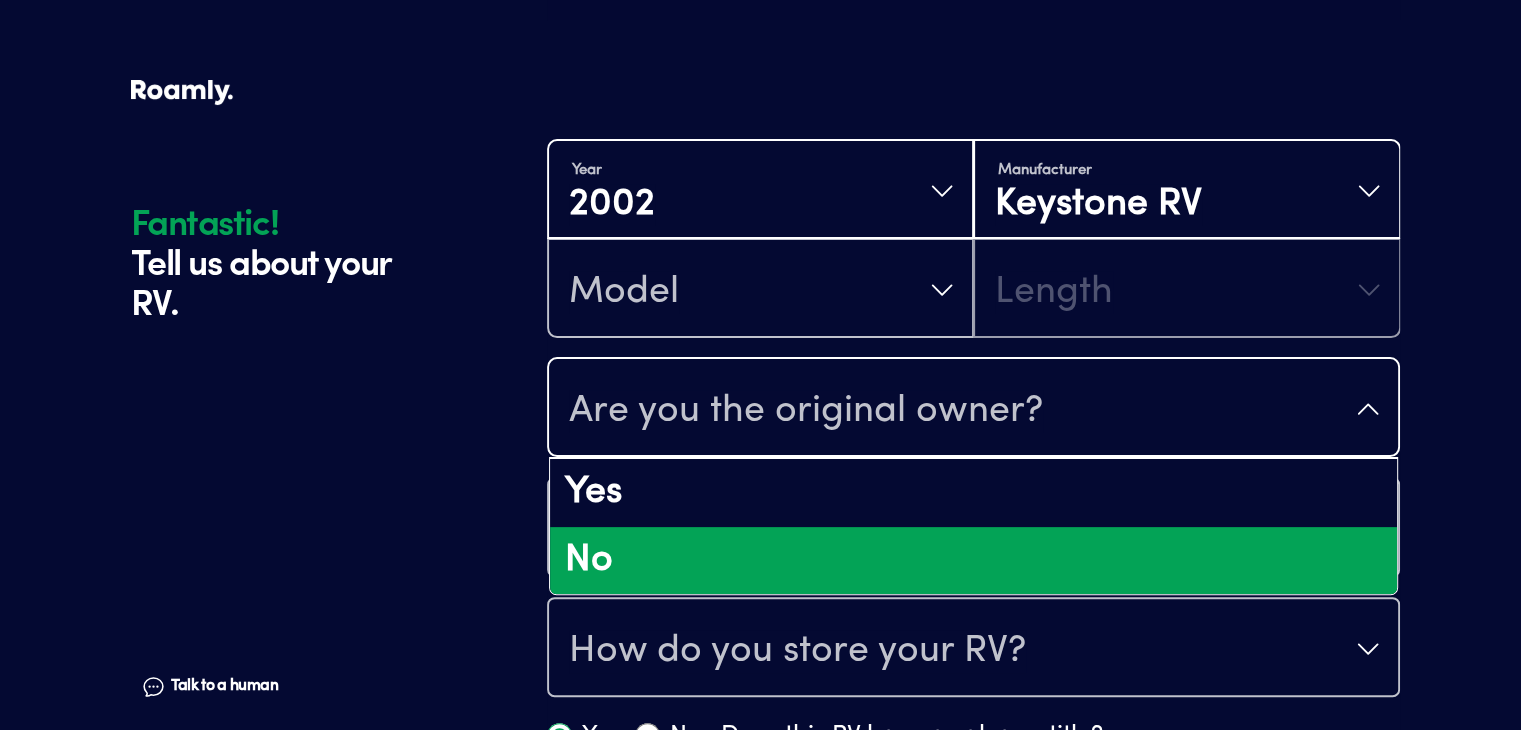 click on "No" at bounding box center (973, 561) 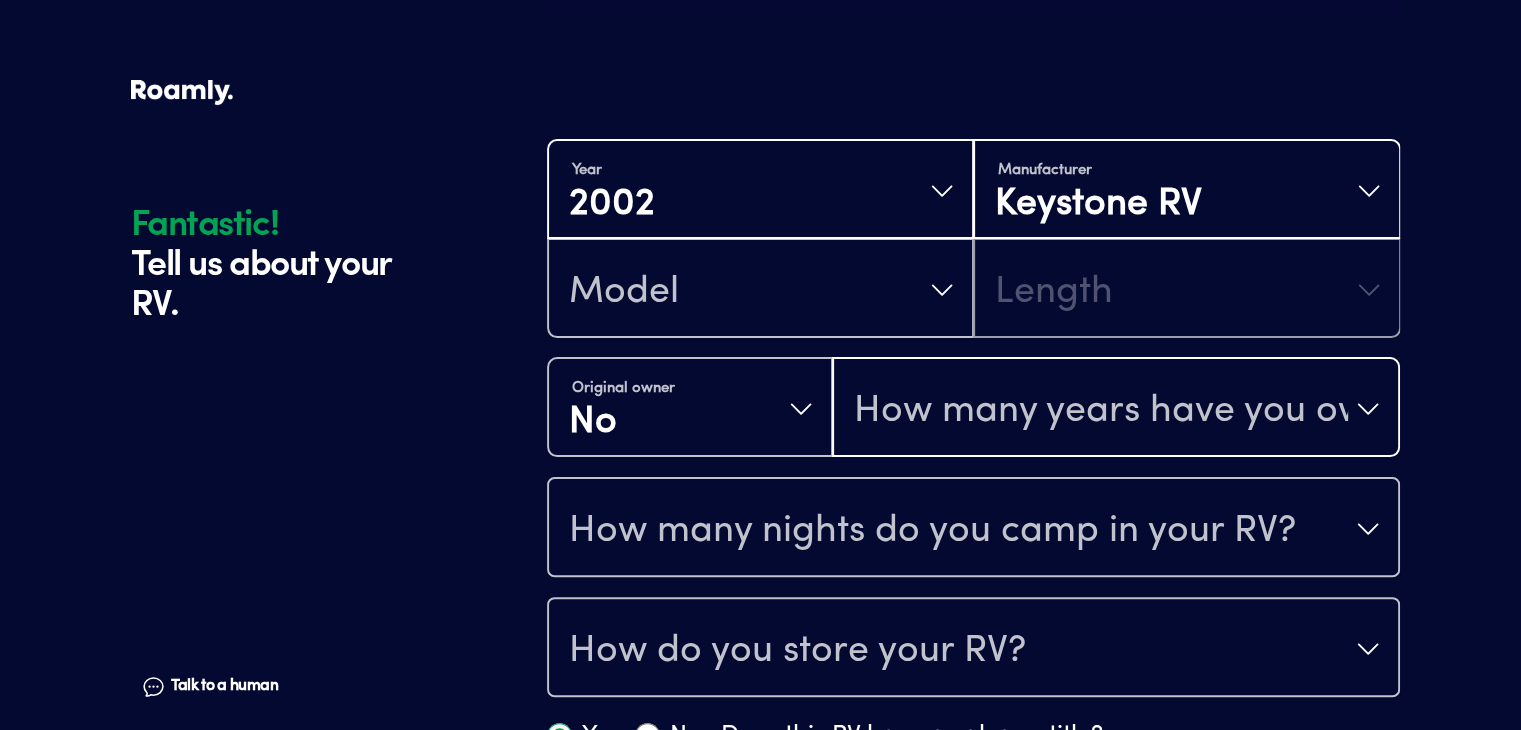 click on "How many years have you owned it?" at bounding box center [1101, 411] 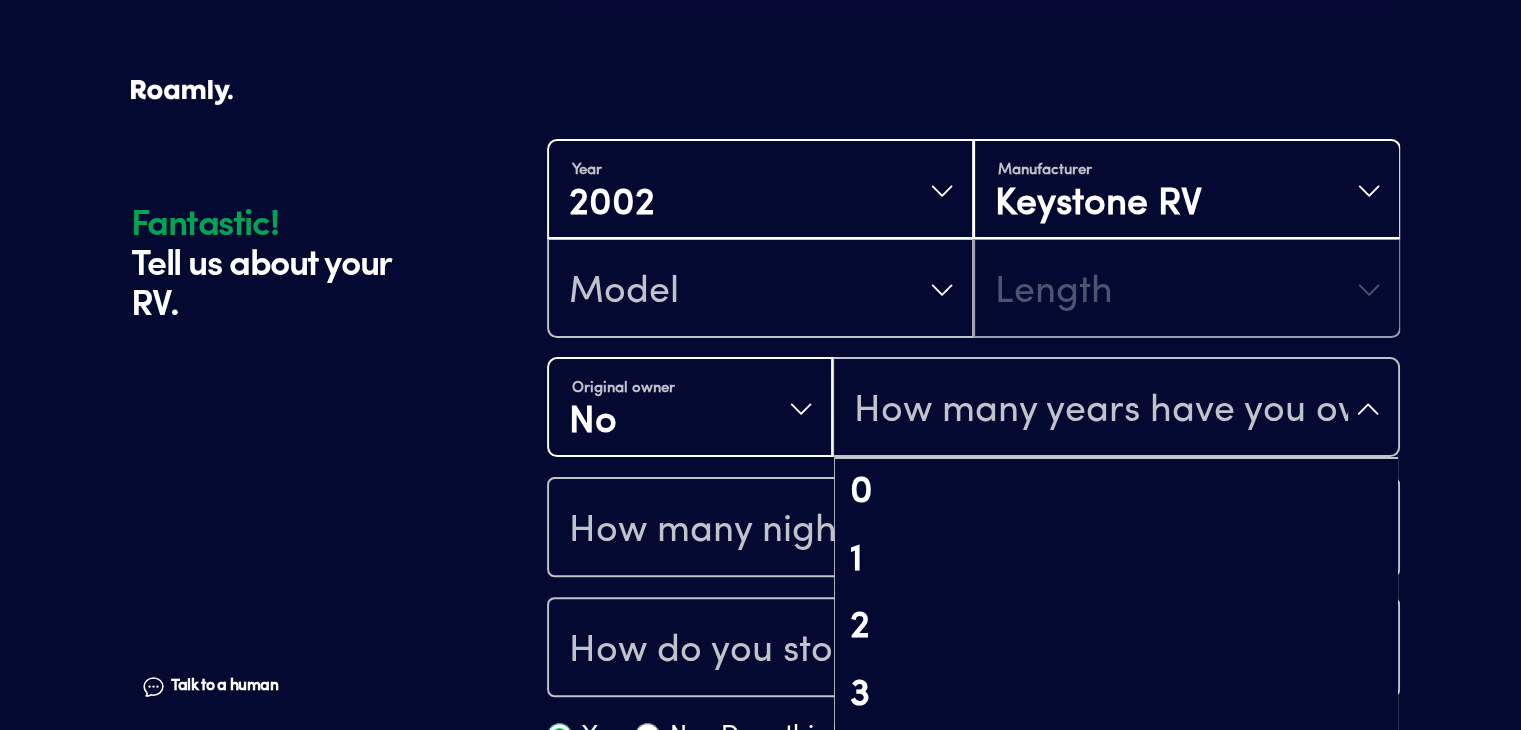 click on "Original owner No" at bounding box center [690, 409] 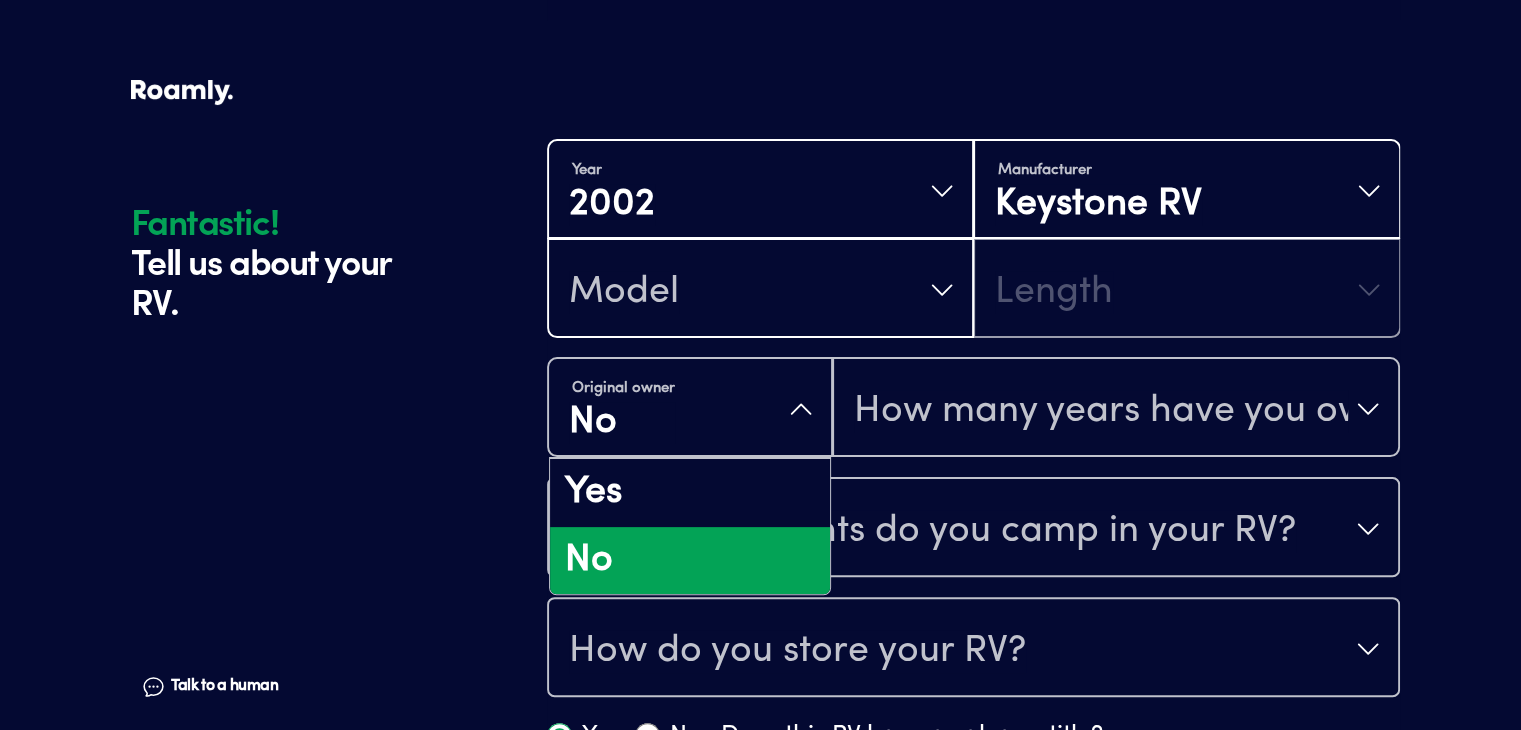click on "Model" at bounding box center [760, 290] 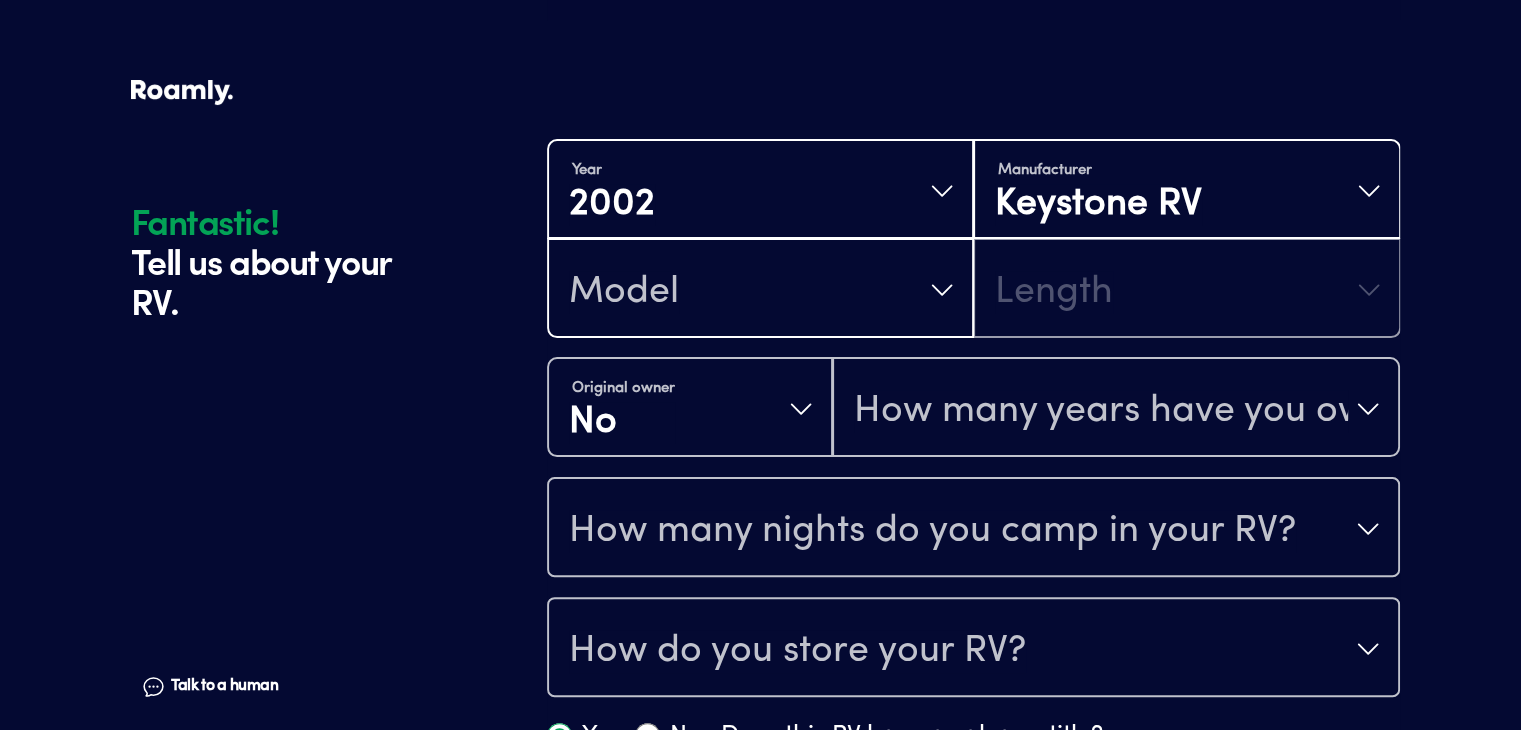 click on "Model" at bounding box center [760, 290] 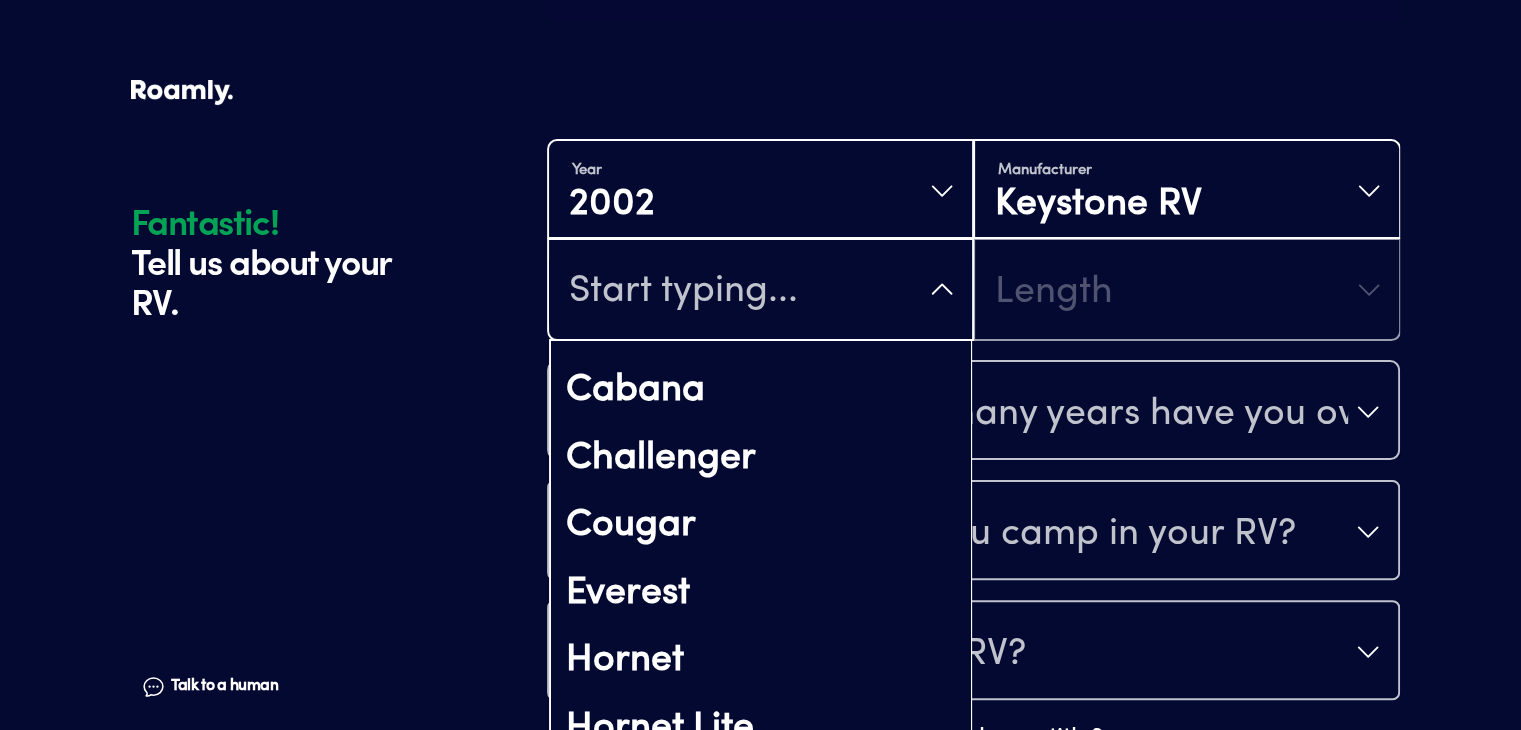 scroll, scrollTop: 668, scrollLeft: 0, axis: vertical 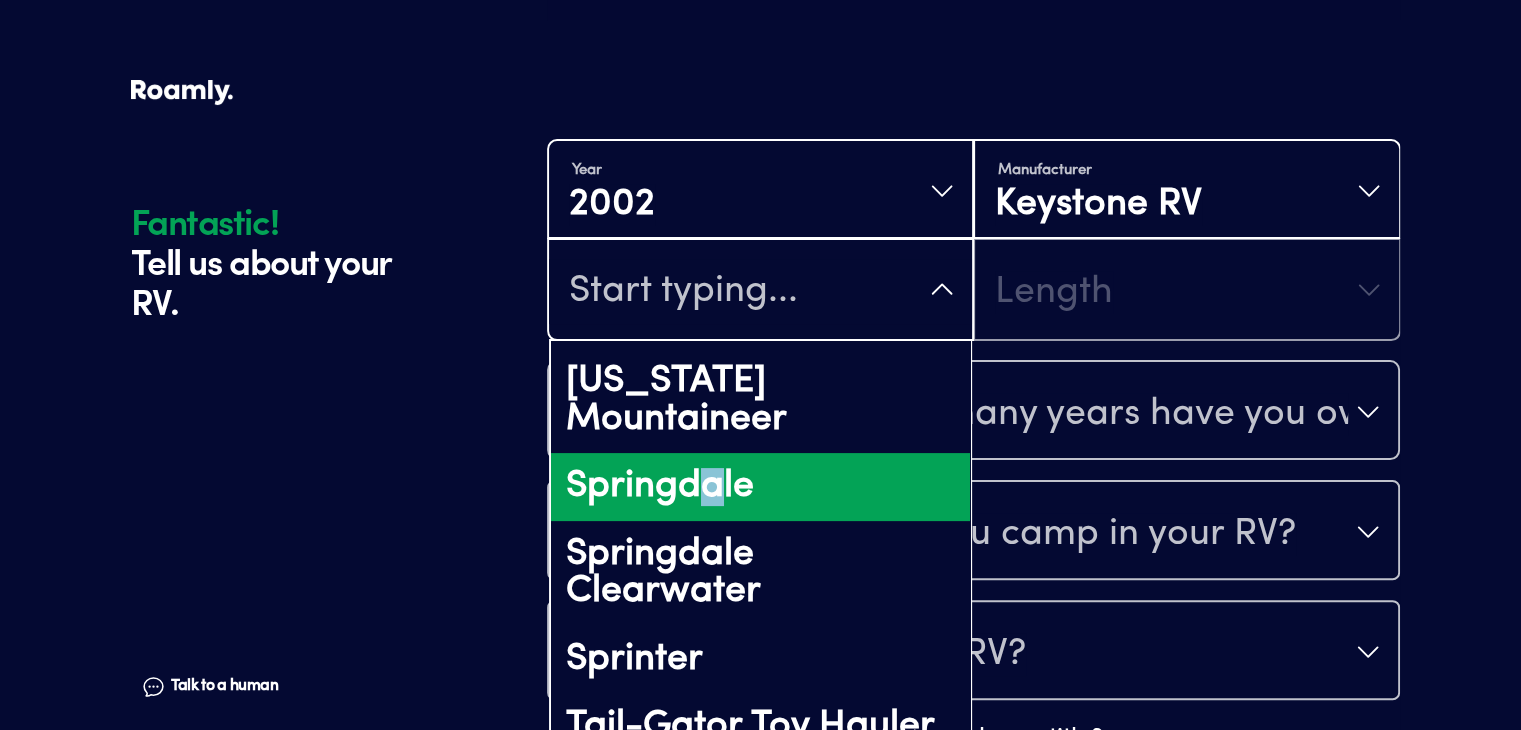 click on "Springdale" at bounding box center (760, 487) 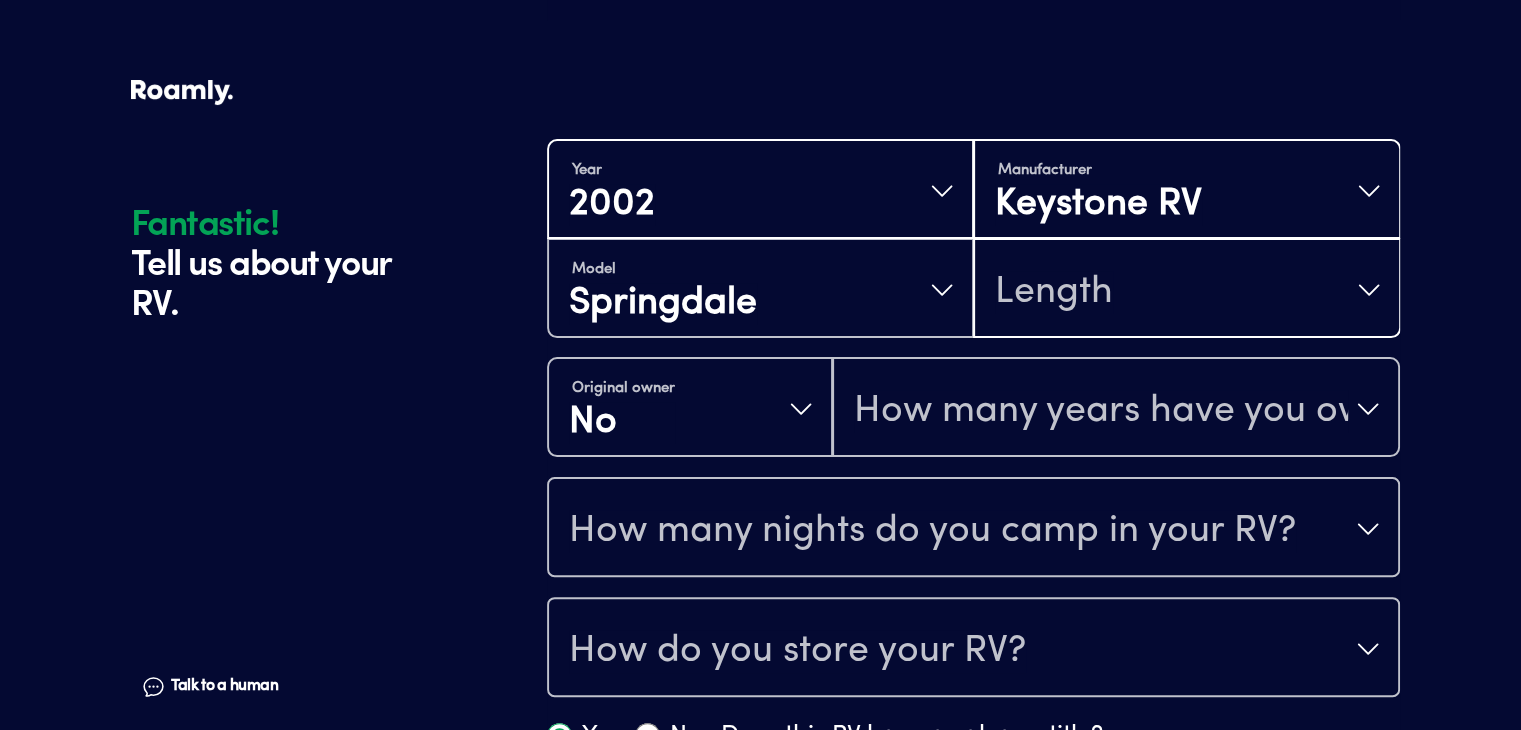 click on "Length" at bounding box center (1054, 292) 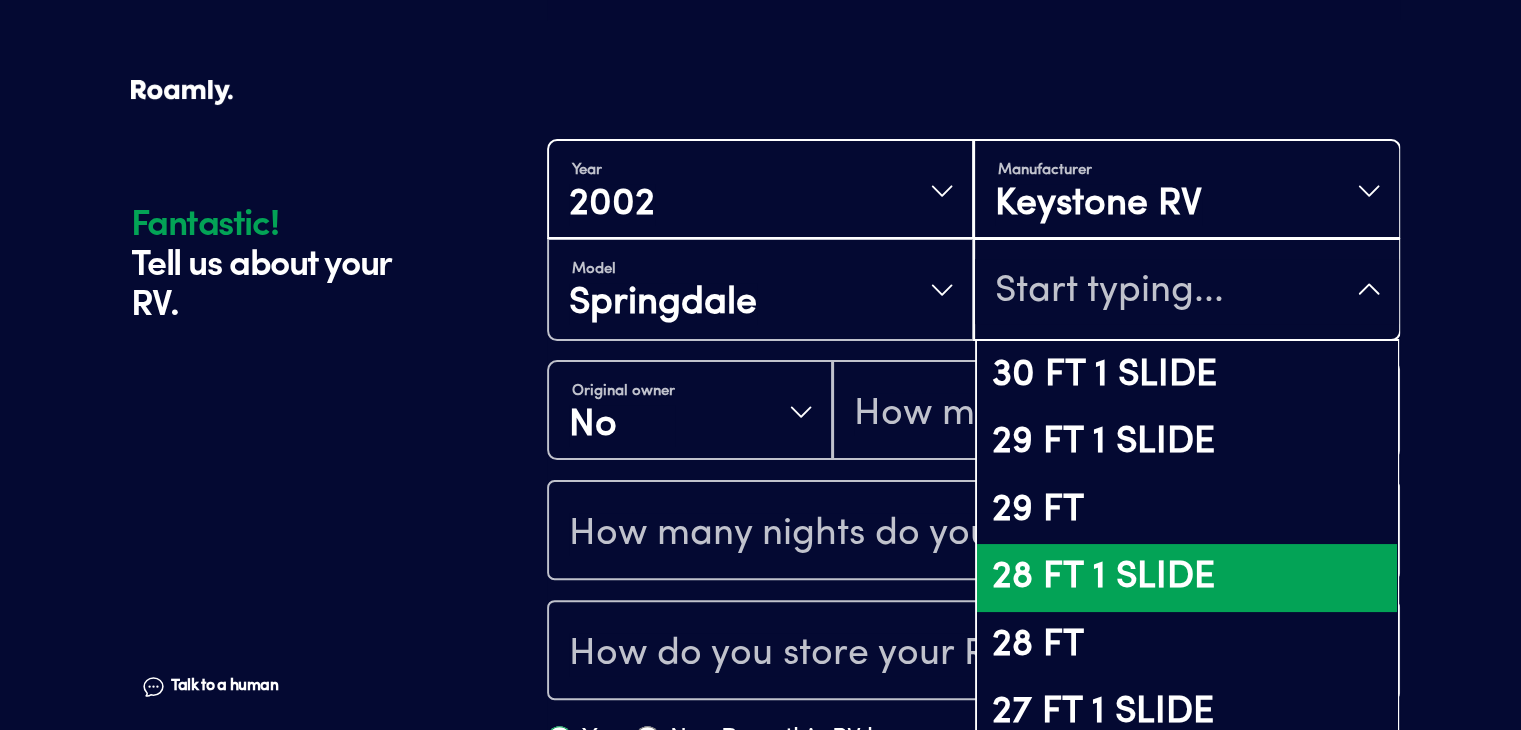 scroll, scrollTop: 328, scrollLeft: 0, axis: vertical 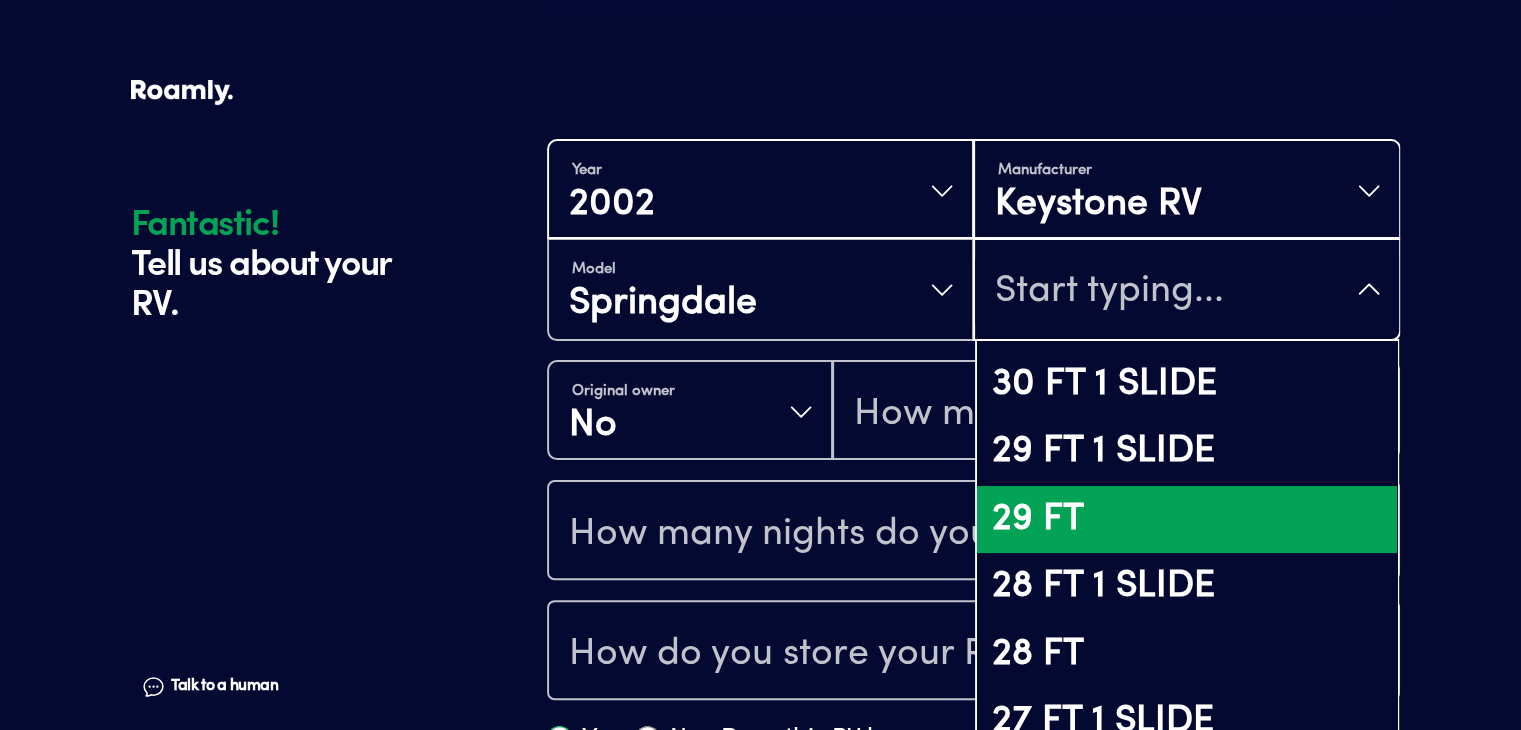 click on "29 FT" at bounding box center (1186, 520) 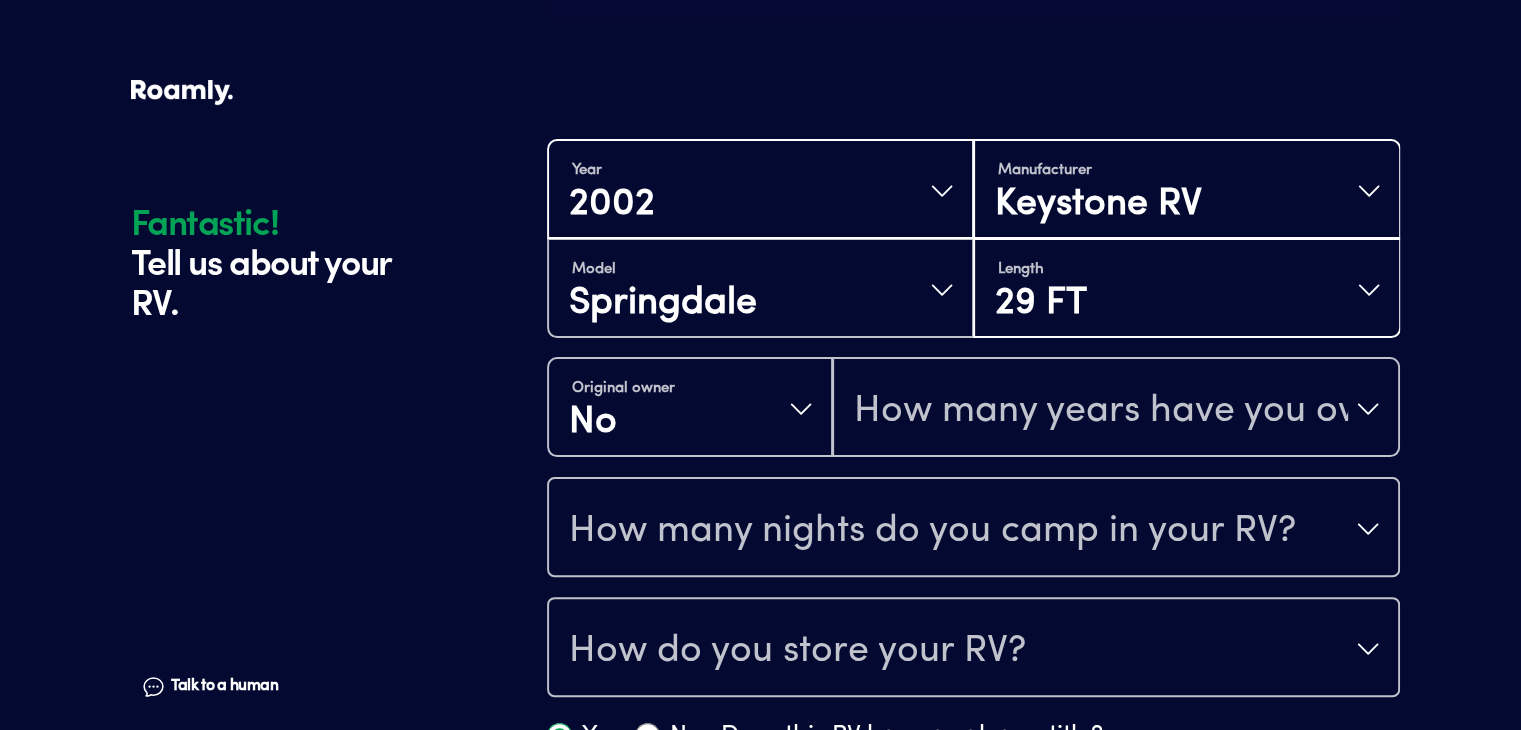 click on "29 FT" at bounding box center [1041, 304] 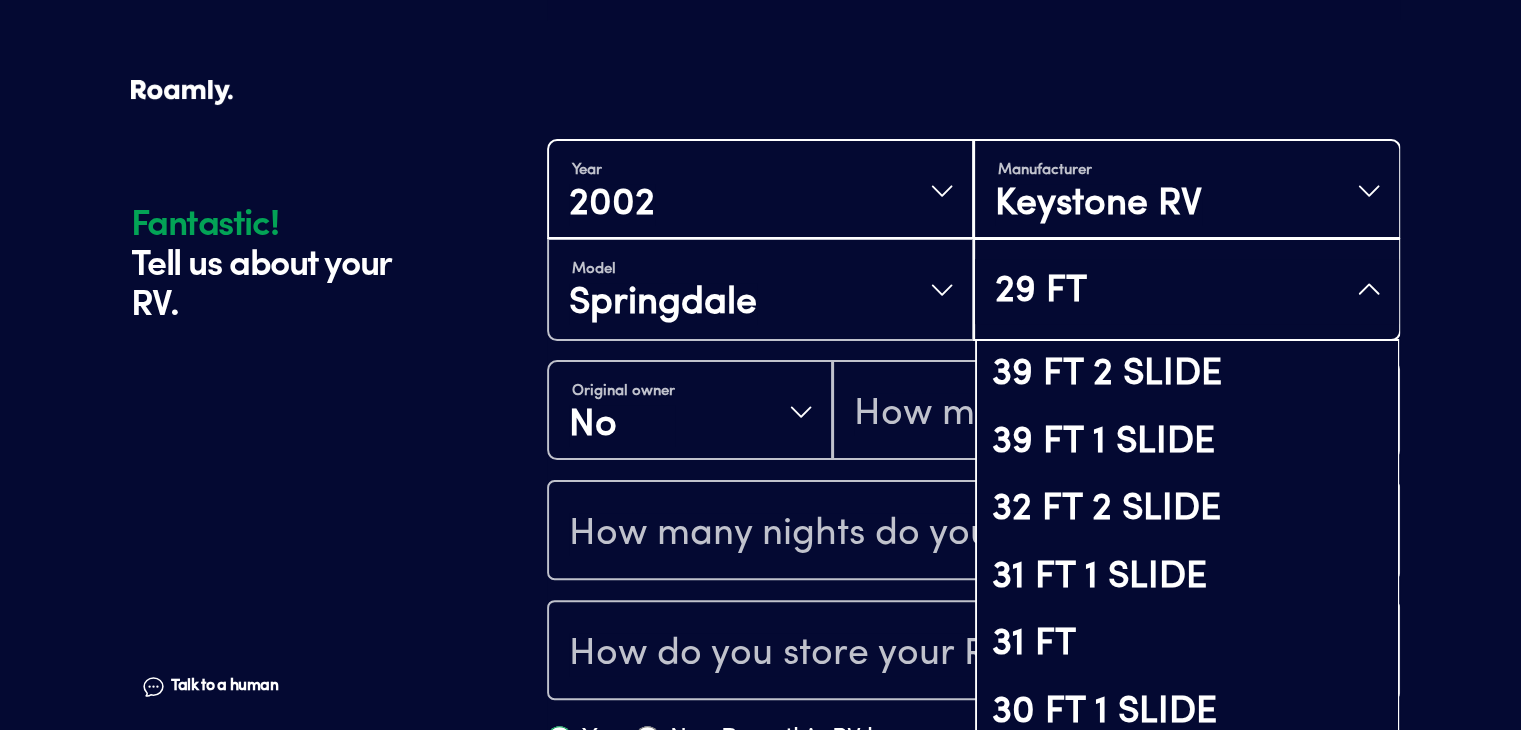 scroll, scrollTop: 497, scrollLeft: 0, axis: vertical 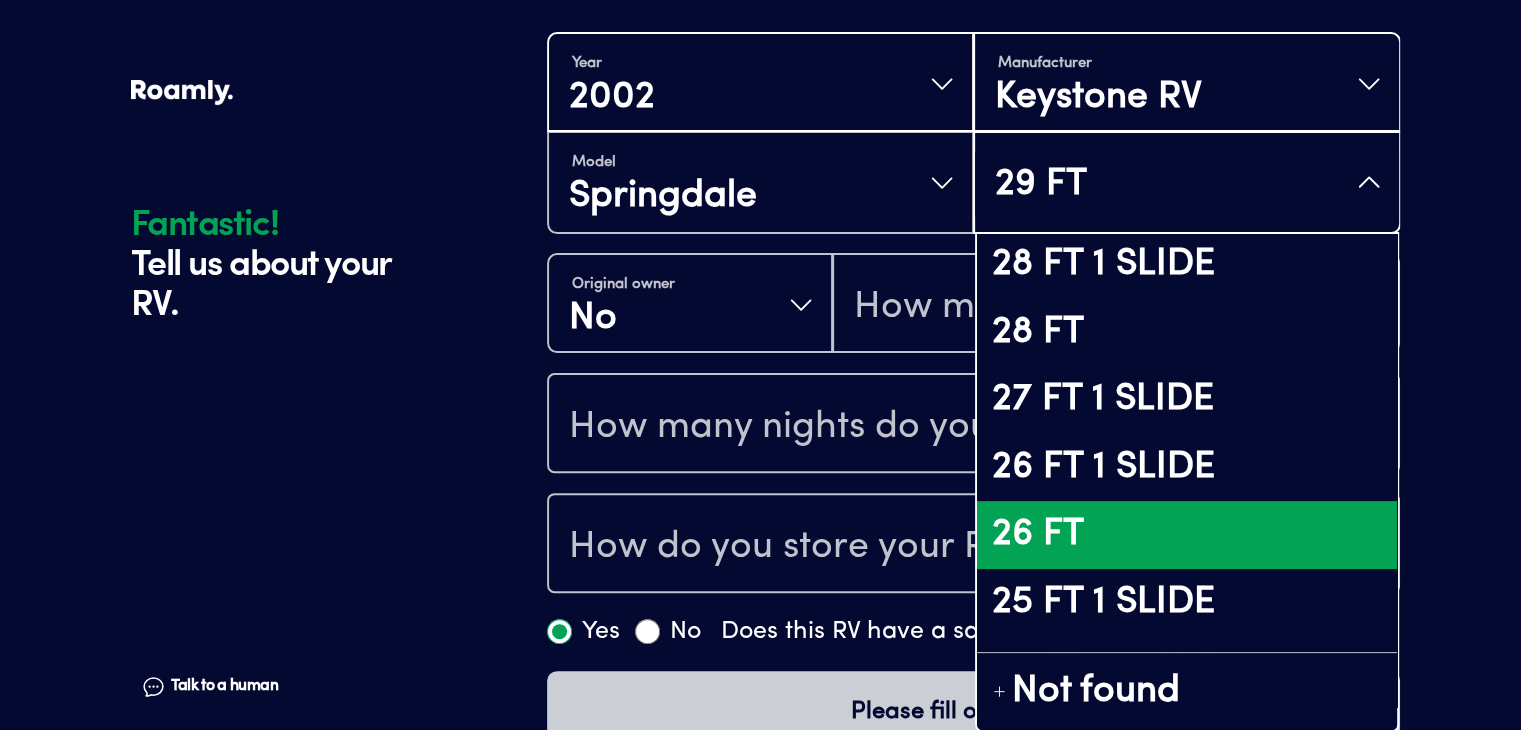 click on "26 FT" at bounding box center (1186, 535) 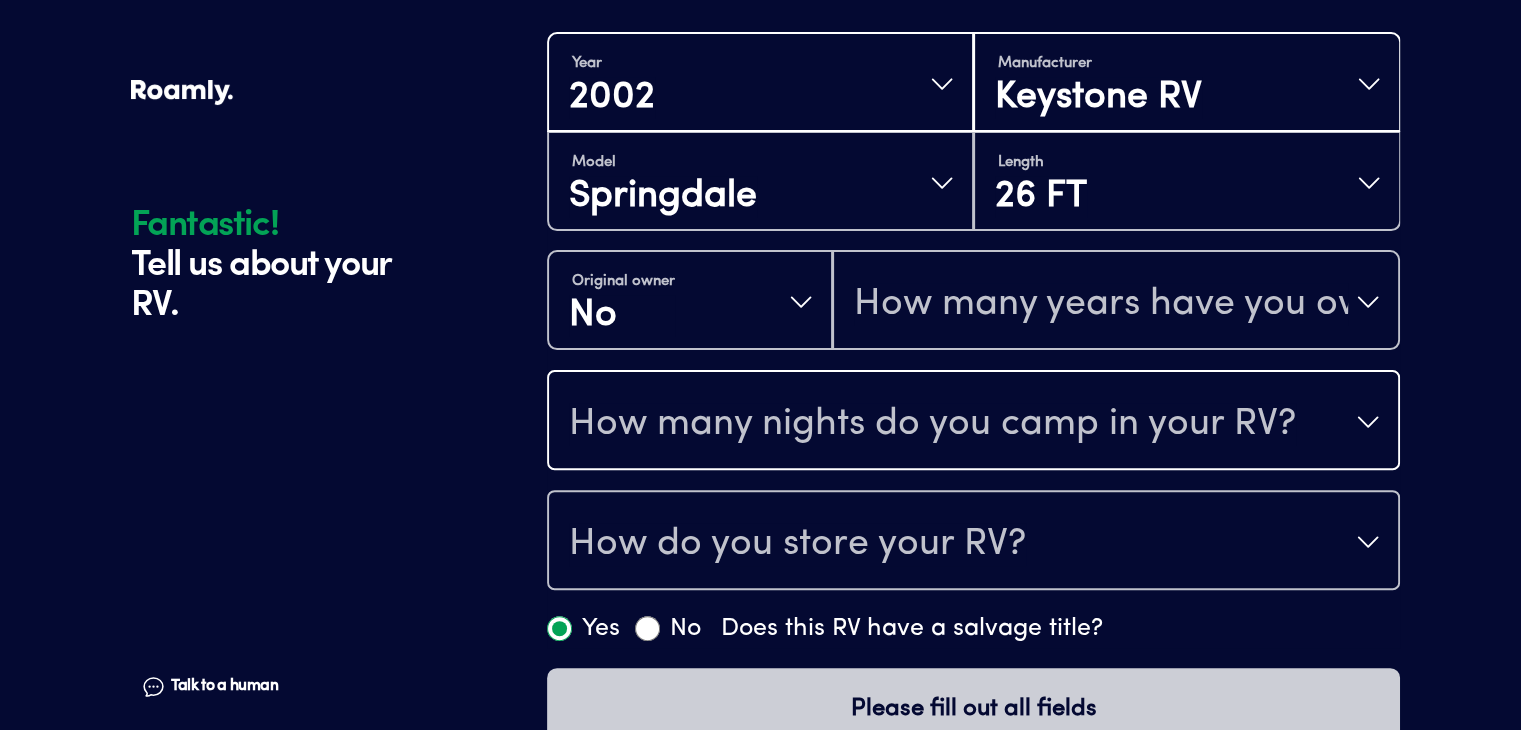 click on "How many nights do you camp in your RV?" at bounding box center (932, 424) 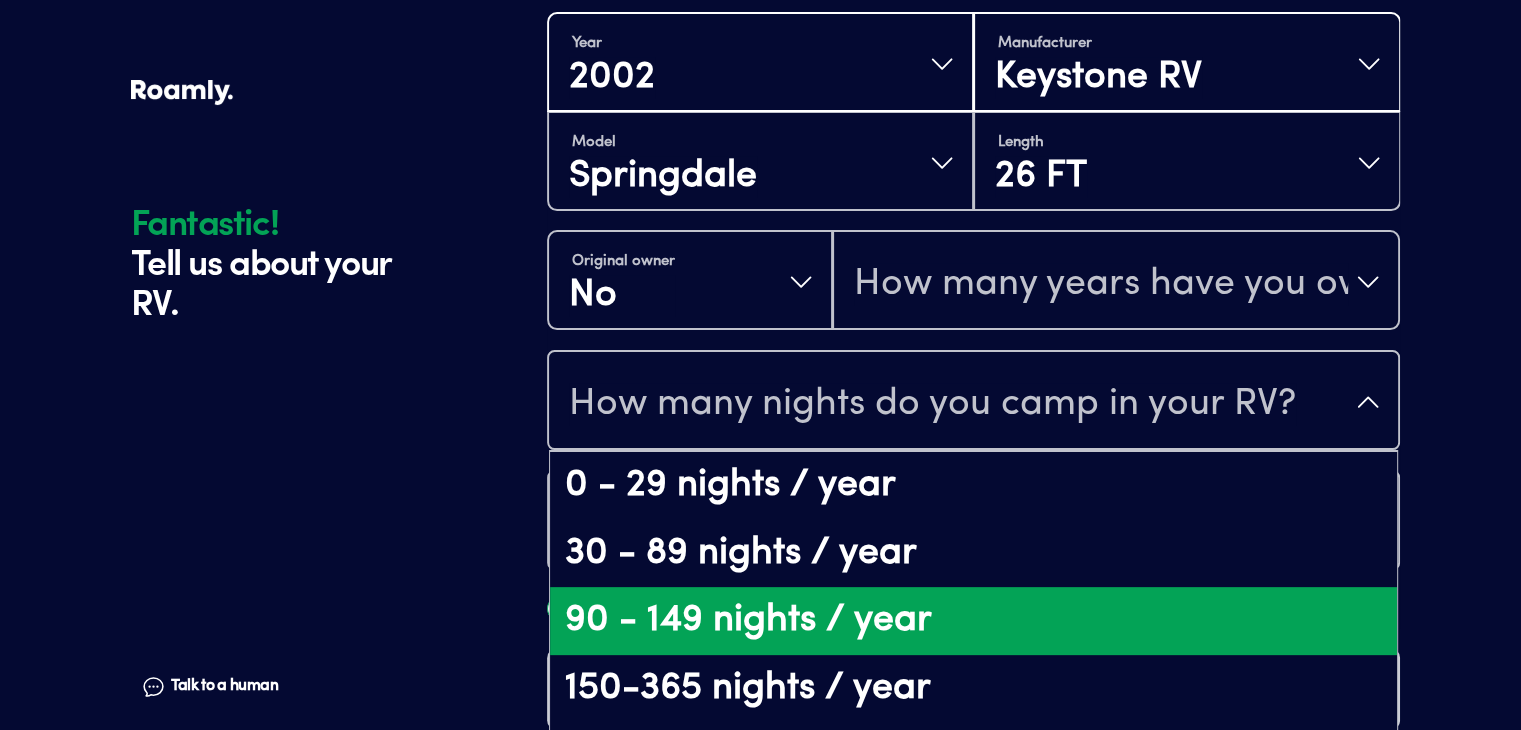 scroll, scrollTop: 40, scrollLeft: 0, axis: vertical 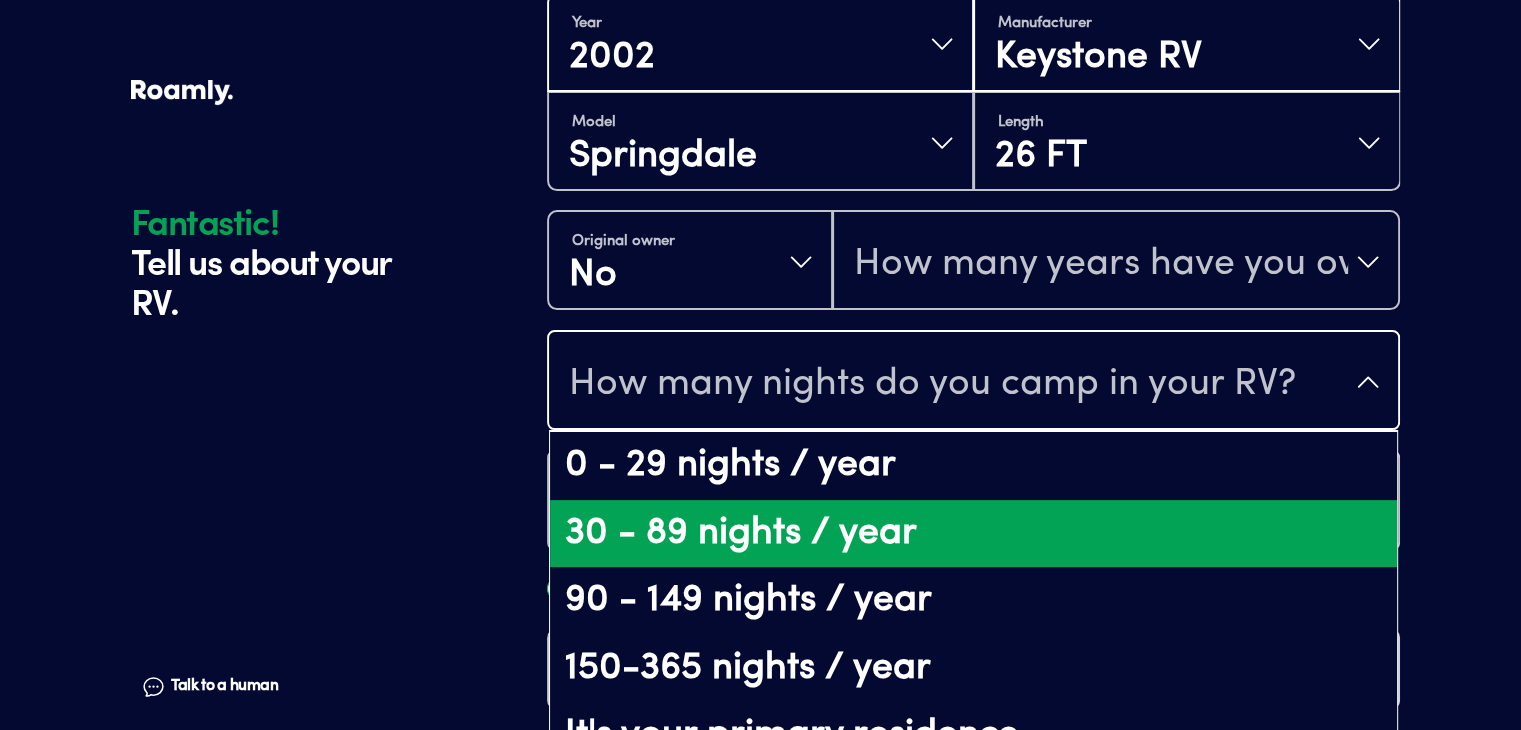 click on "30 - 89 nights / year" at bounding box center [973, 534] 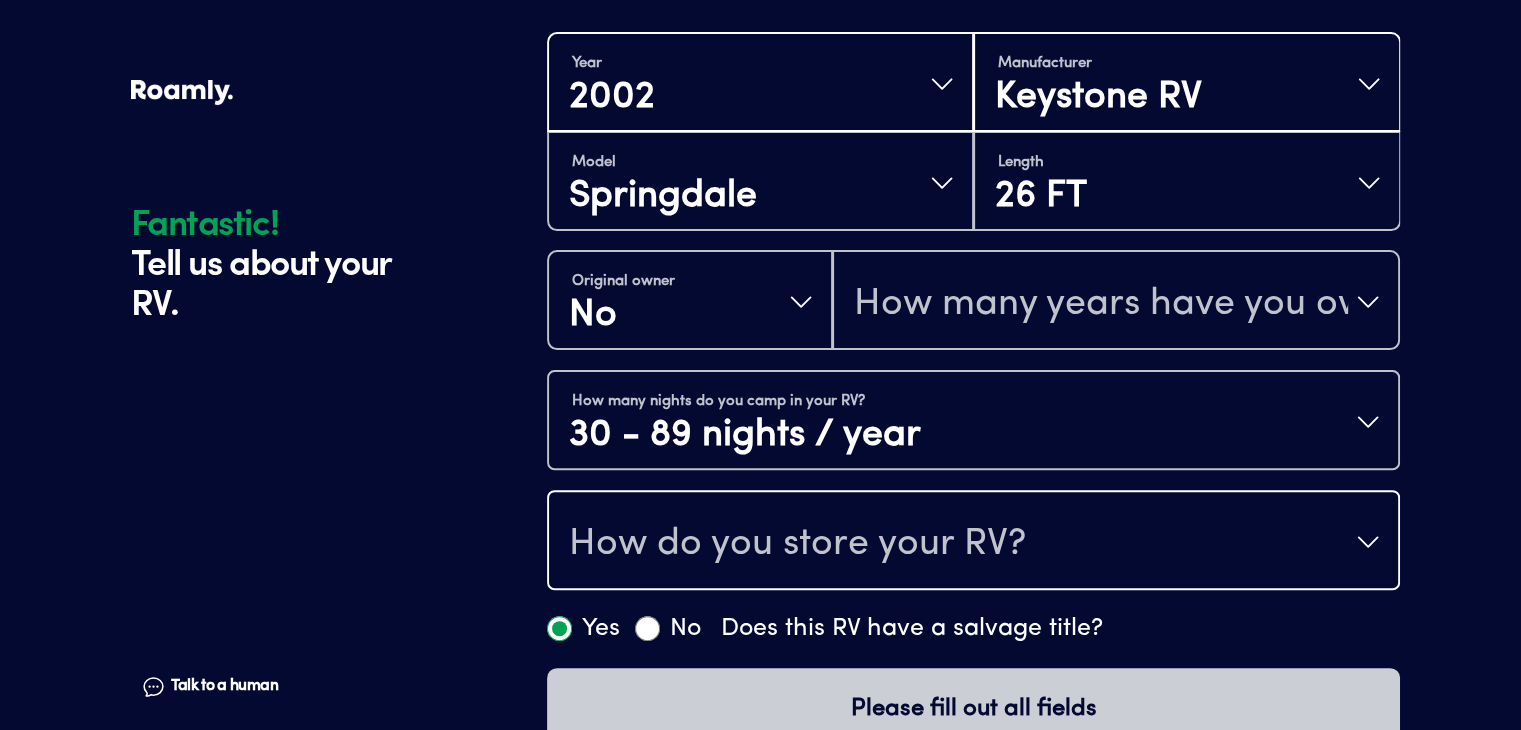 click on "How do you store your RV?" at bounding box center (797, 544) 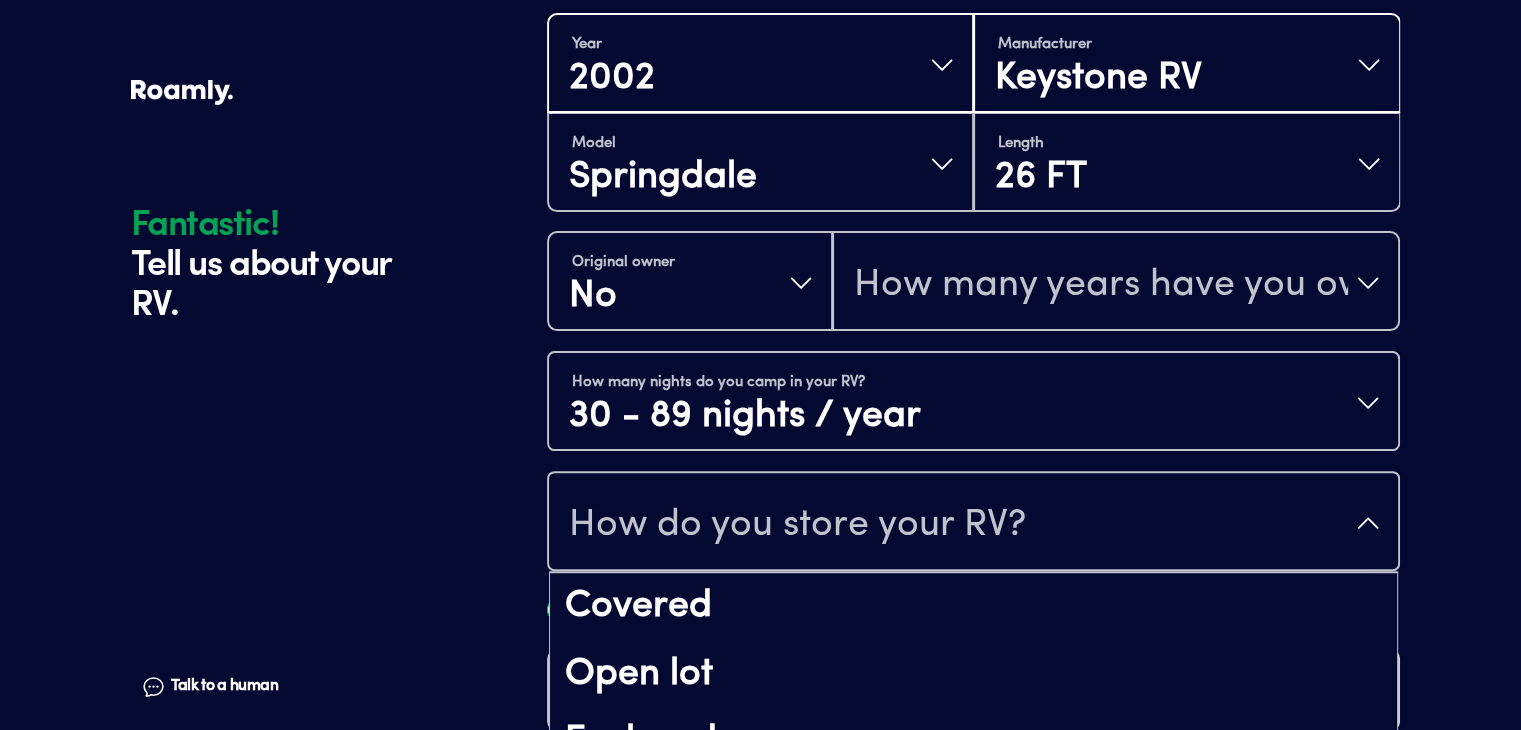 scroll, scrollTop: 24, scrollLeft: 0, axis: vertical 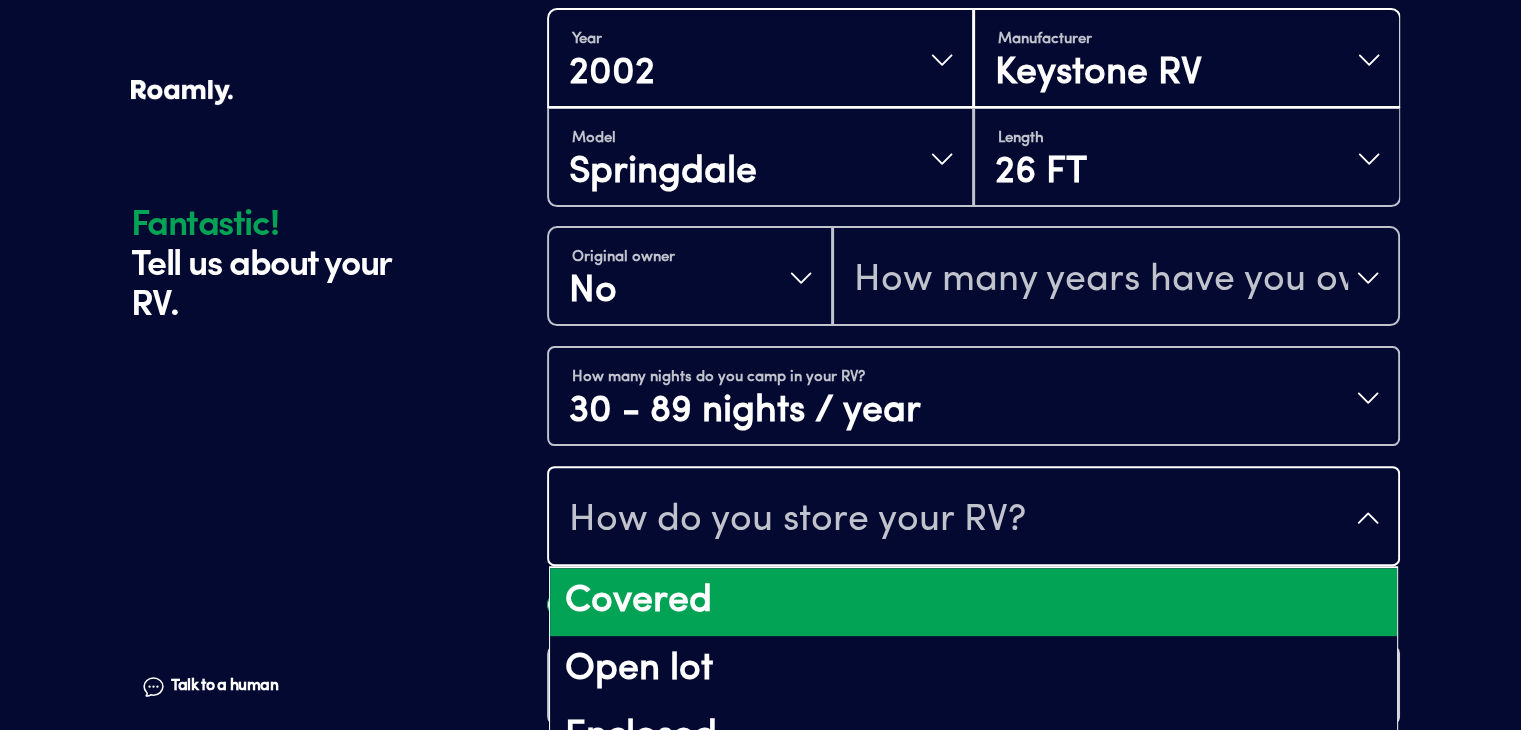 click on "Covered" at bounding box center [973, 602] 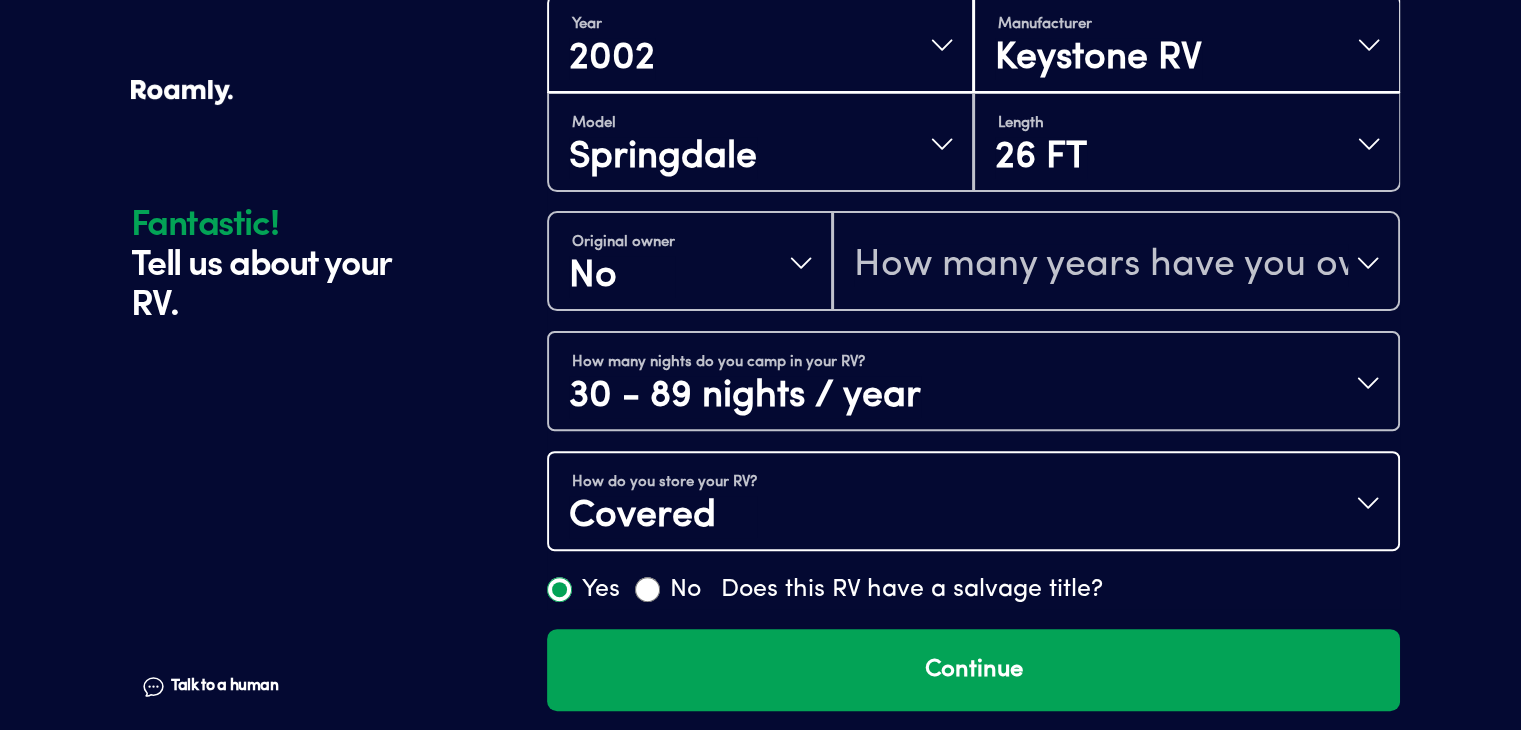scroll, scrollTop: 547, scrollLeft: 0, axis: vertical 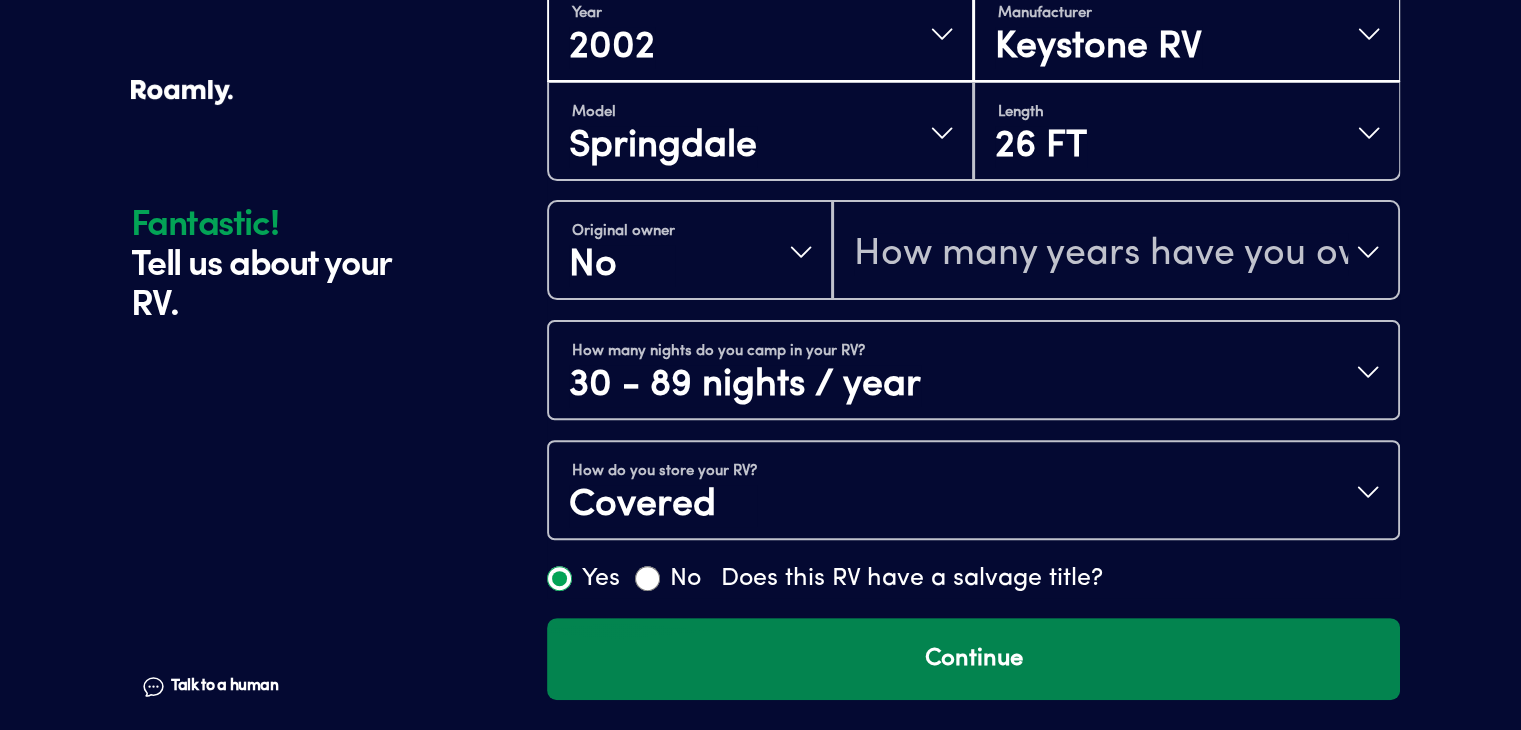 click on "Continue" at bounding box center (973, 659) 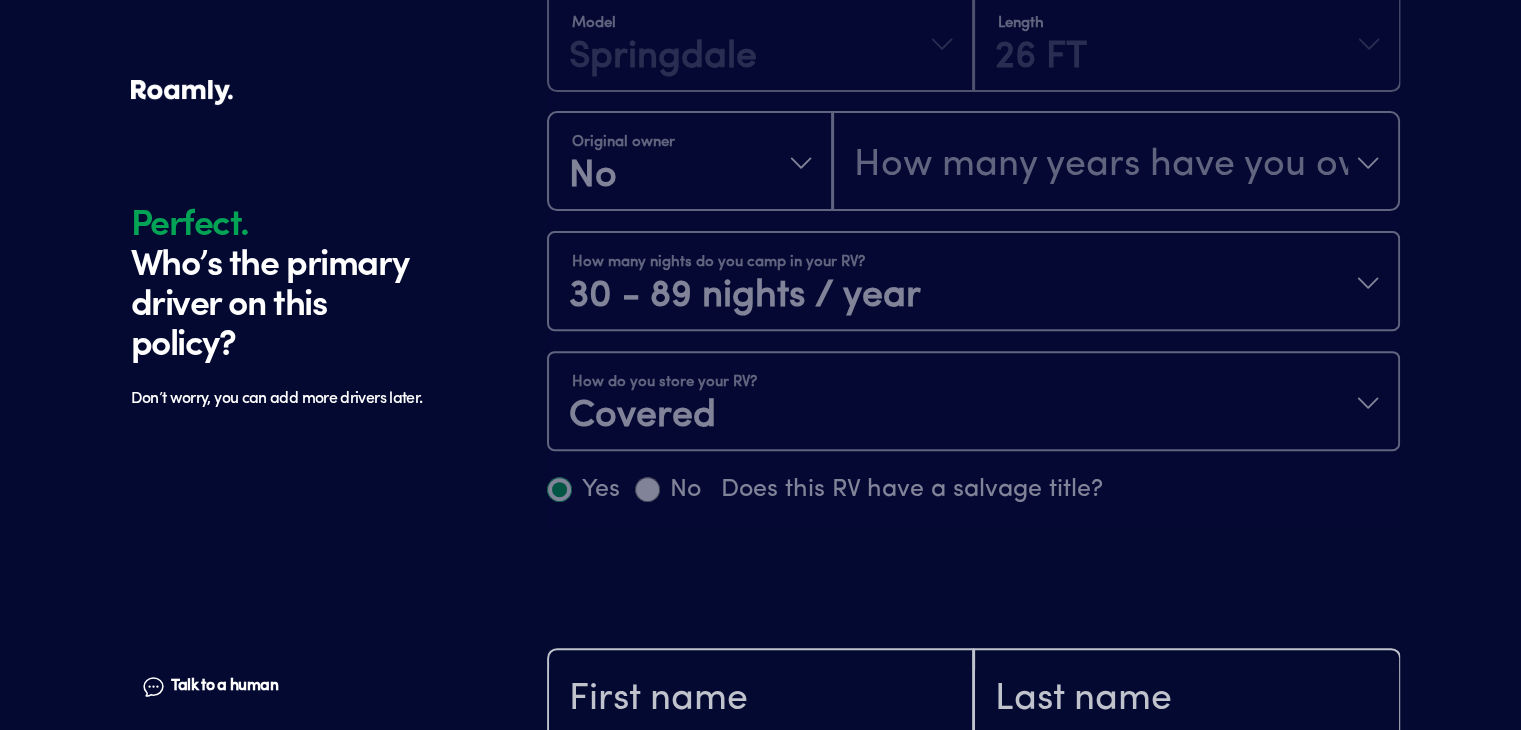scroll, scrollTop: 947, scrollLeft: 0, axis: vertical 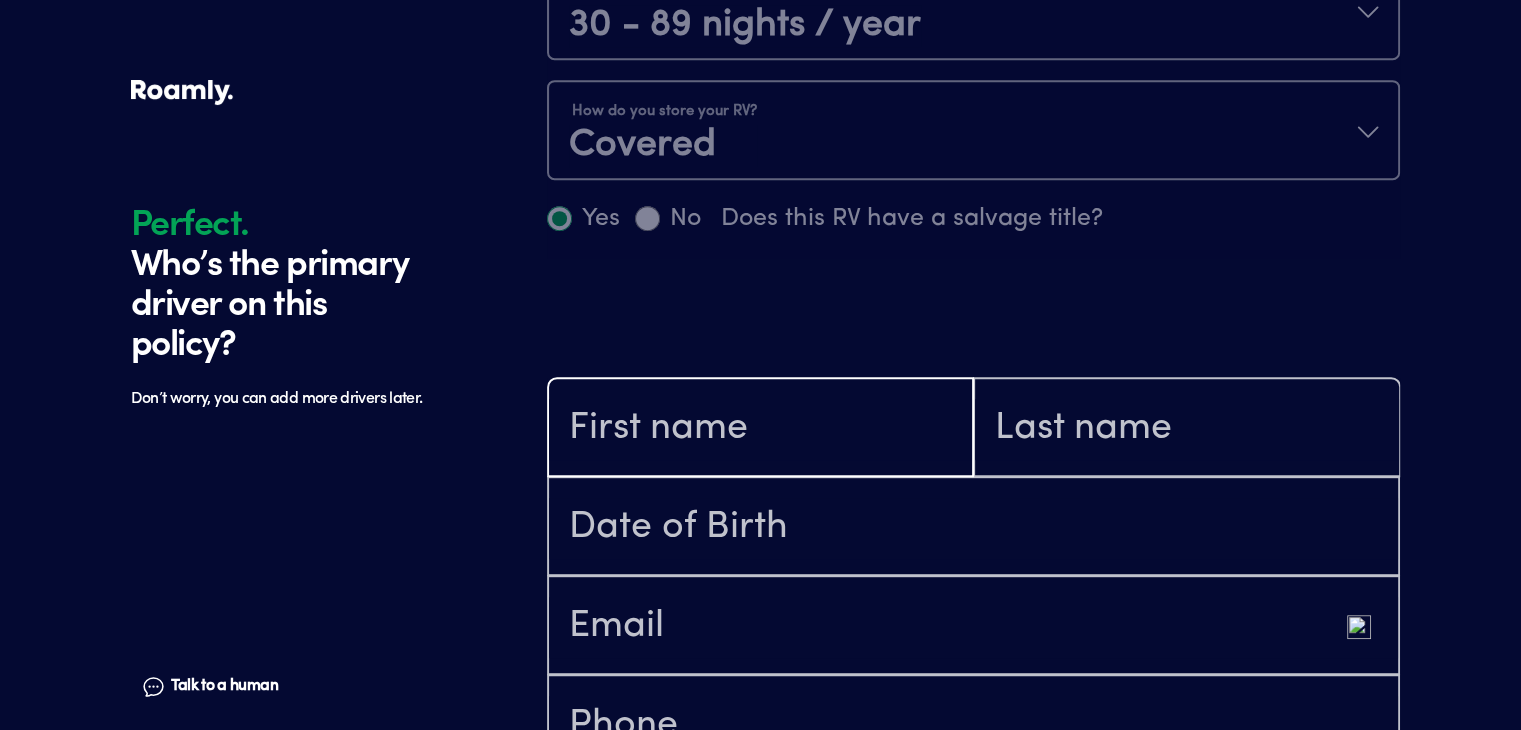 click at bounding box center [760, 429] 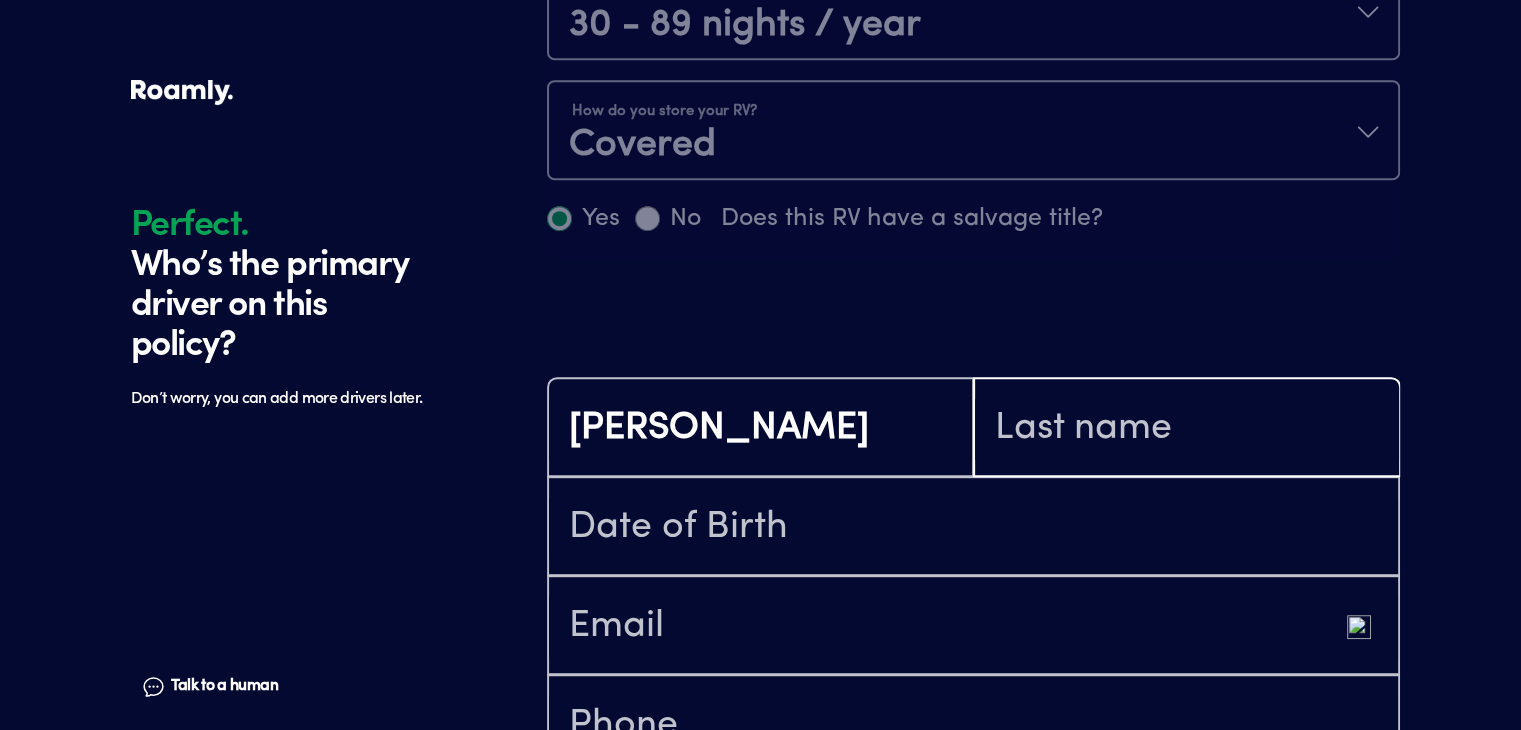type on "[PERSON_NAME]" 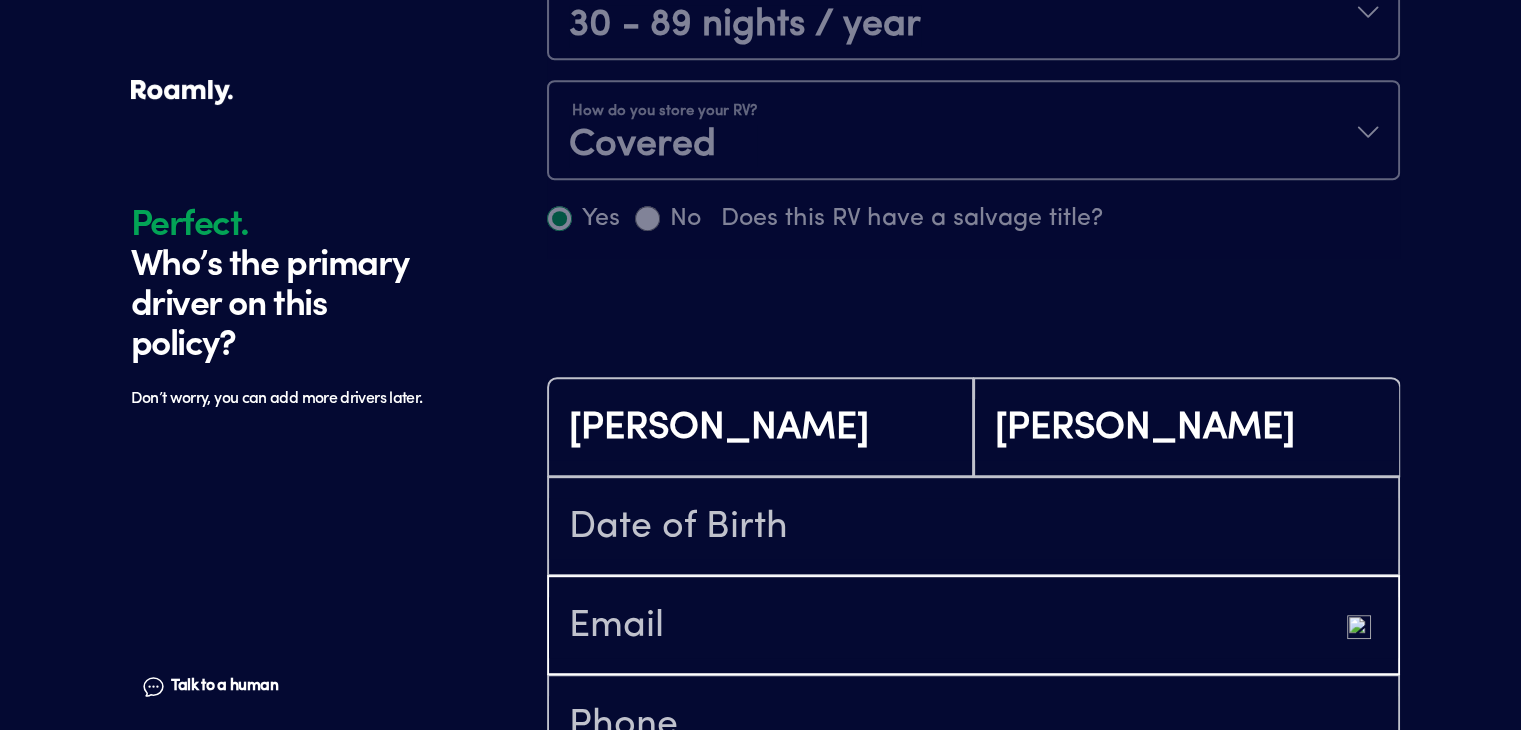 type on "[EMAIL_ADDRESS][DOMAIN_NAME]" 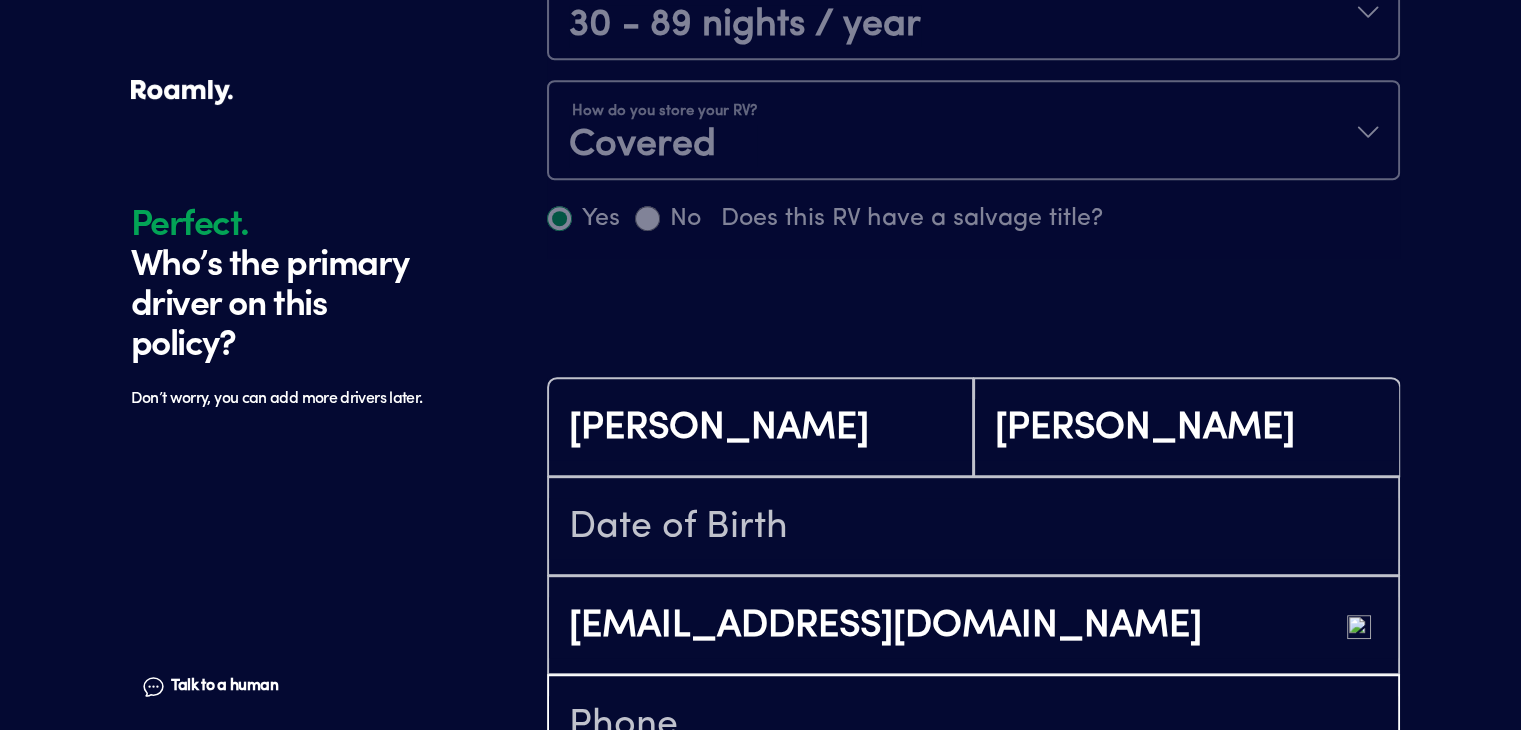 type on "[PHONE_NUMBER]" 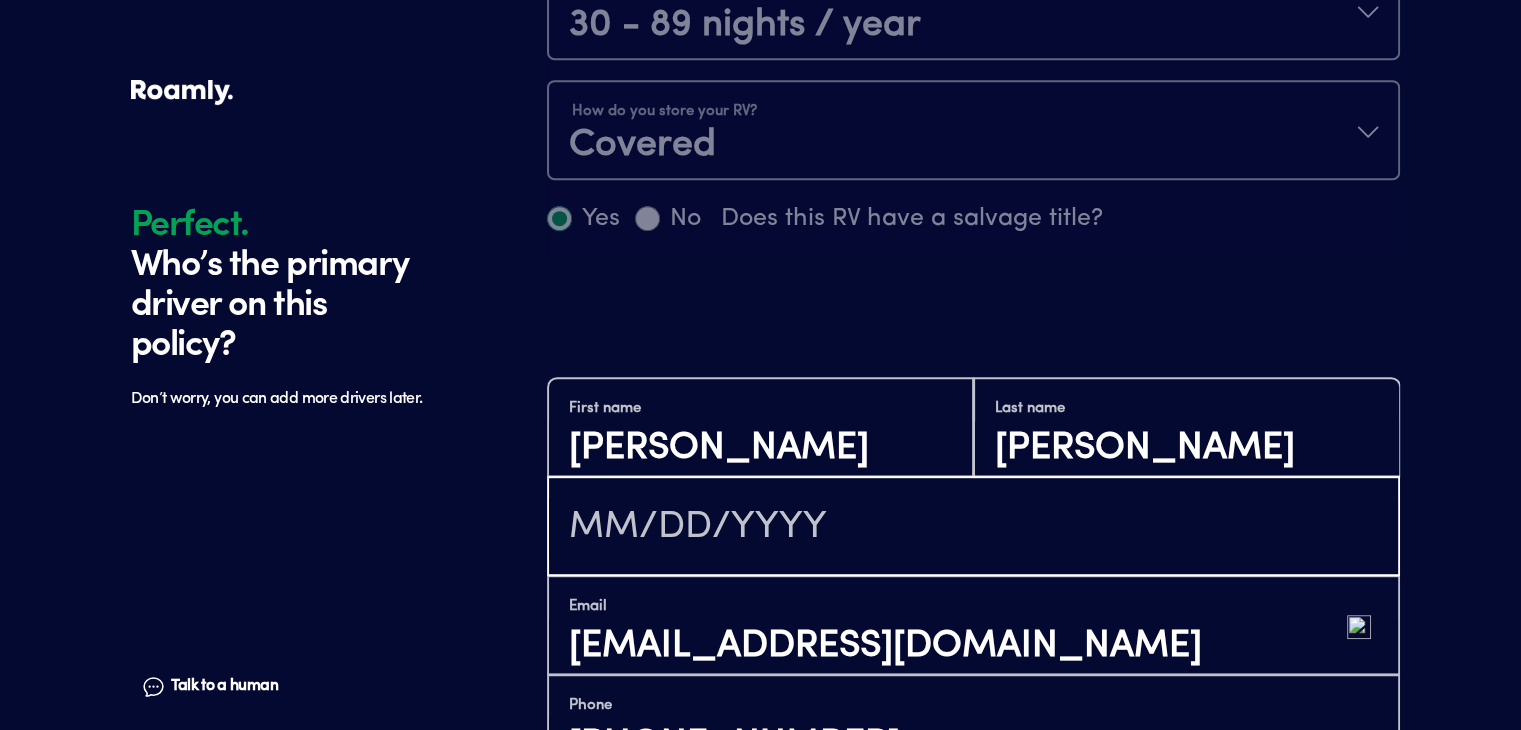click at bounding box center [973, 528] 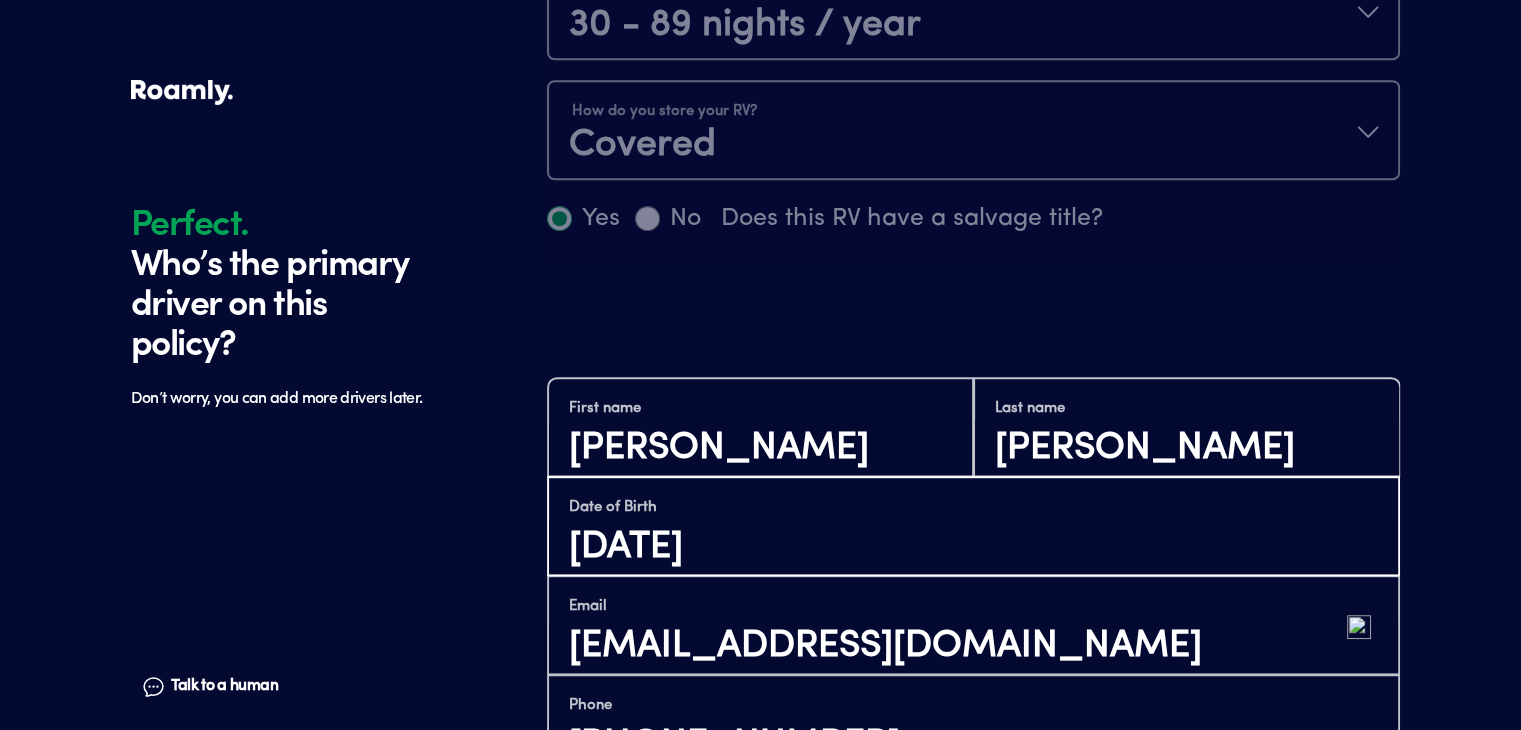 type on "[DATE]" 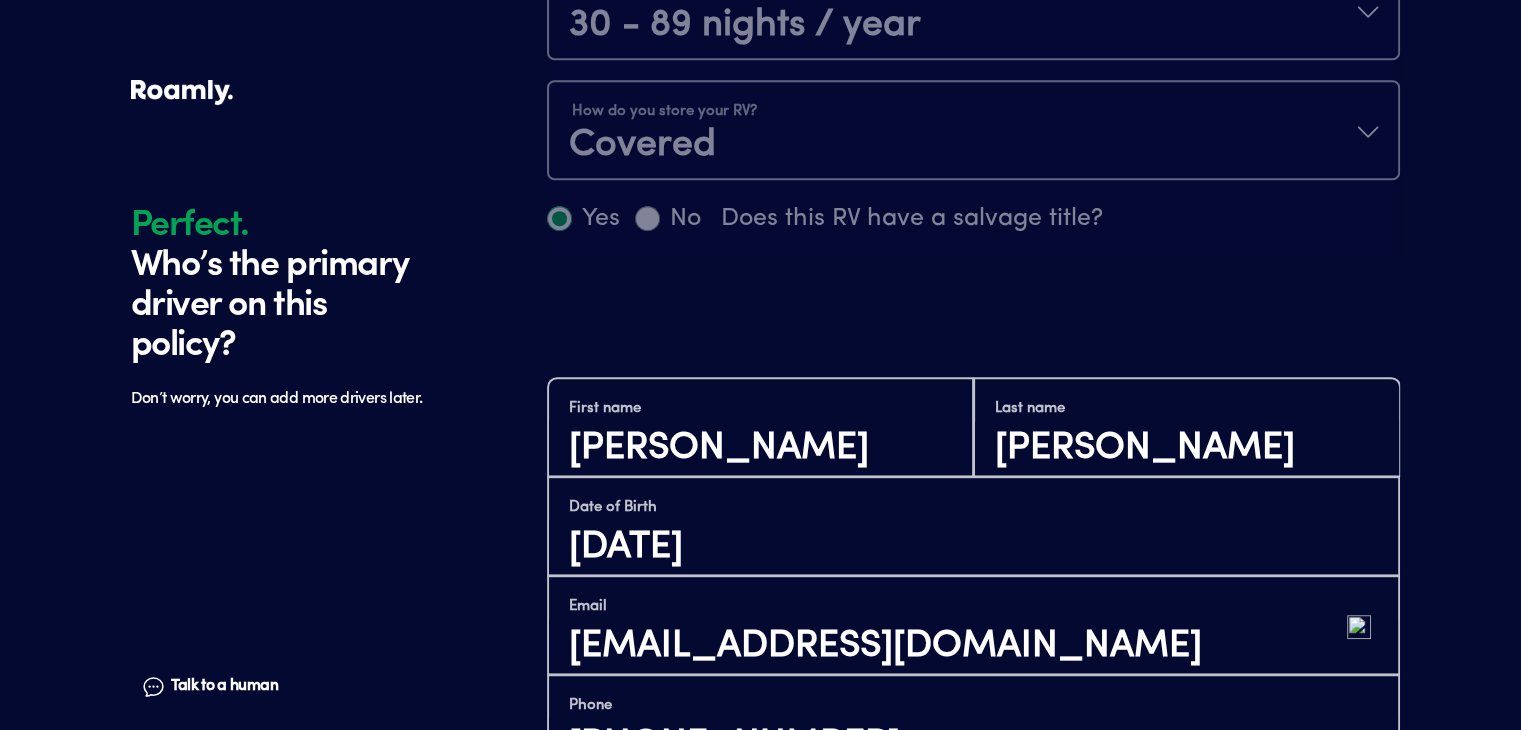 click on "Phone [PHONE_NUMBER]" at bounding box center (973, 724) 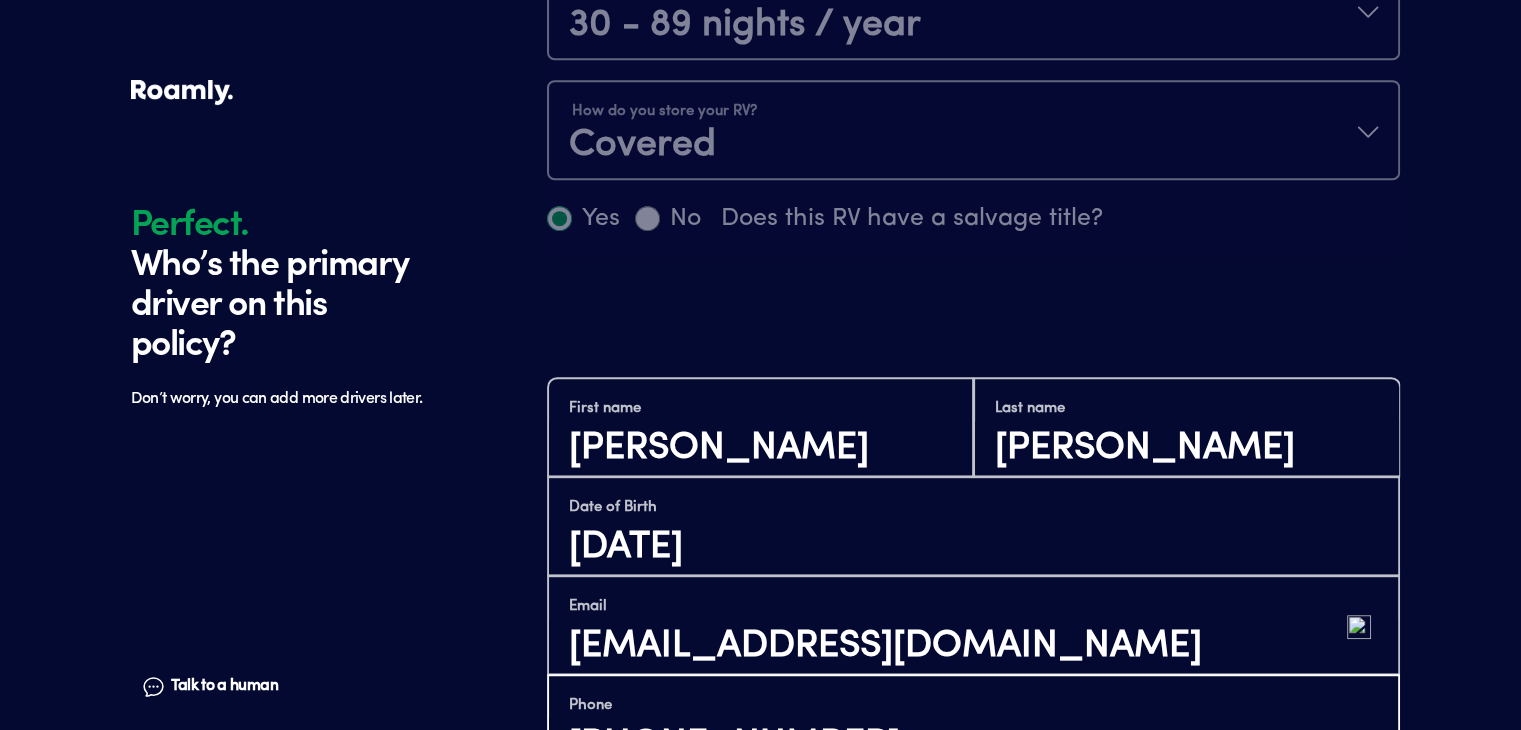 scroll, scrollTop: 989, scrollLeft: 0, axis: vertical 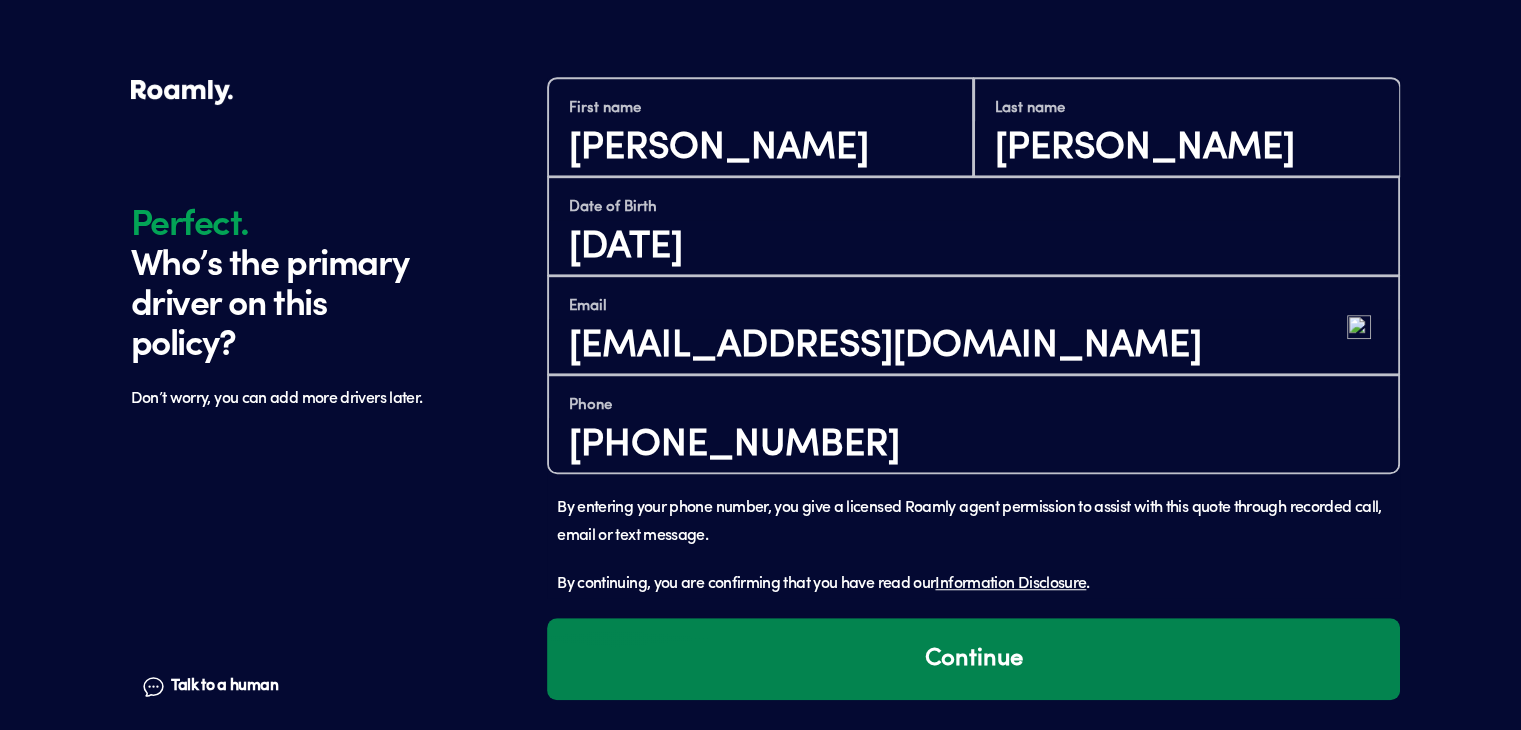 click on "Continue" at bounding box center (973, 659) 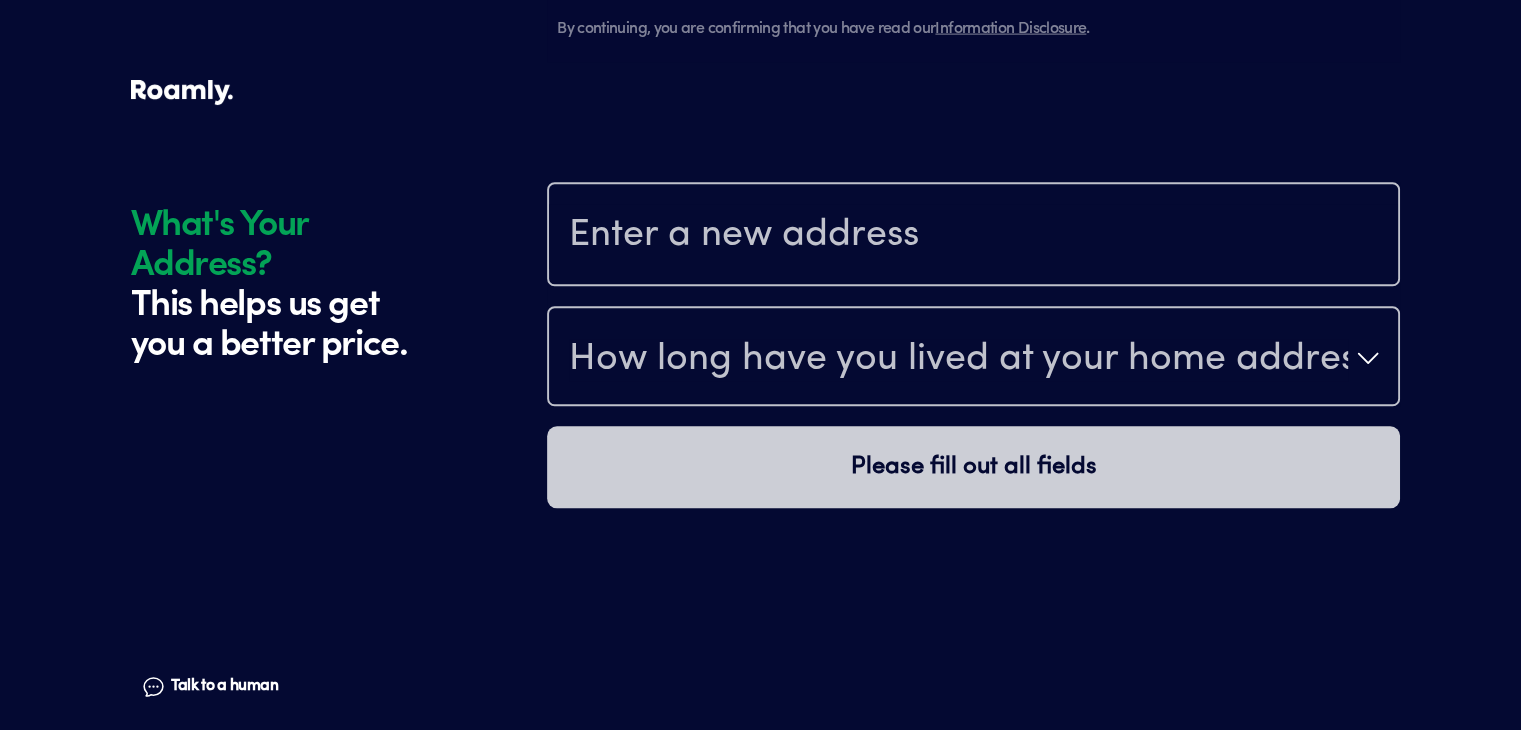 scroll, scrollTop: 1868, scrollLeft: 0, axis: vertical 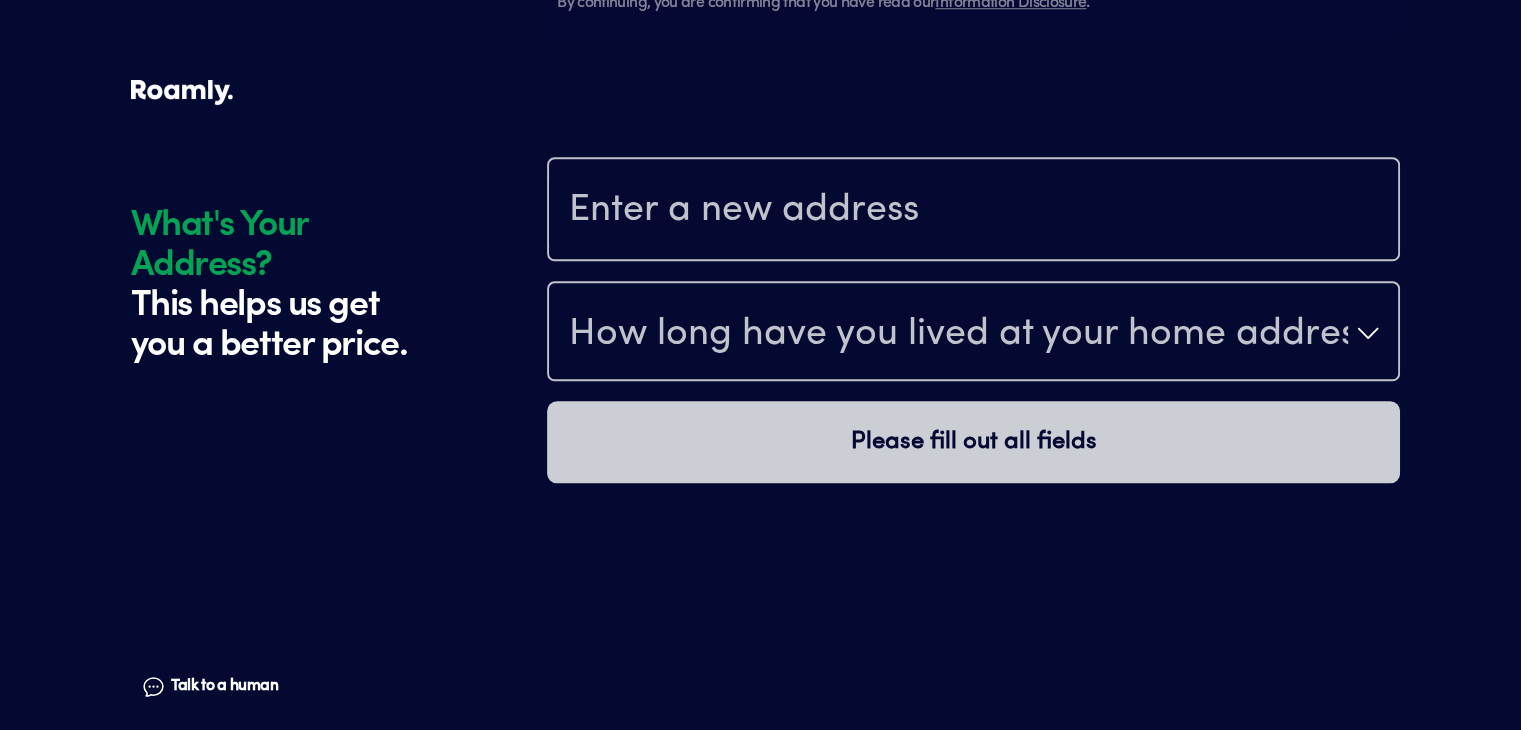click at bounding box center (973, 211) 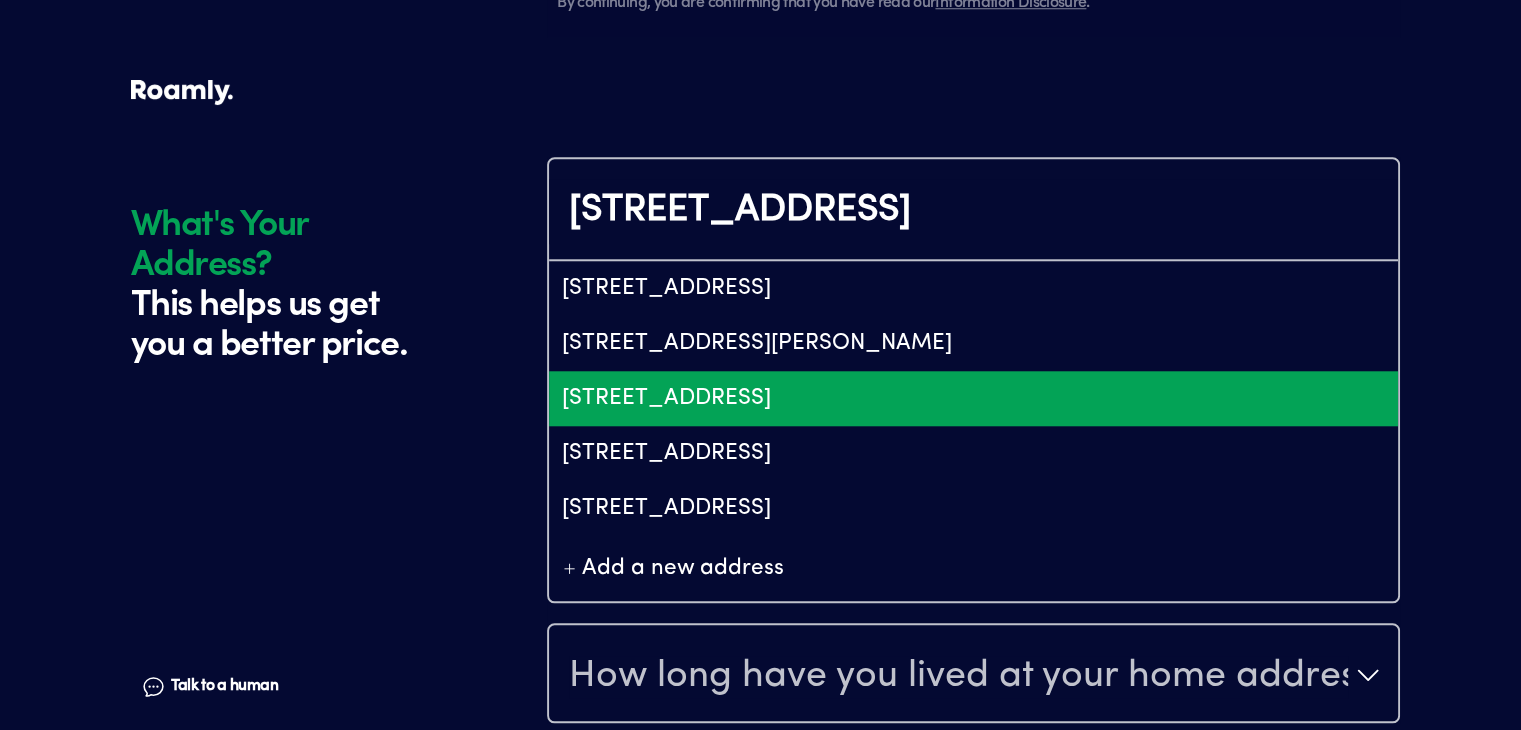 click on "[STREET_ADDRESS]" at bounding box center (973, 398) 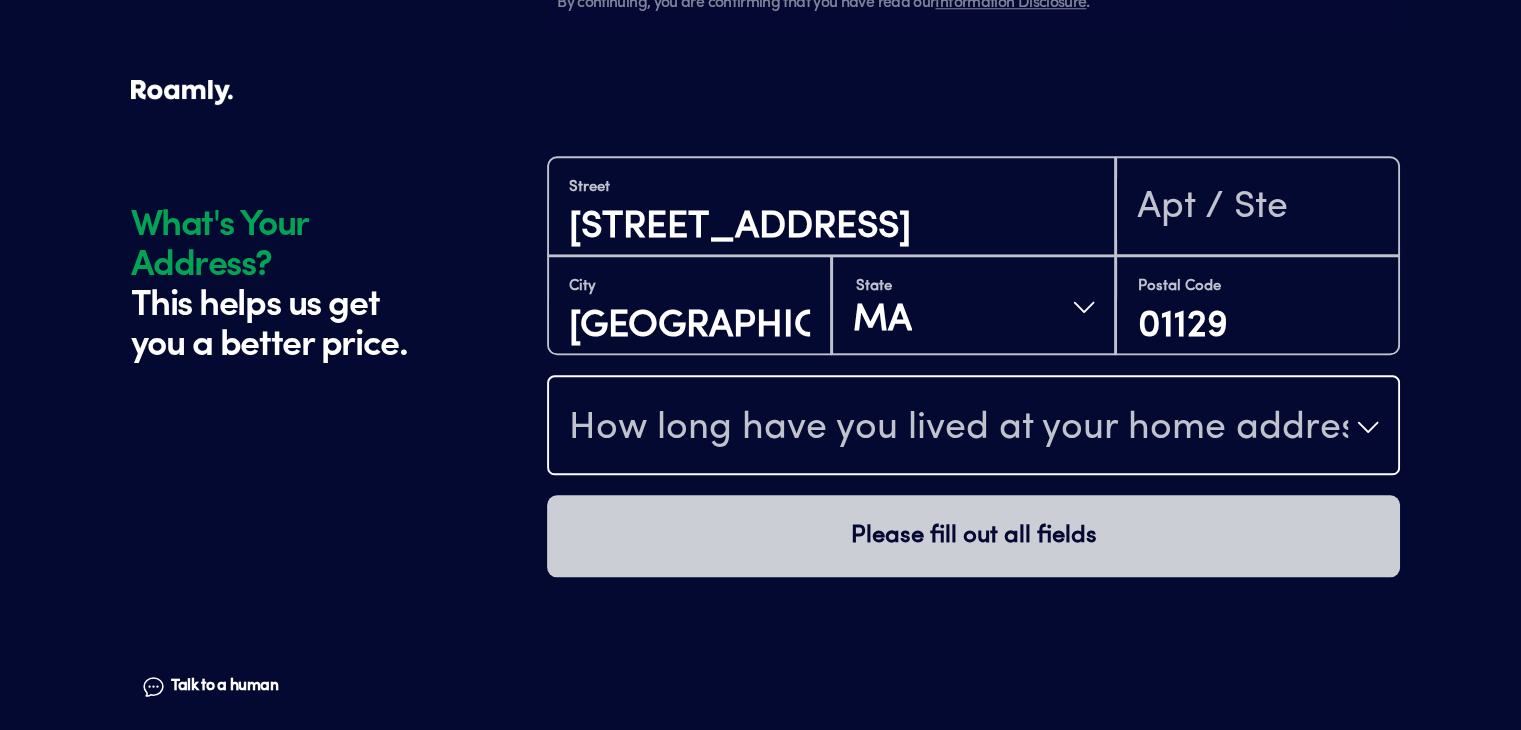 click on "How long have you lived at your home address?" at bounding box center (958, 429) 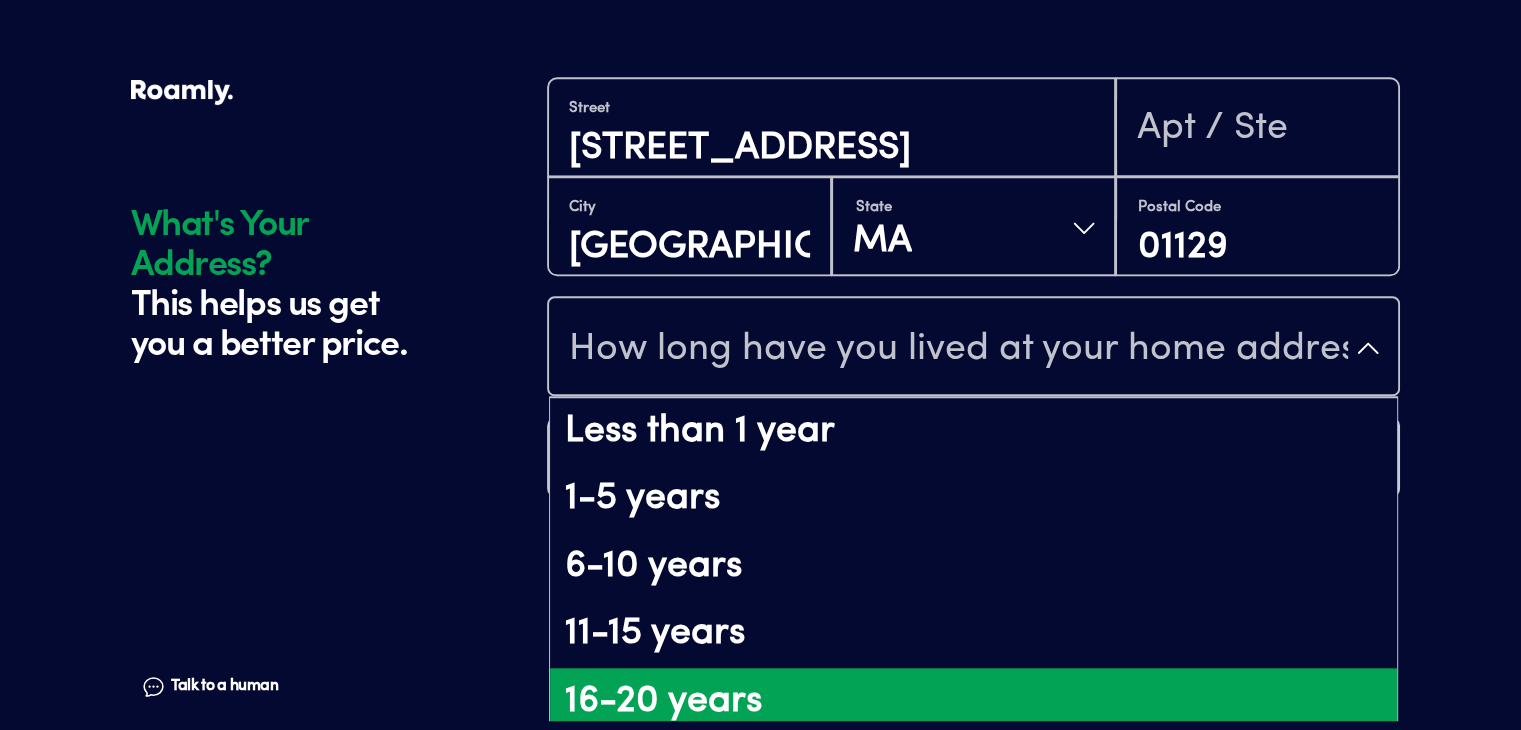 scroll, scrollTop: 160, scrollLeft: 0, axis: vertical 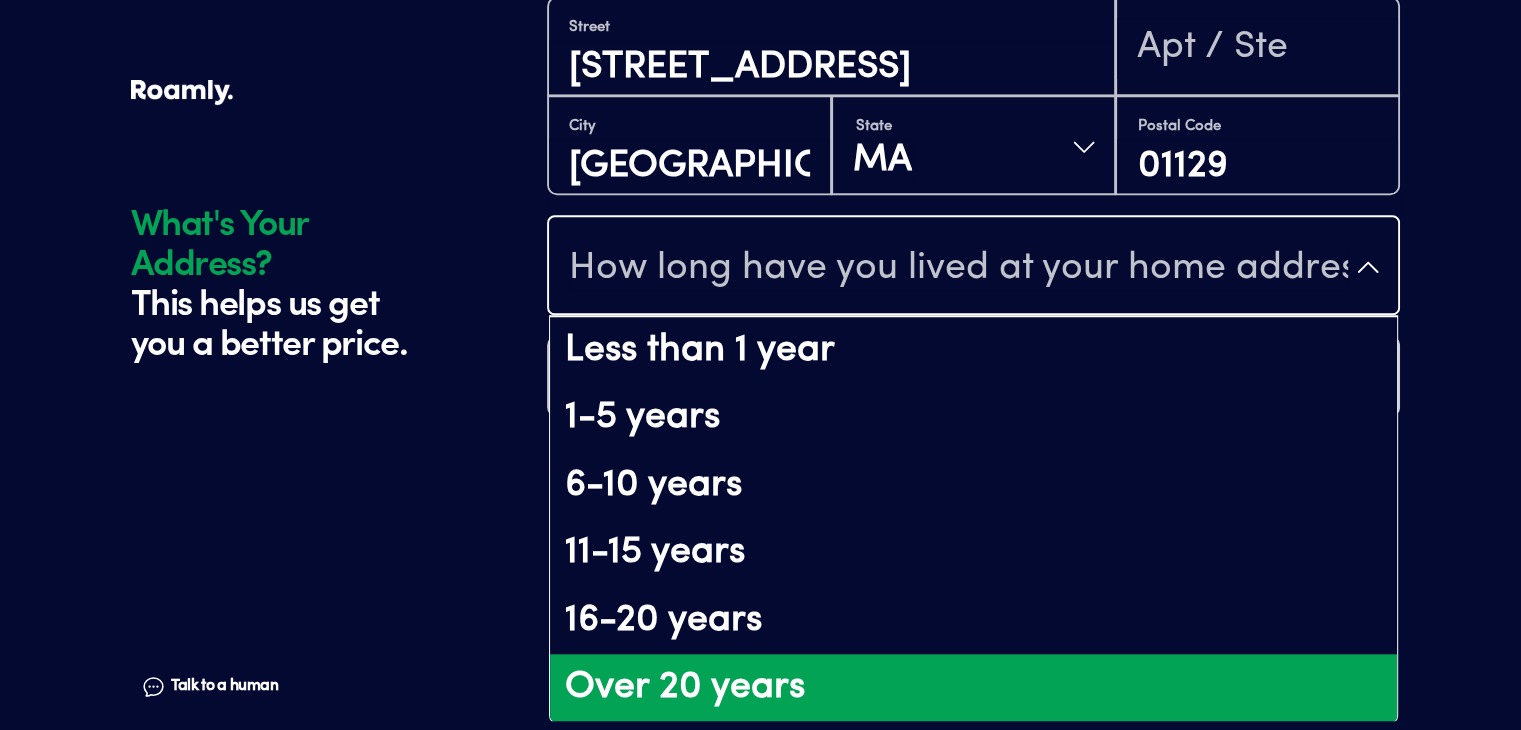 click on "Over 20 years" at bounding box center (973, 688) 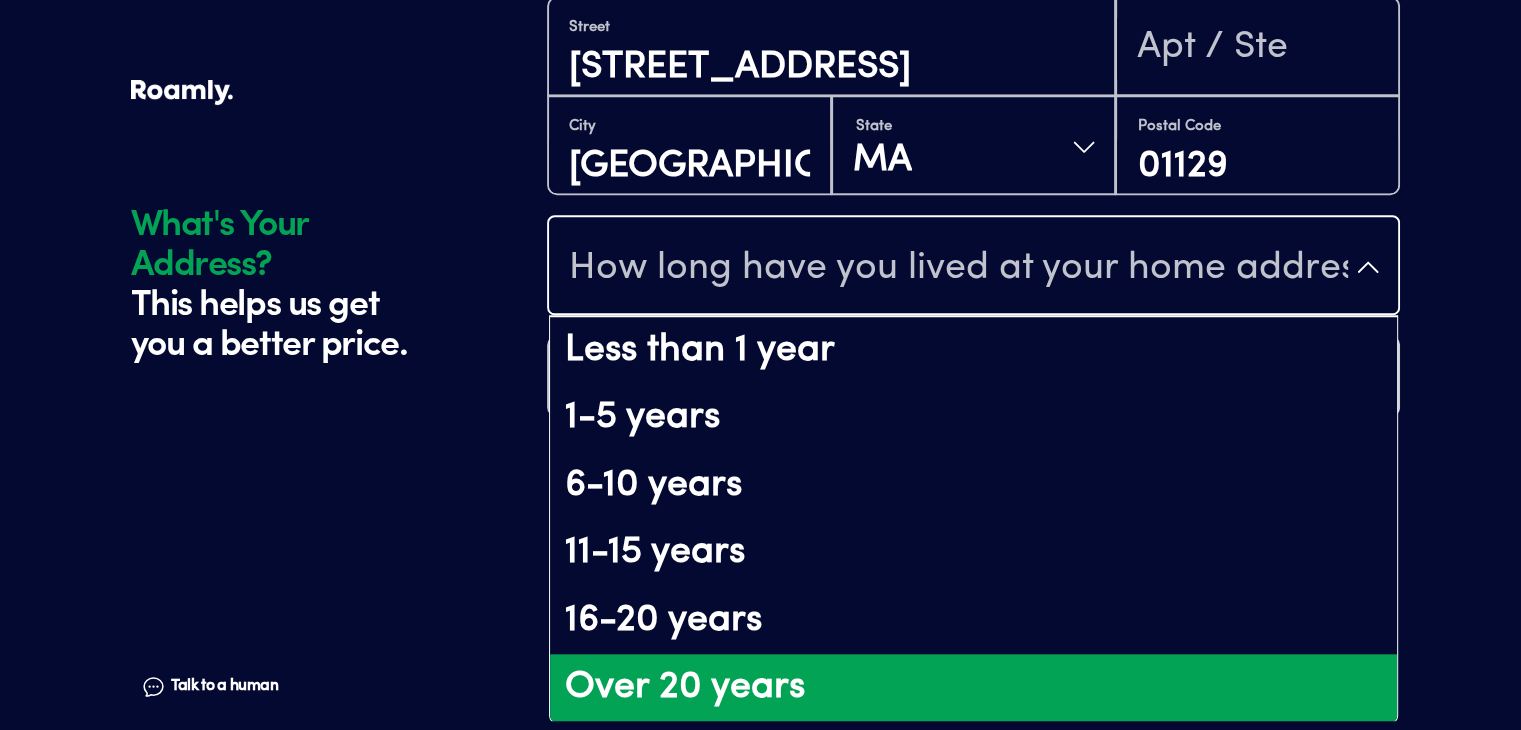 scroll, scrollTop: 0, scrollLeft: 0, axis: both 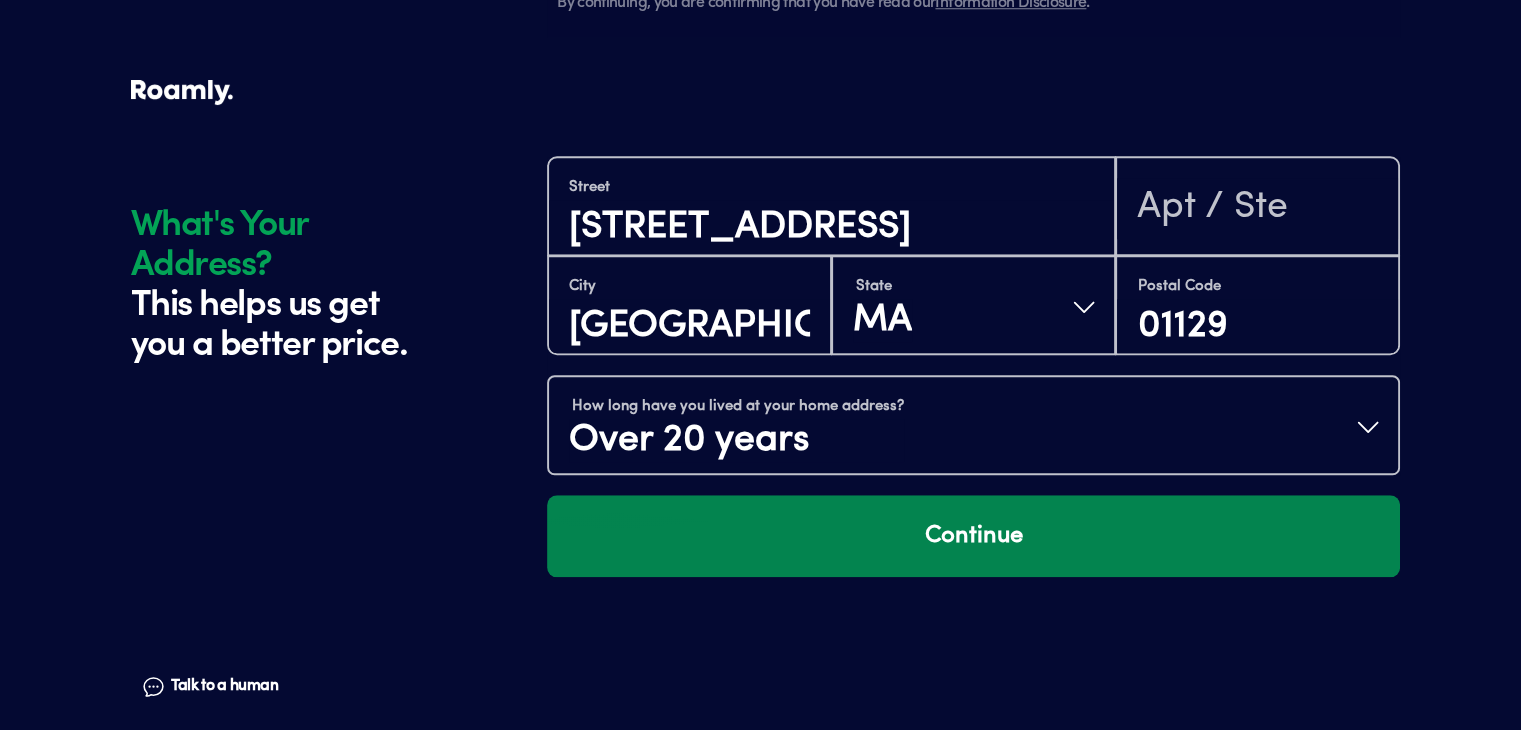 click on "Continue" at bounding box center (973, 536) 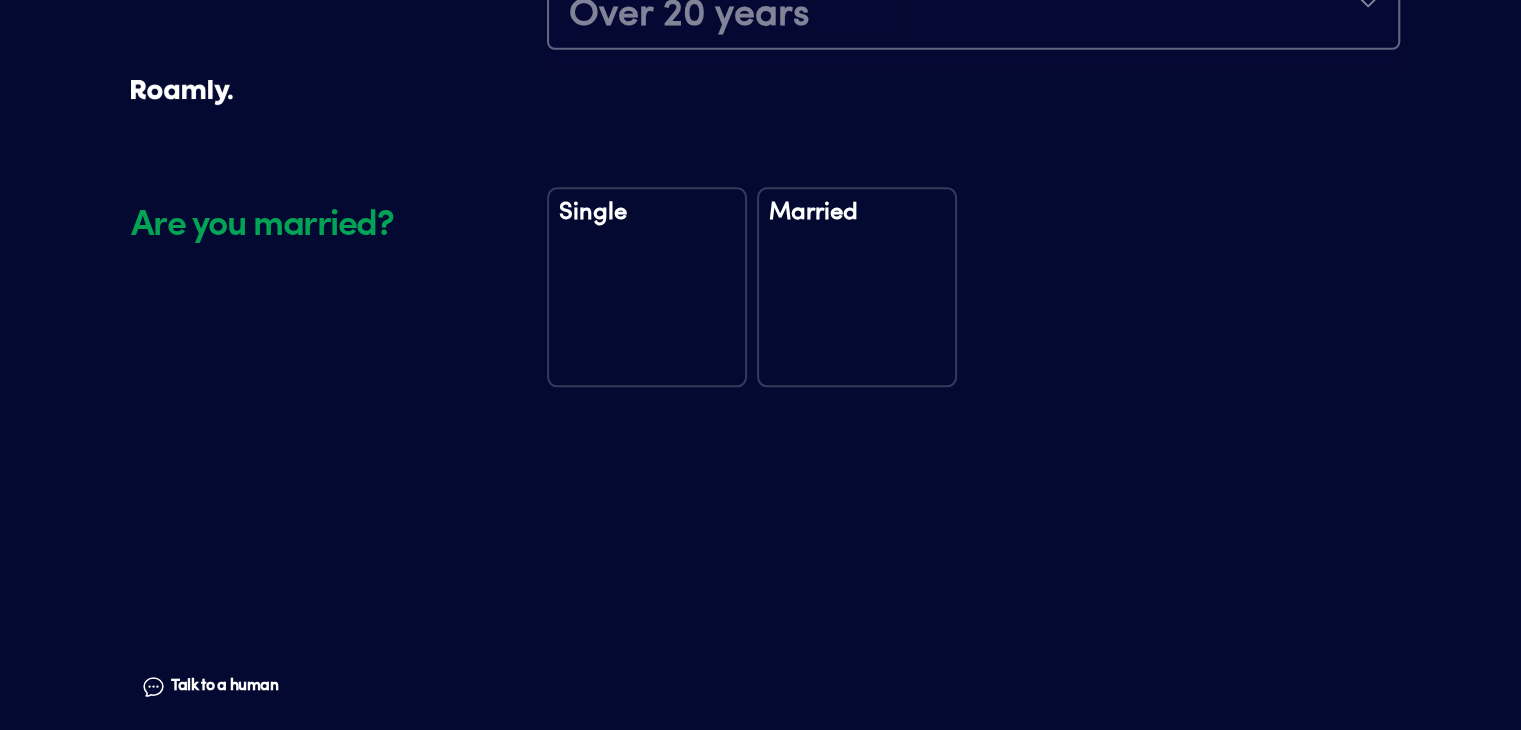 scroll, scrollTop: 2338, scrollLeft: 0, axis: vertical 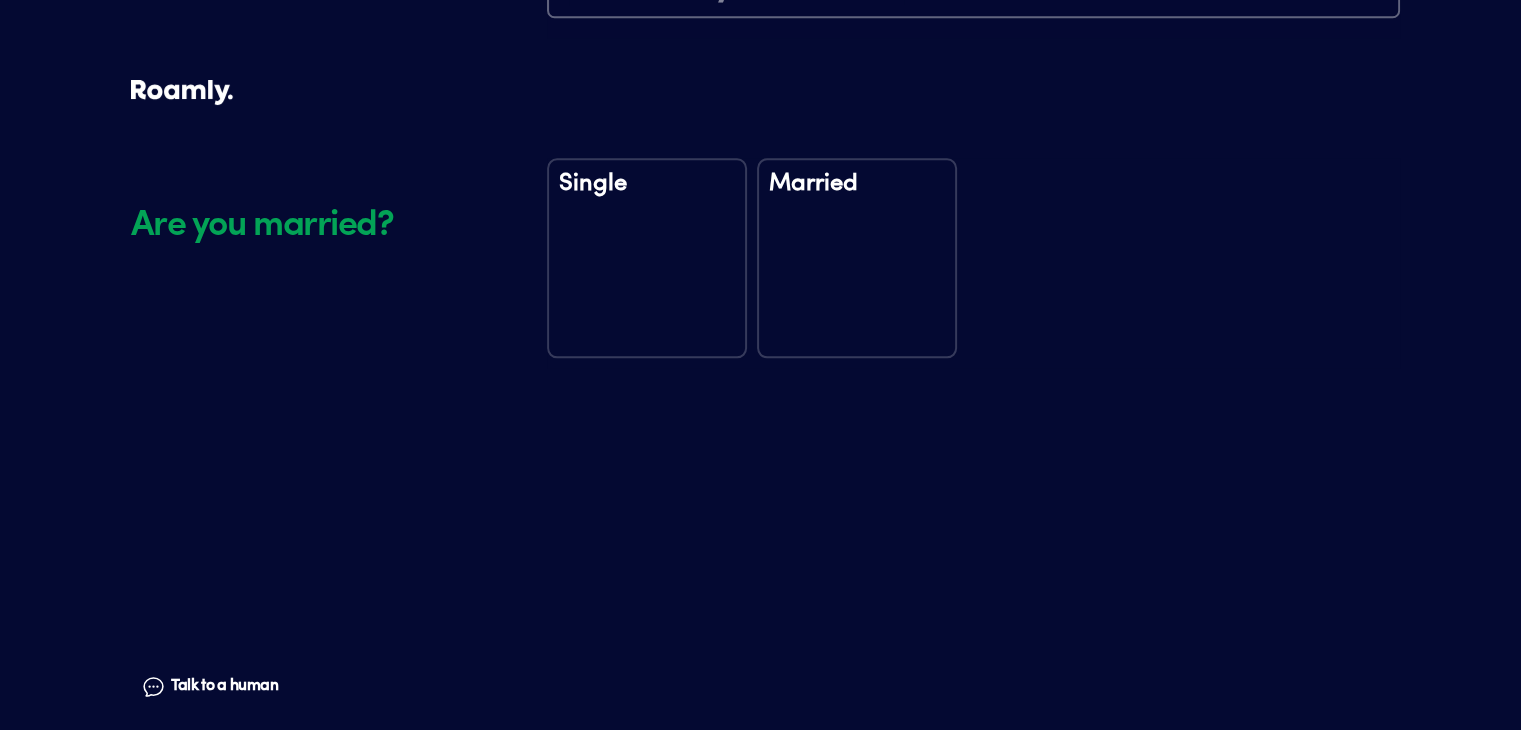 click on "Married" at bounding box center (857, 258) 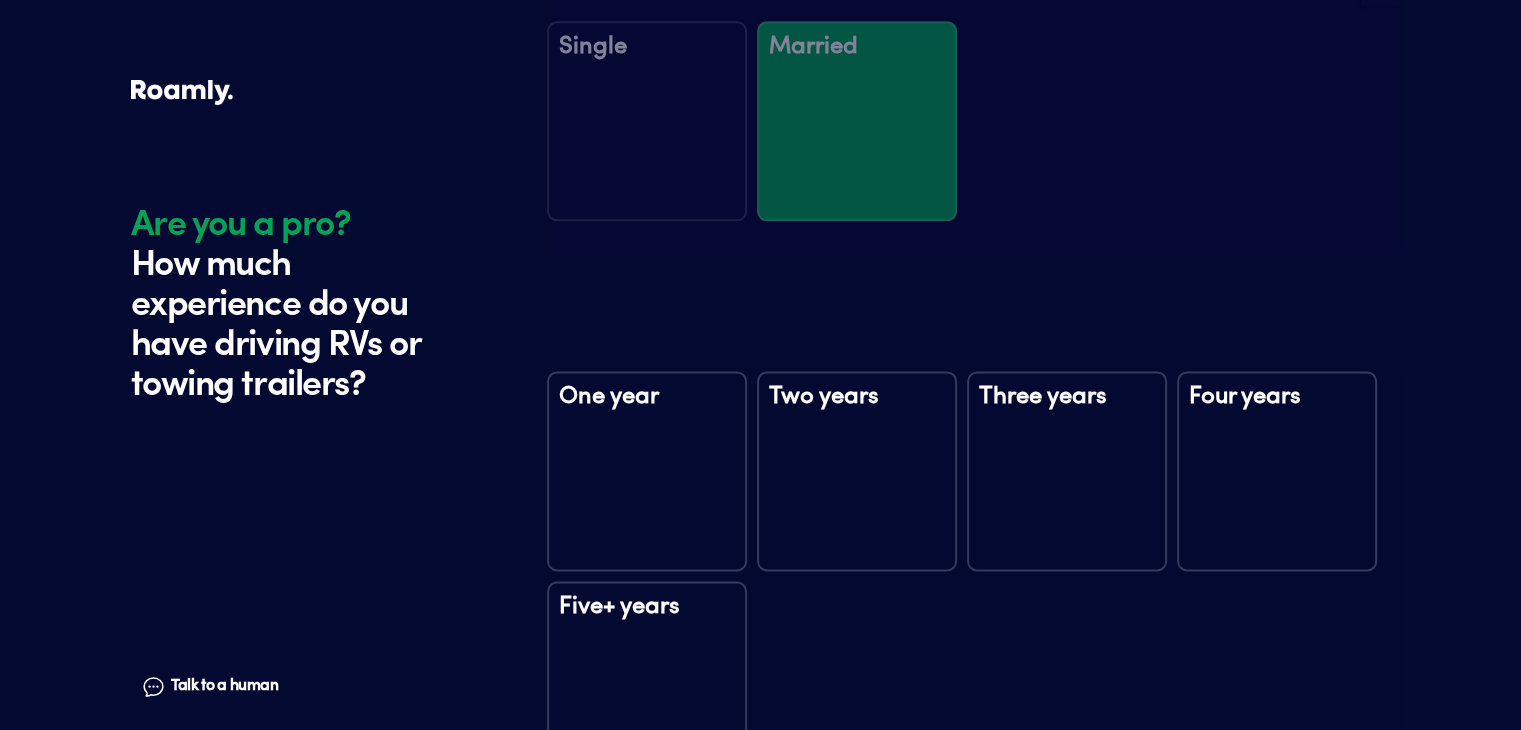 scroll, scrollTop: 2538, scrollLeft: 0, axis: vertical 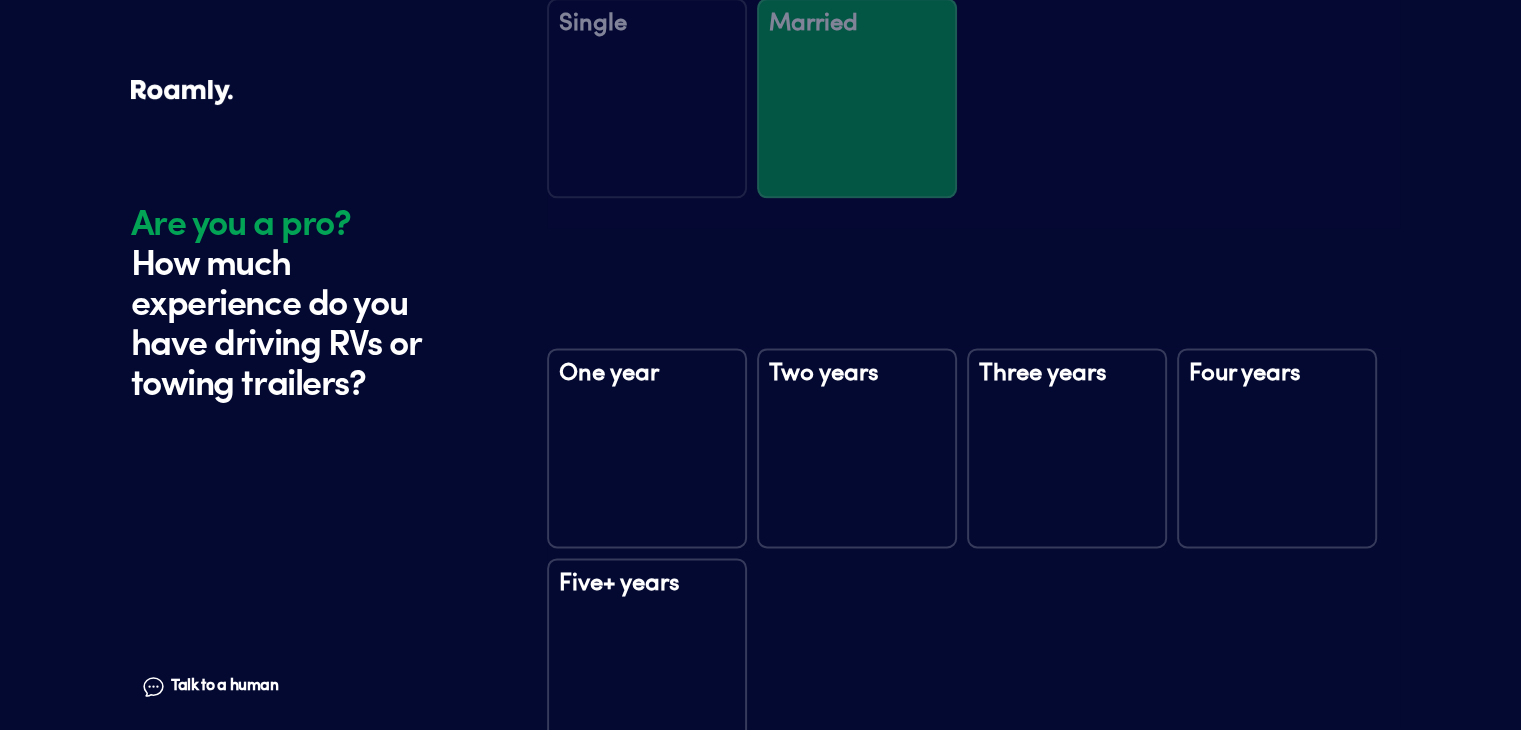 click on "Five+ years" at bounding box center [647, 658] 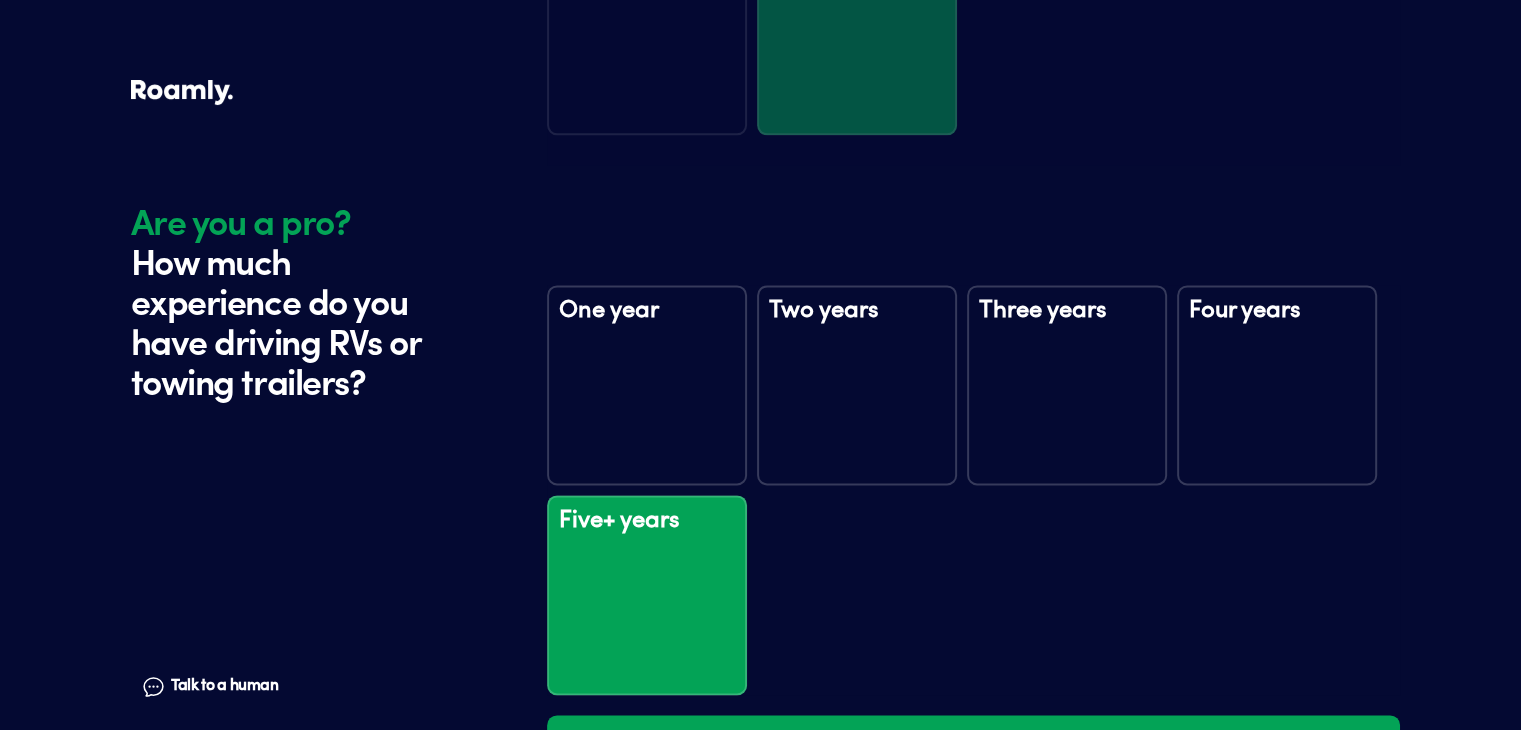scroll, scrollTop: 2728, scrollLeft: 0, axis: vertical 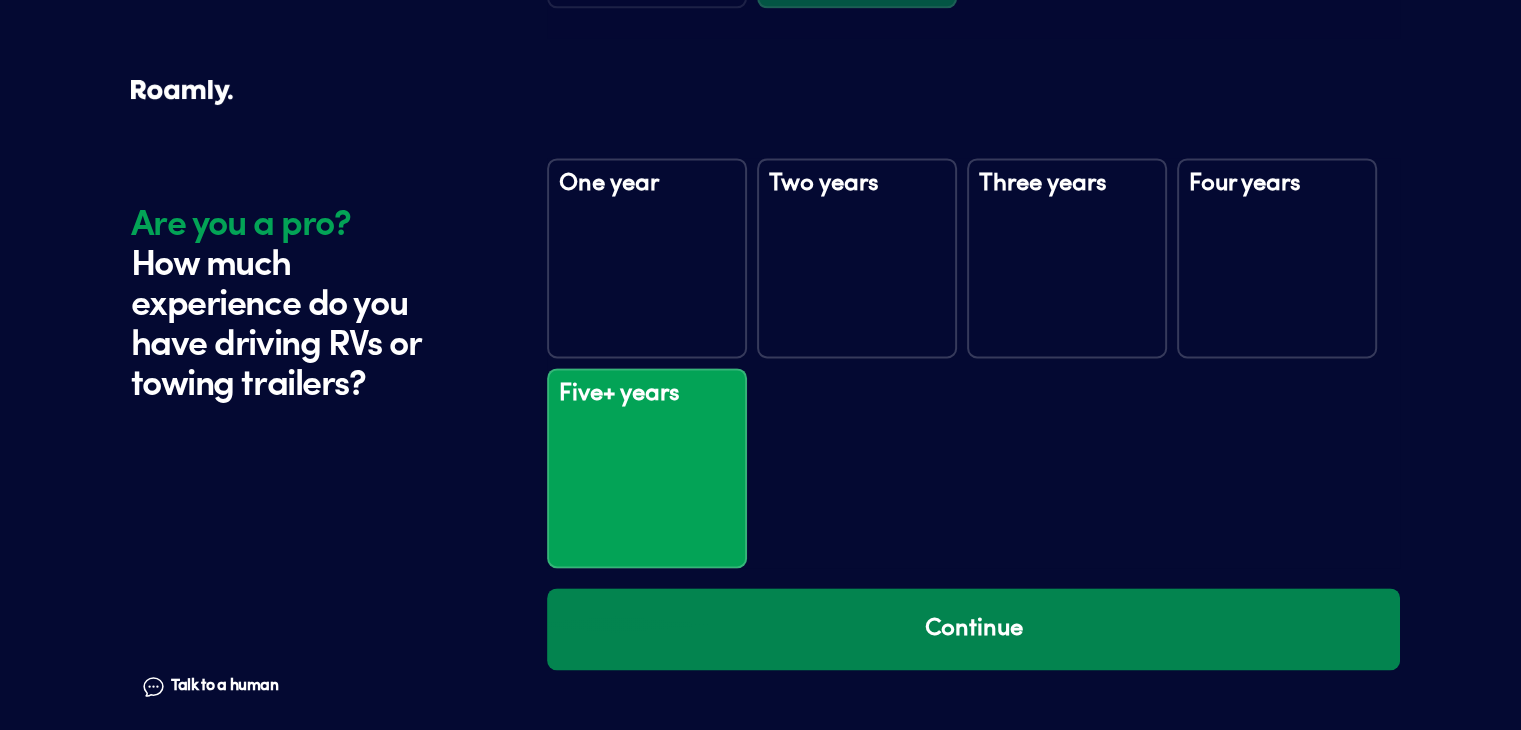 click on "Continue" at bounding box center [973, 629] 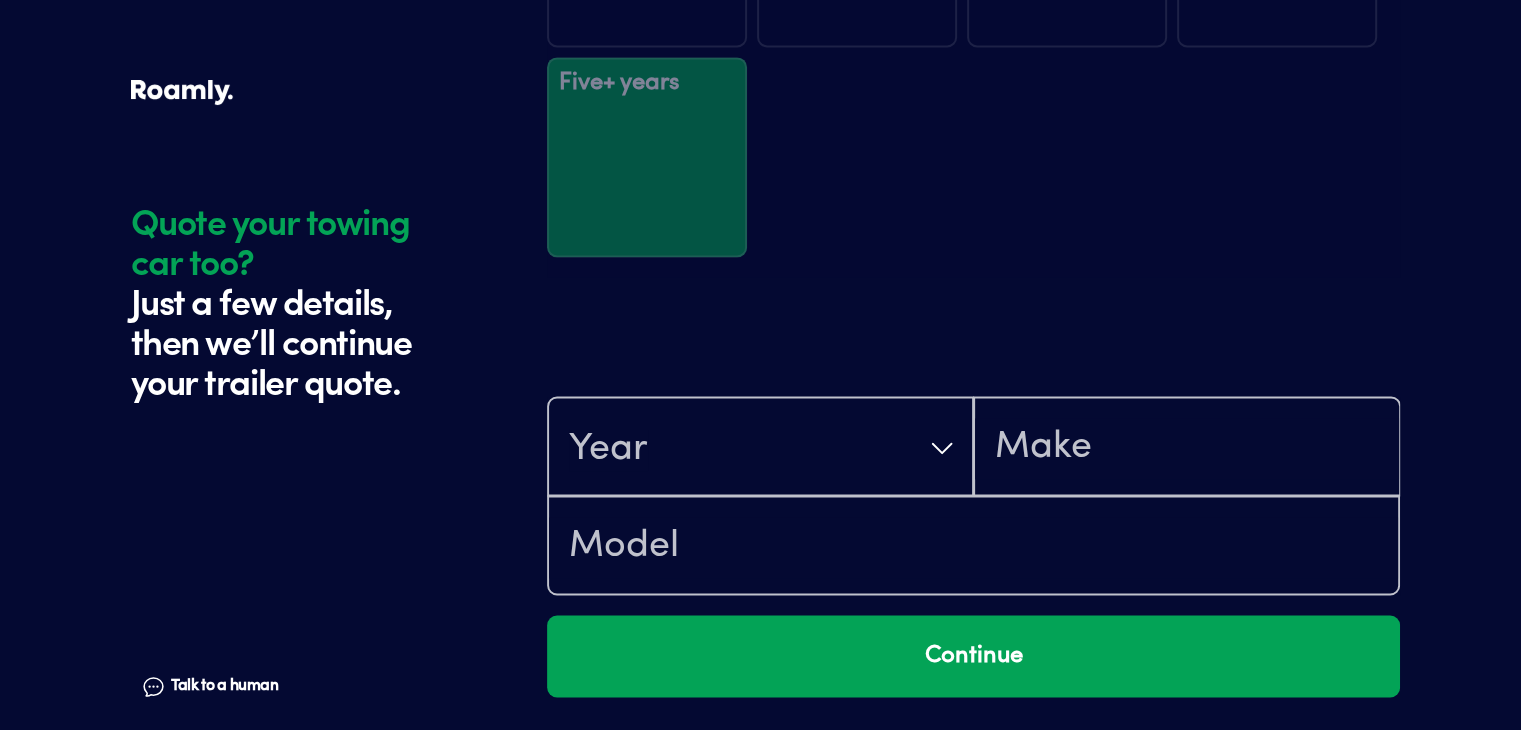 scroll, scrollTop: 3128, scrollLeft: 0, axis: vertical 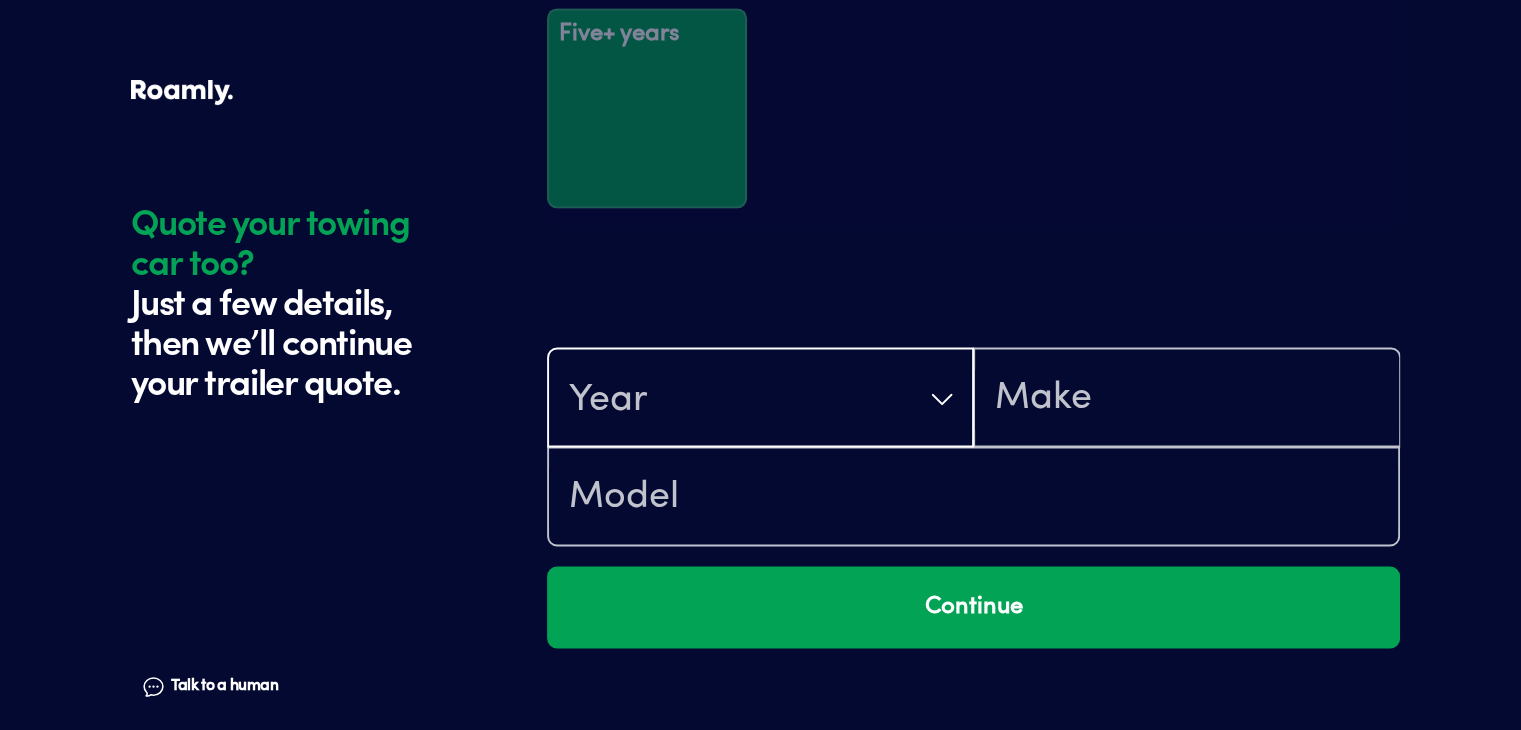 click on "Year" at bounding box center (760, 399) 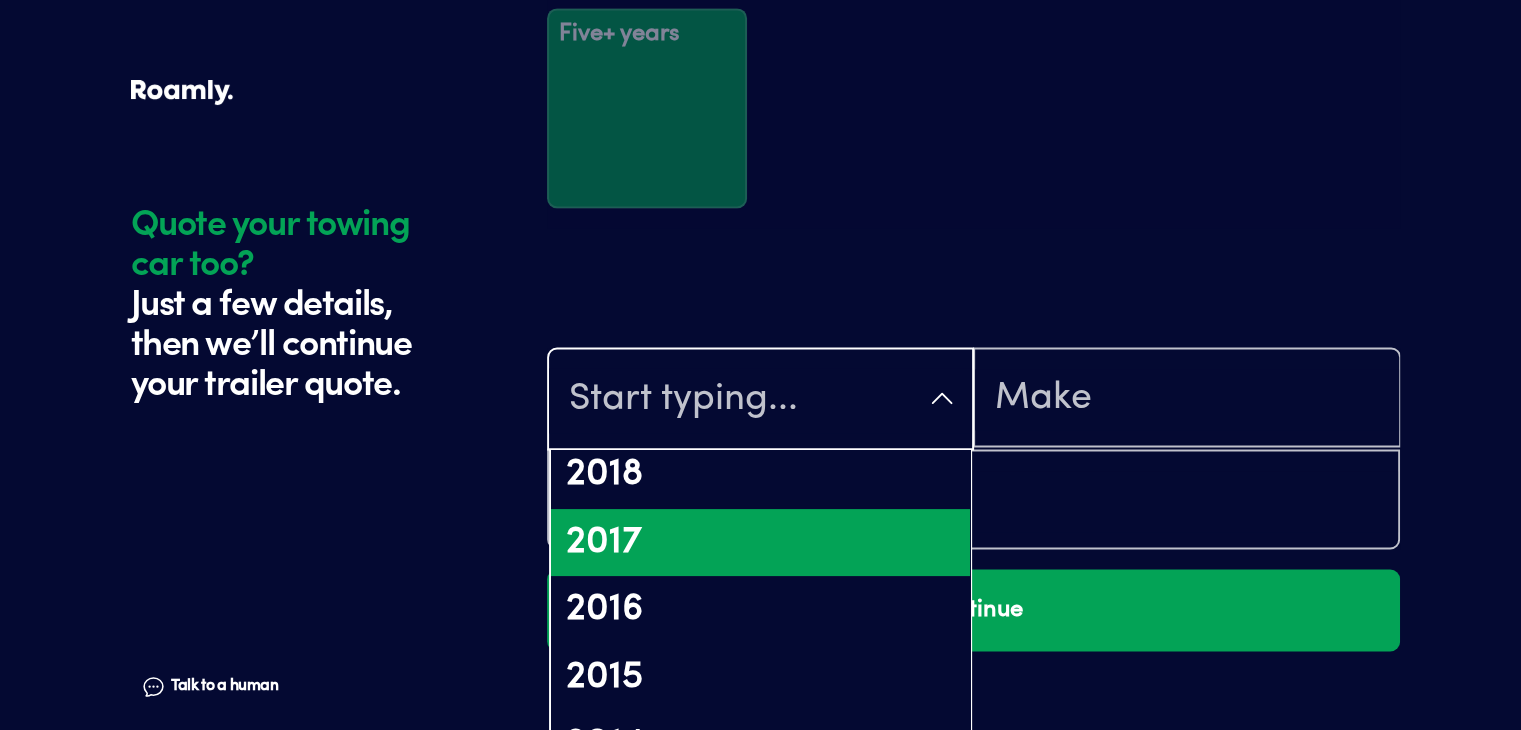 scroll, scrollTop: 900, scrollLeft: 0, axis: vertical 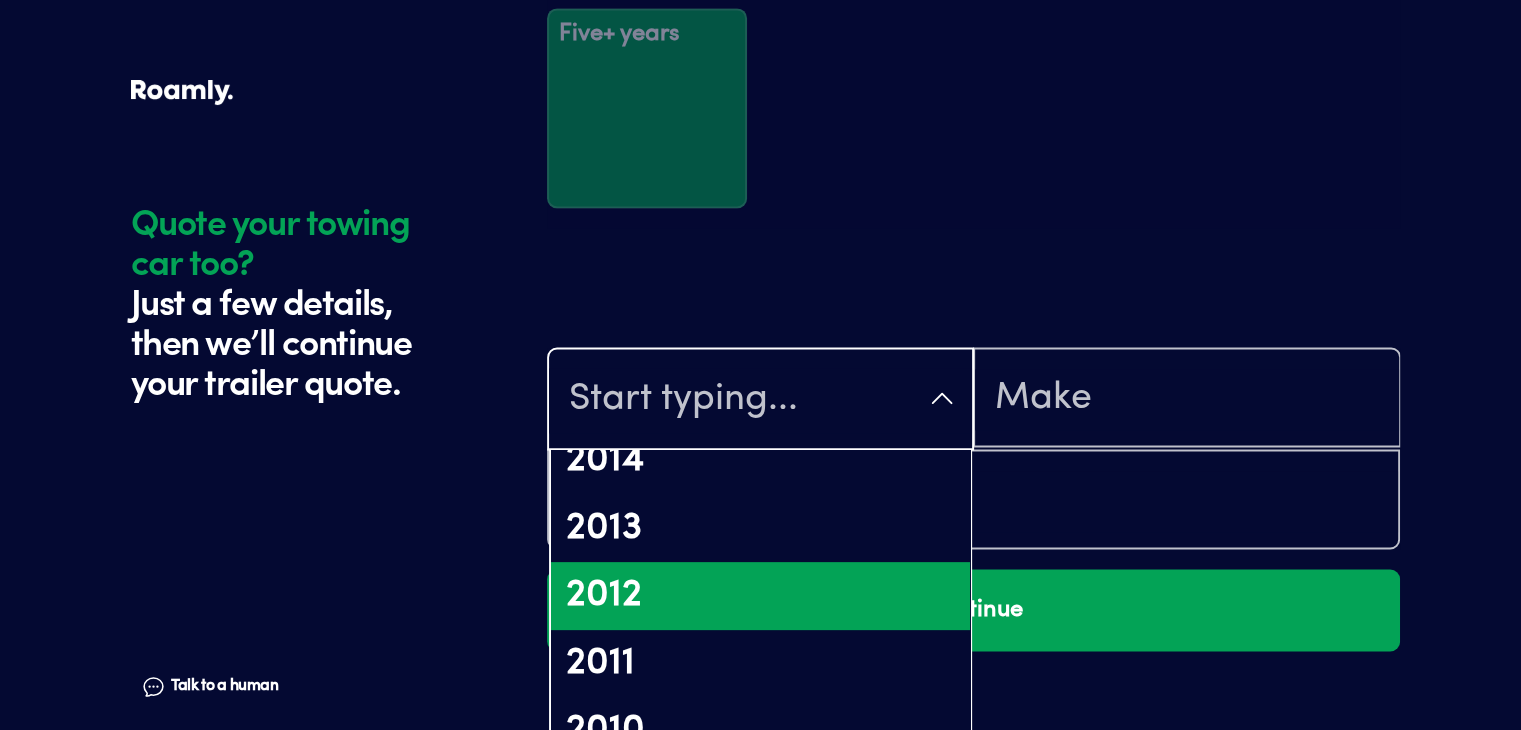 click on "2012" at bounding box center [760, 596] 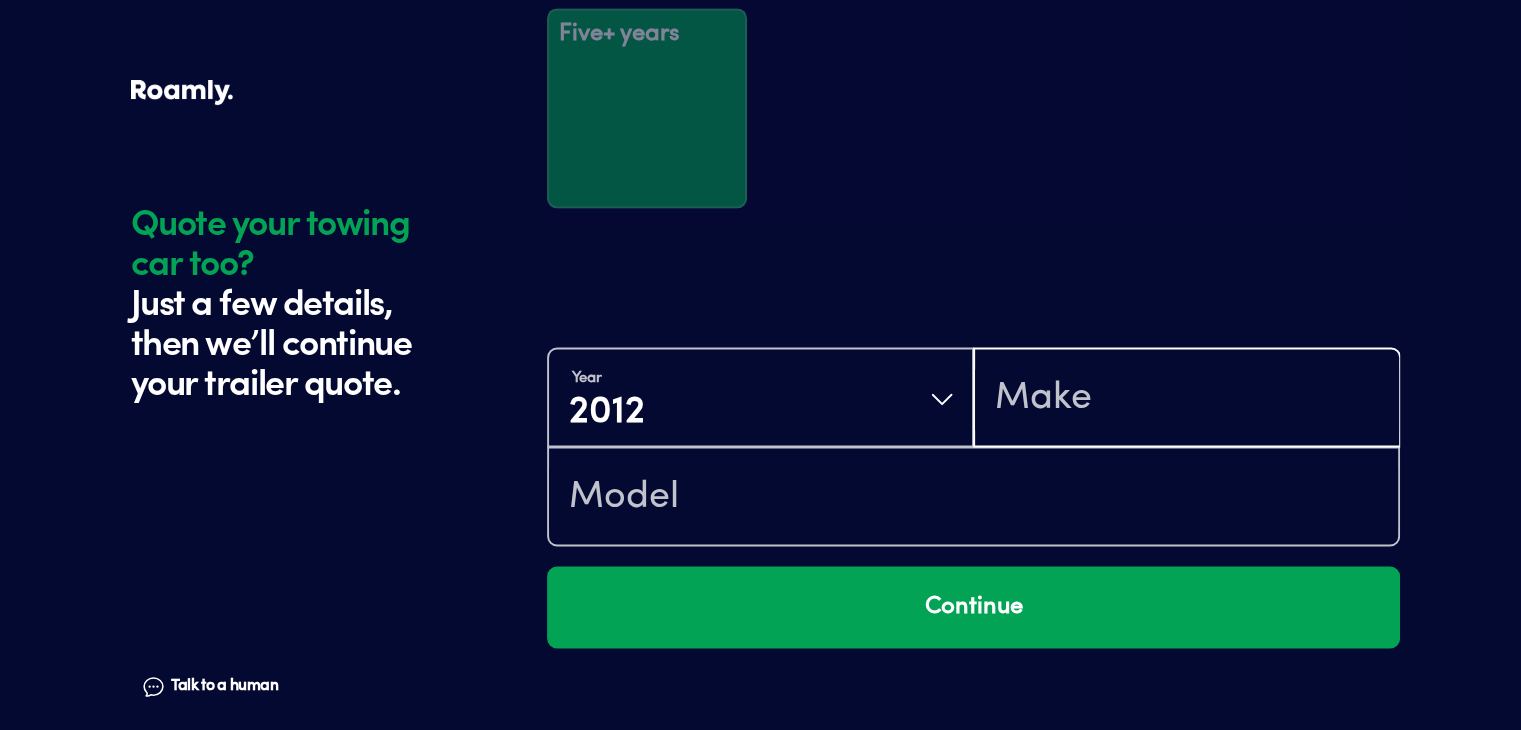 click at bounding box center (1186, 399) 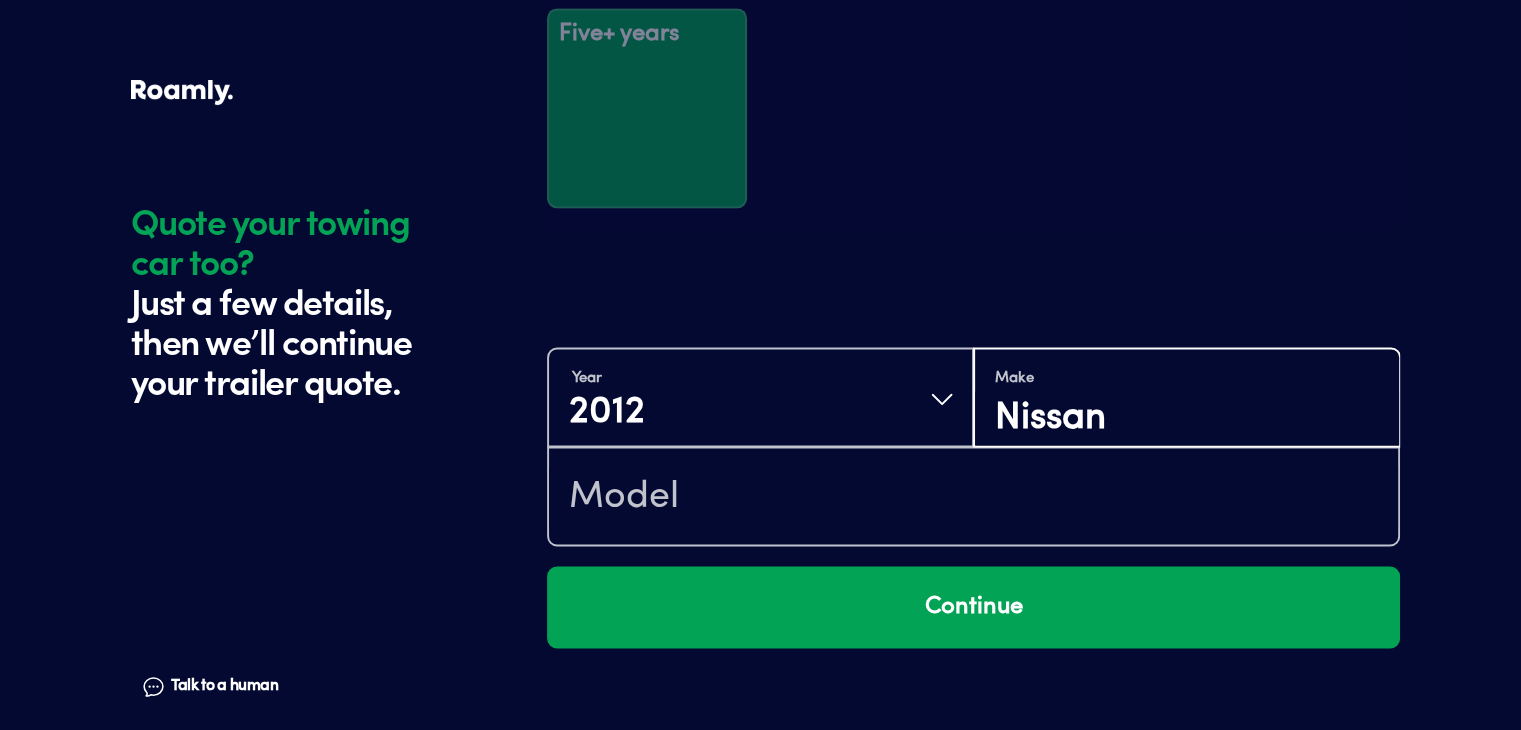 type on "Nissan" 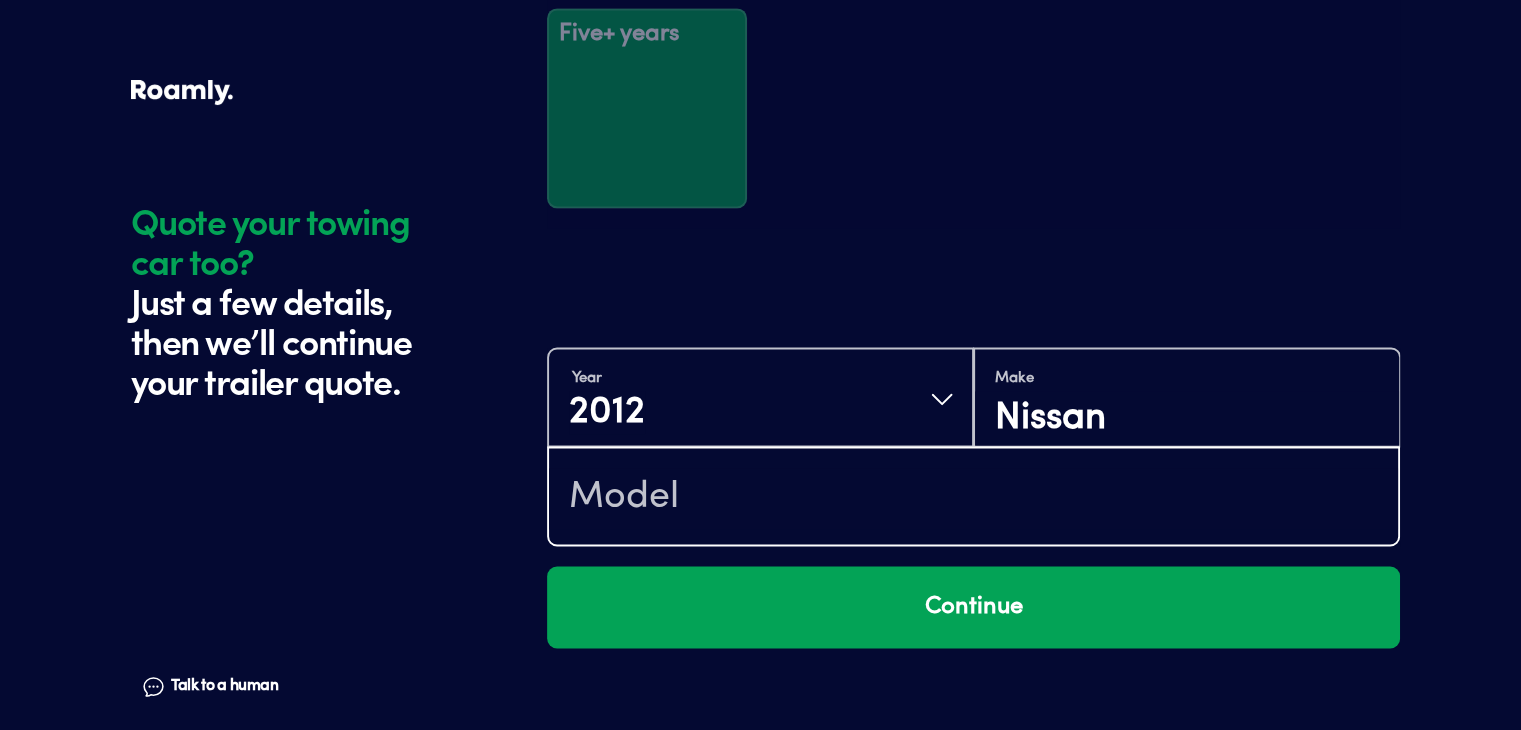 click at bounding box center [973, 498] 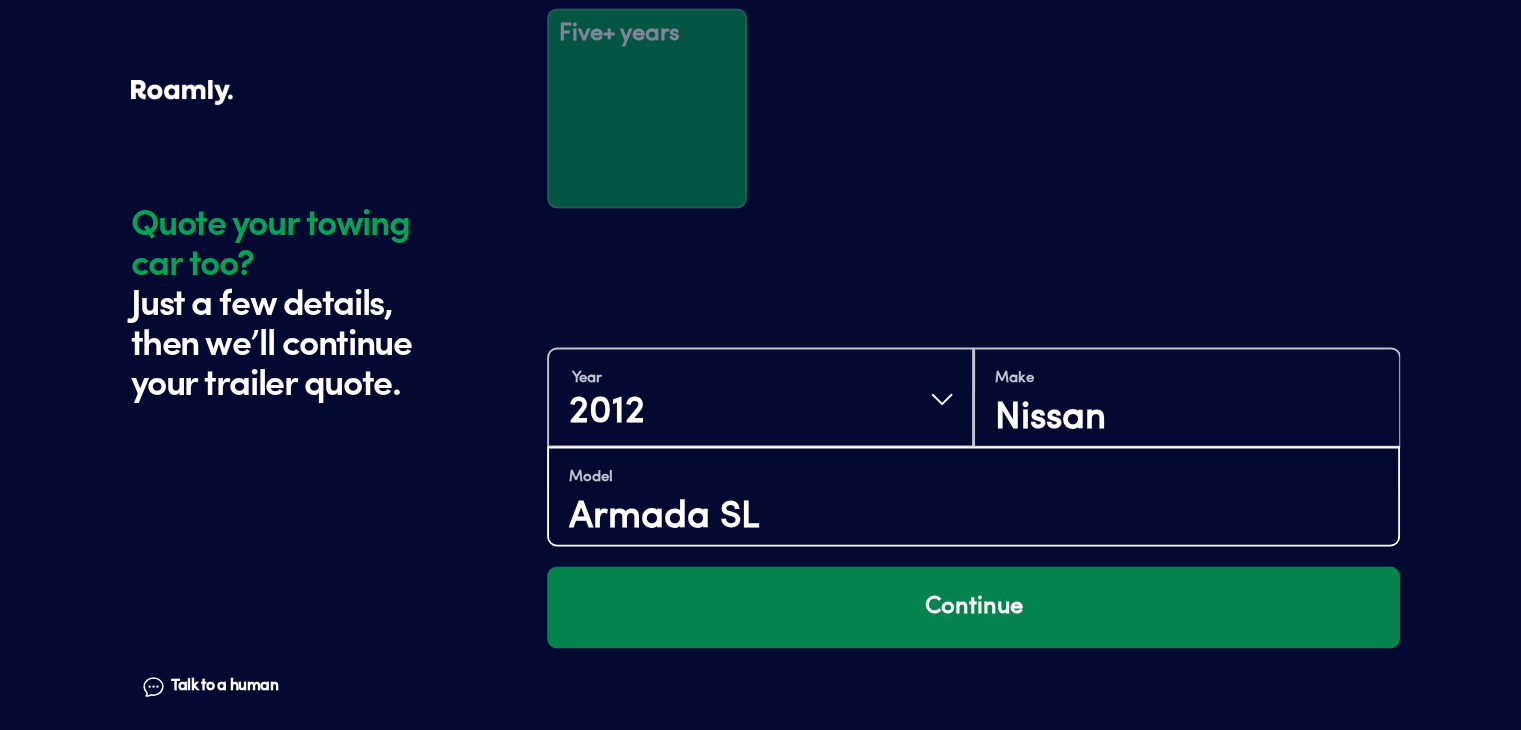 type on "Armada SL" 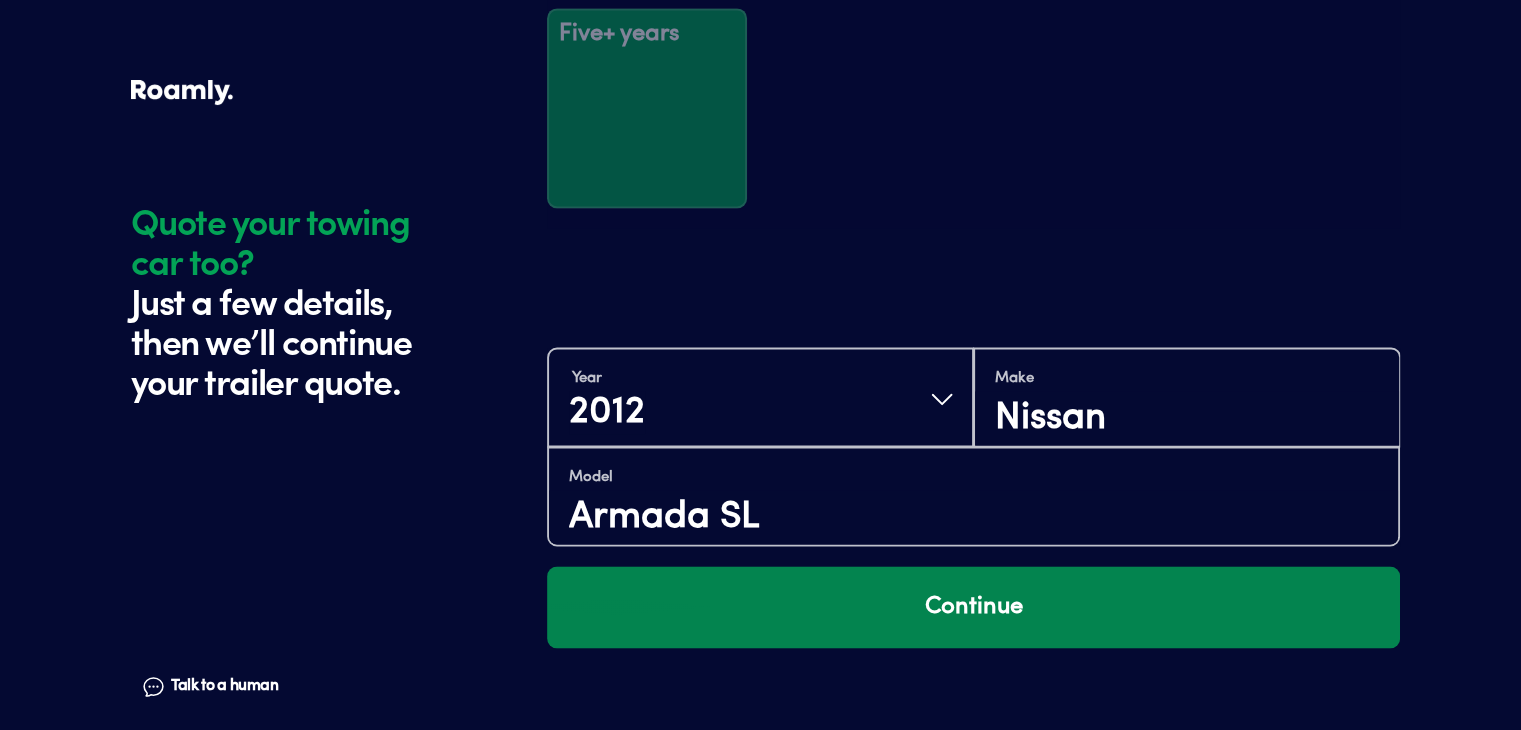 click on "Continue" at bounding box center [973, 607] 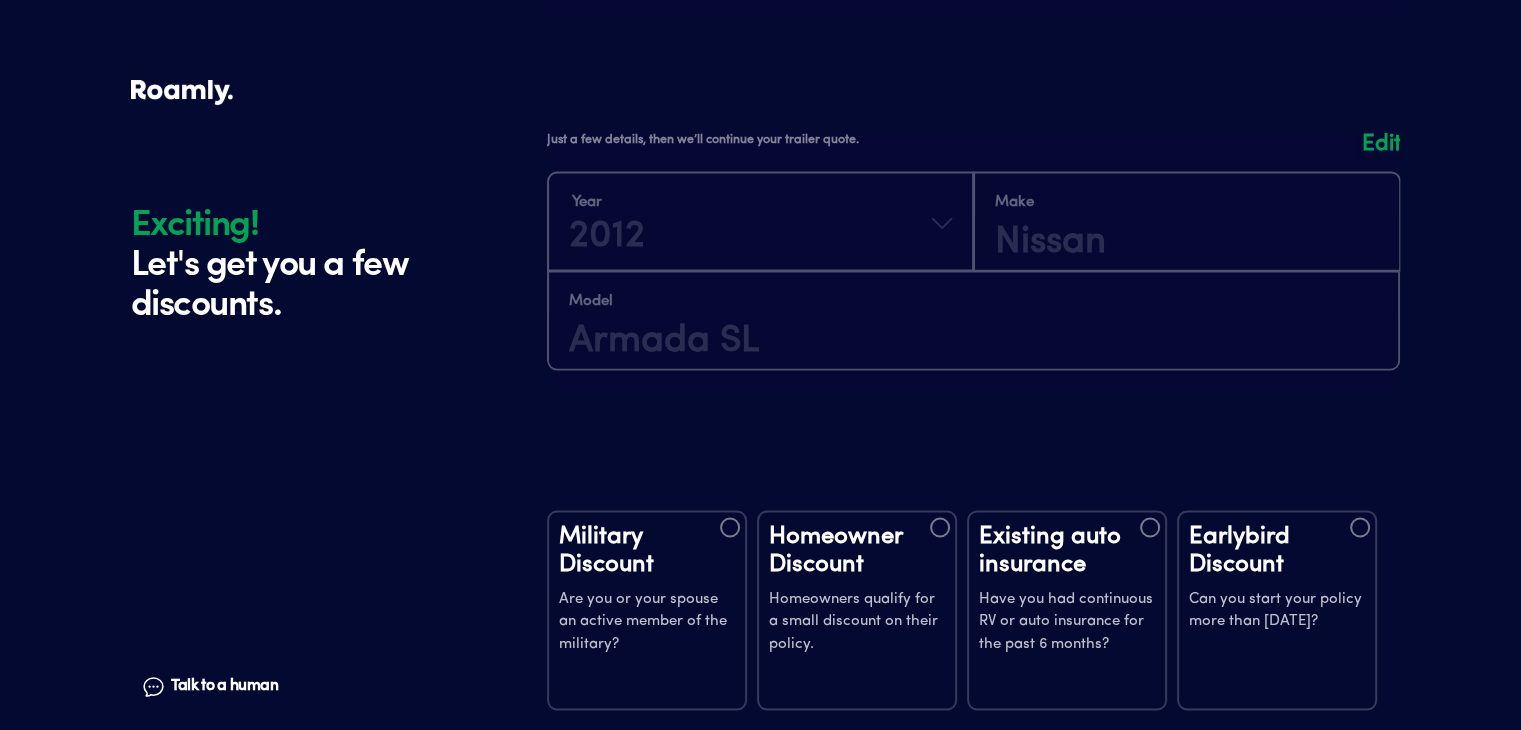 scroll, scrollTop: 3528, scrollLeft: 0, axis: vertical 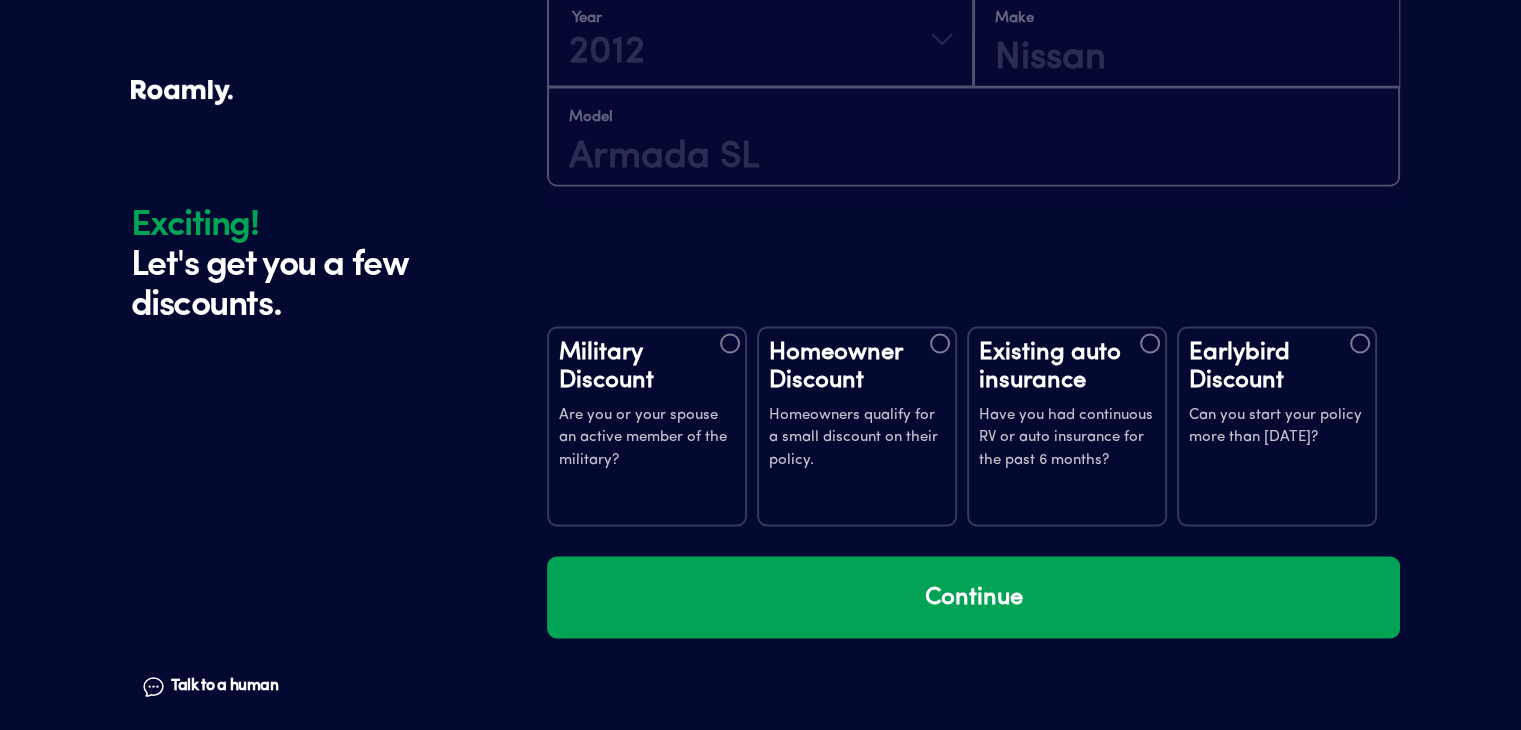 drag, startPoint x: 882, startPoint y: 389, endPoint x: 997, endPoint y: 377, distance: 115.62439 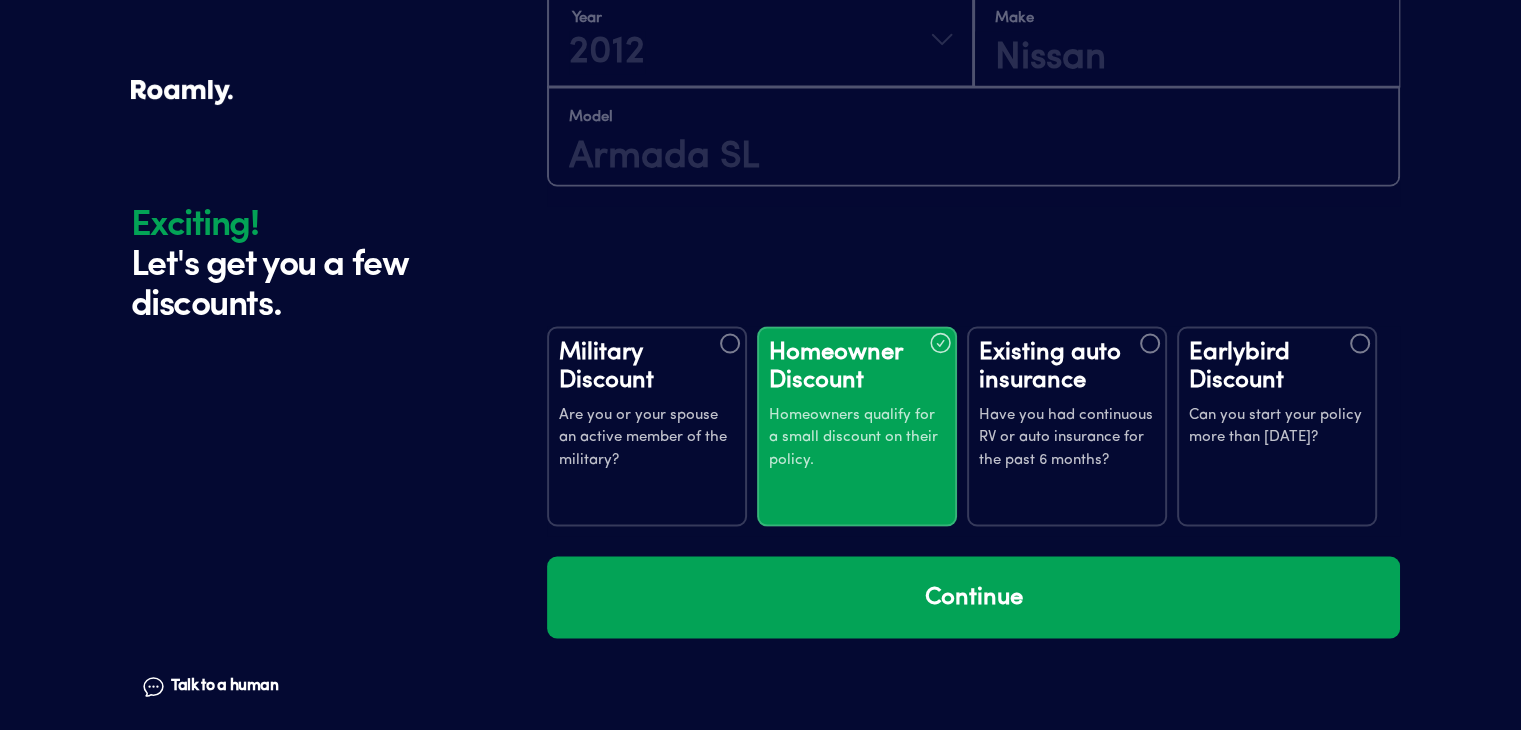 drag, startPoint x: 1036, startPoint y: 397, endPoint x: 1056, endPoint y: 390, distance: 21.189621 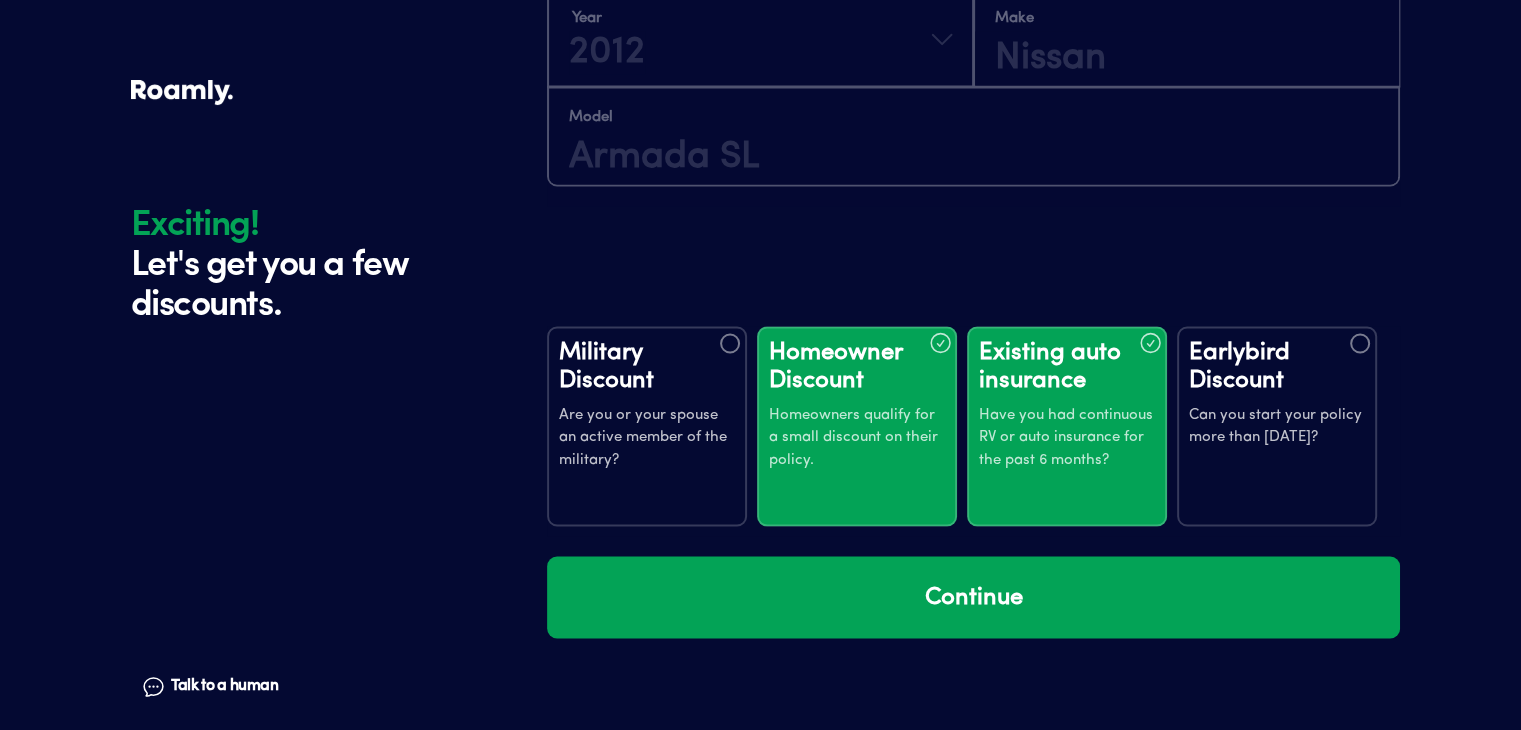 click on "Earlybird Discount" at bounding box center (1277, 366) 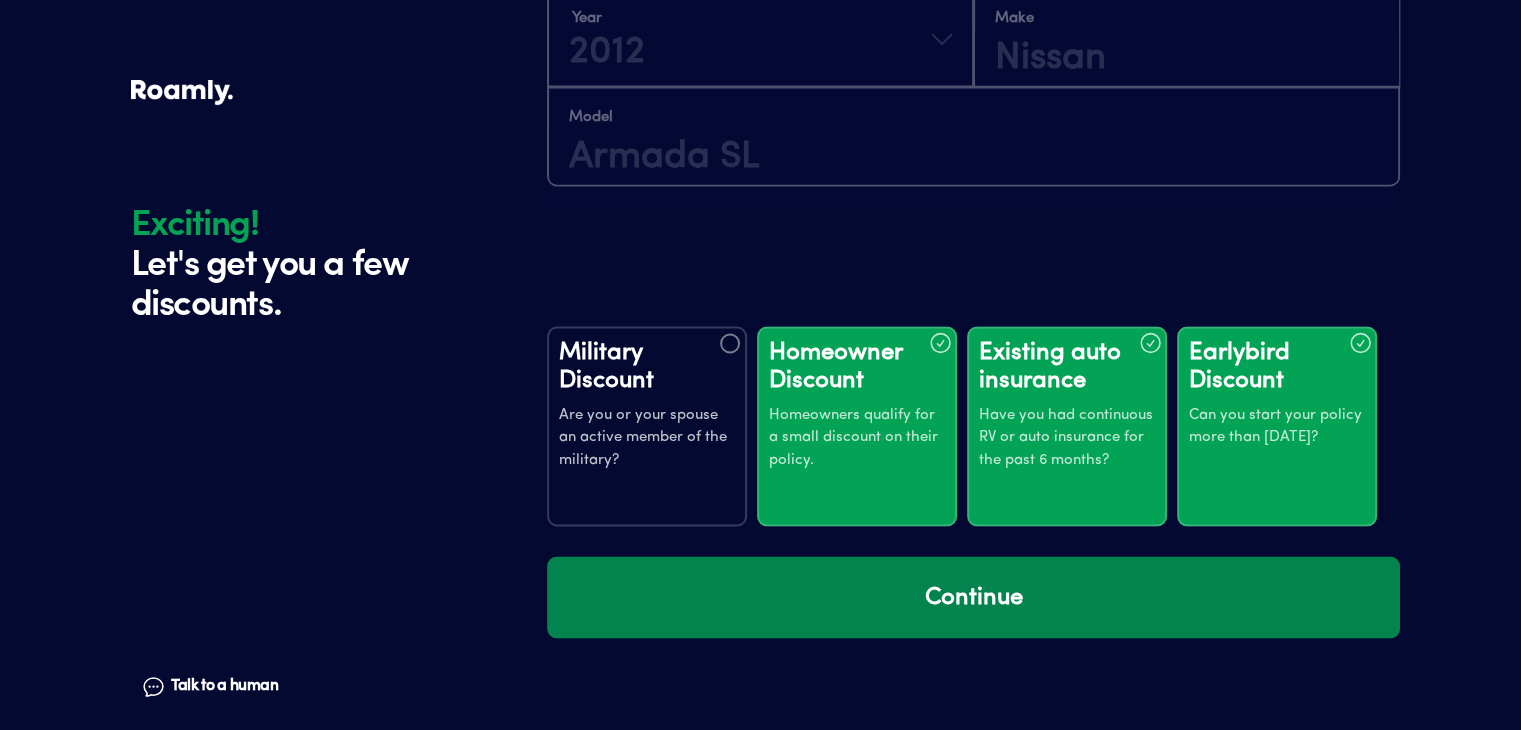 click on "Continue" at bounding box center [973, 597] 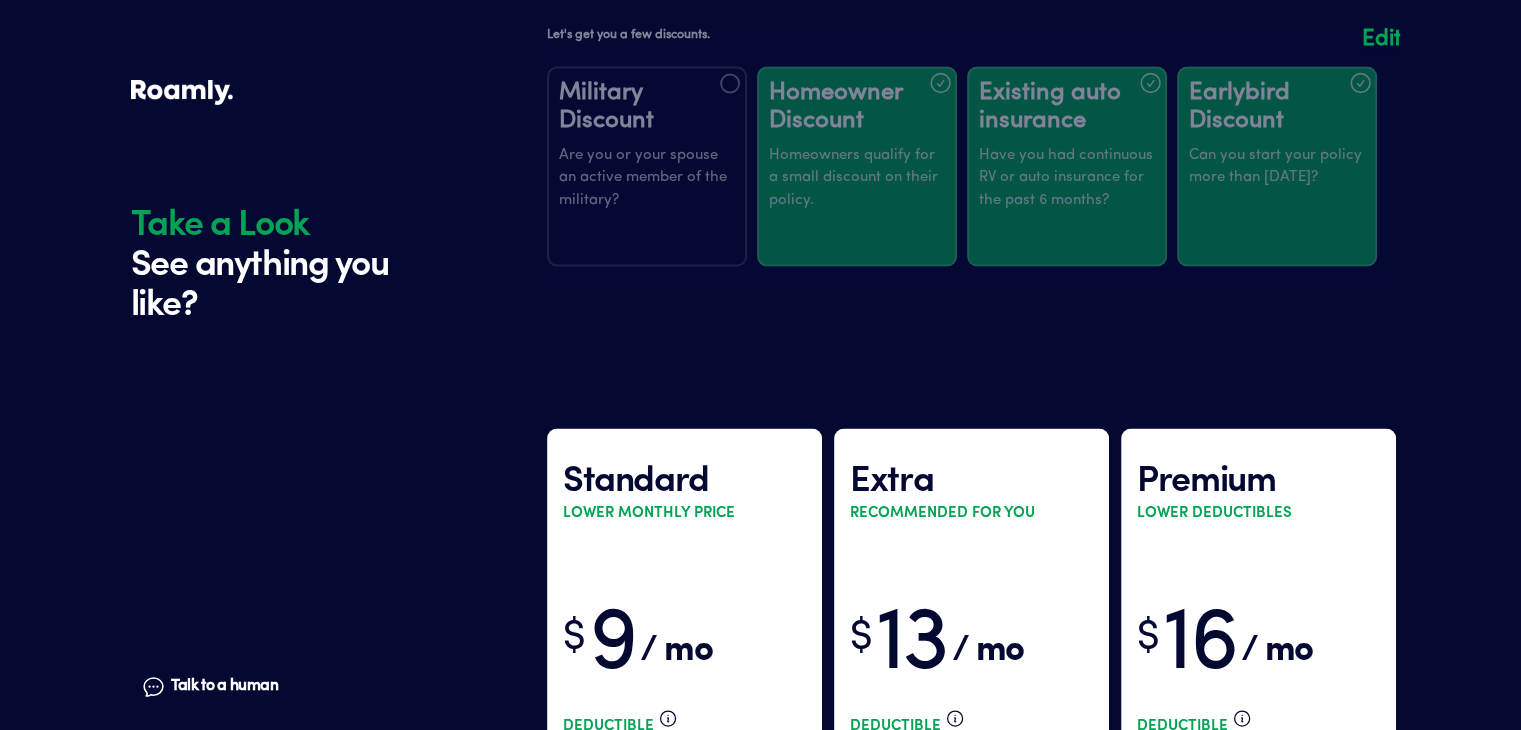 scroll, scrollTop: 3828, scrollLeft: 0, axis: vertical 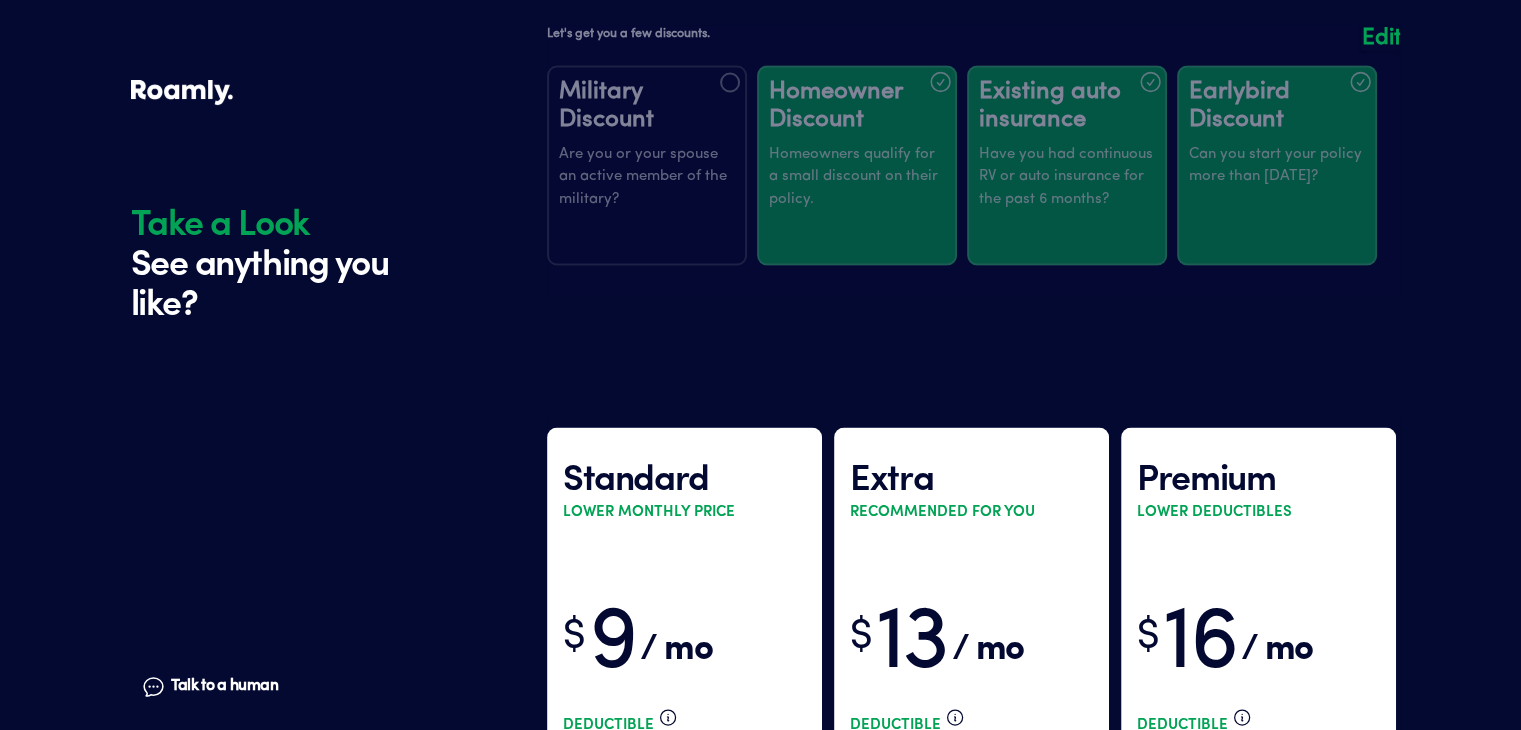 click on "Standard Lower monthly price $ 9   / mo Deductible   $1000 Collision / Comprehensive" at bounding box center (684, 637) 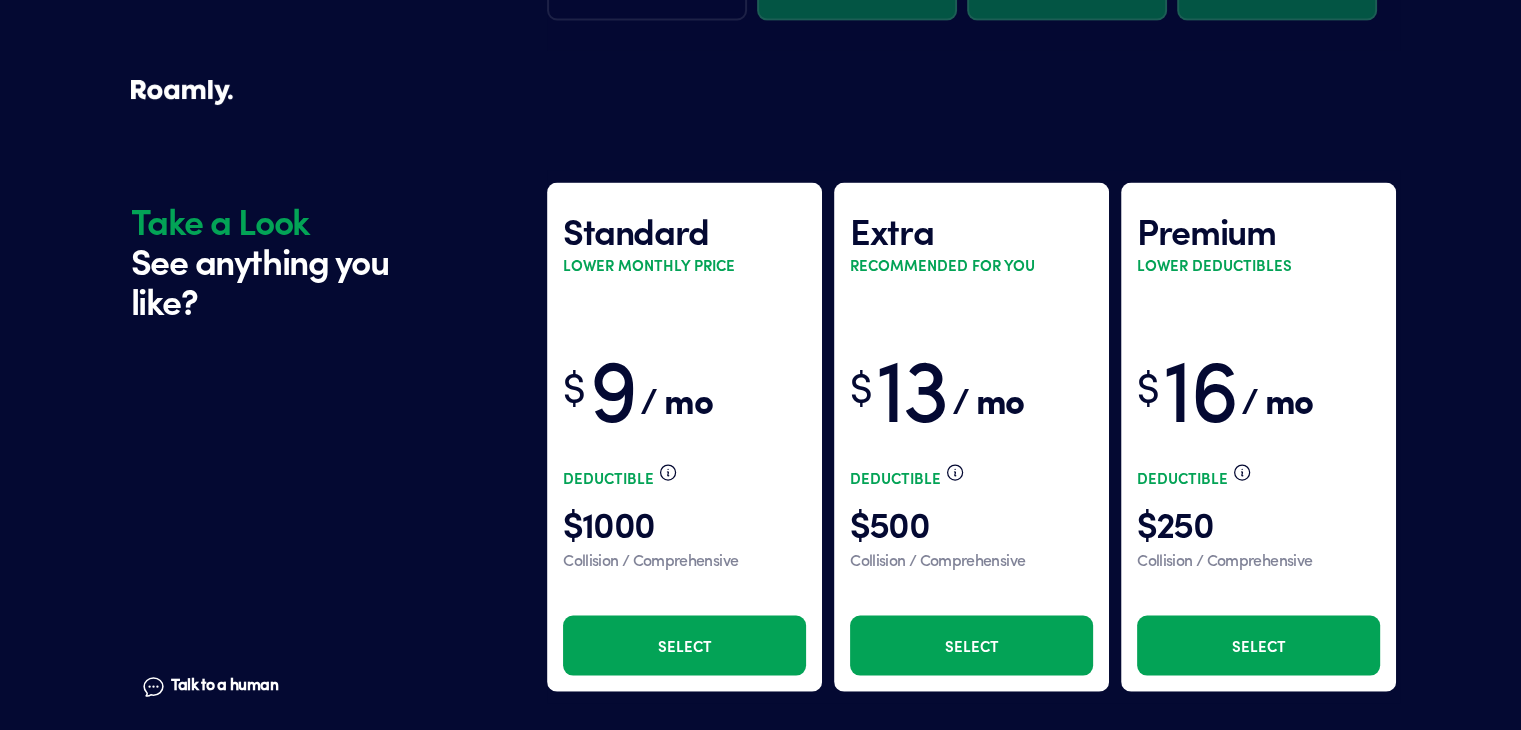 scroll, scrollTop: 4086, scrollLeft: 0, axis: vertical 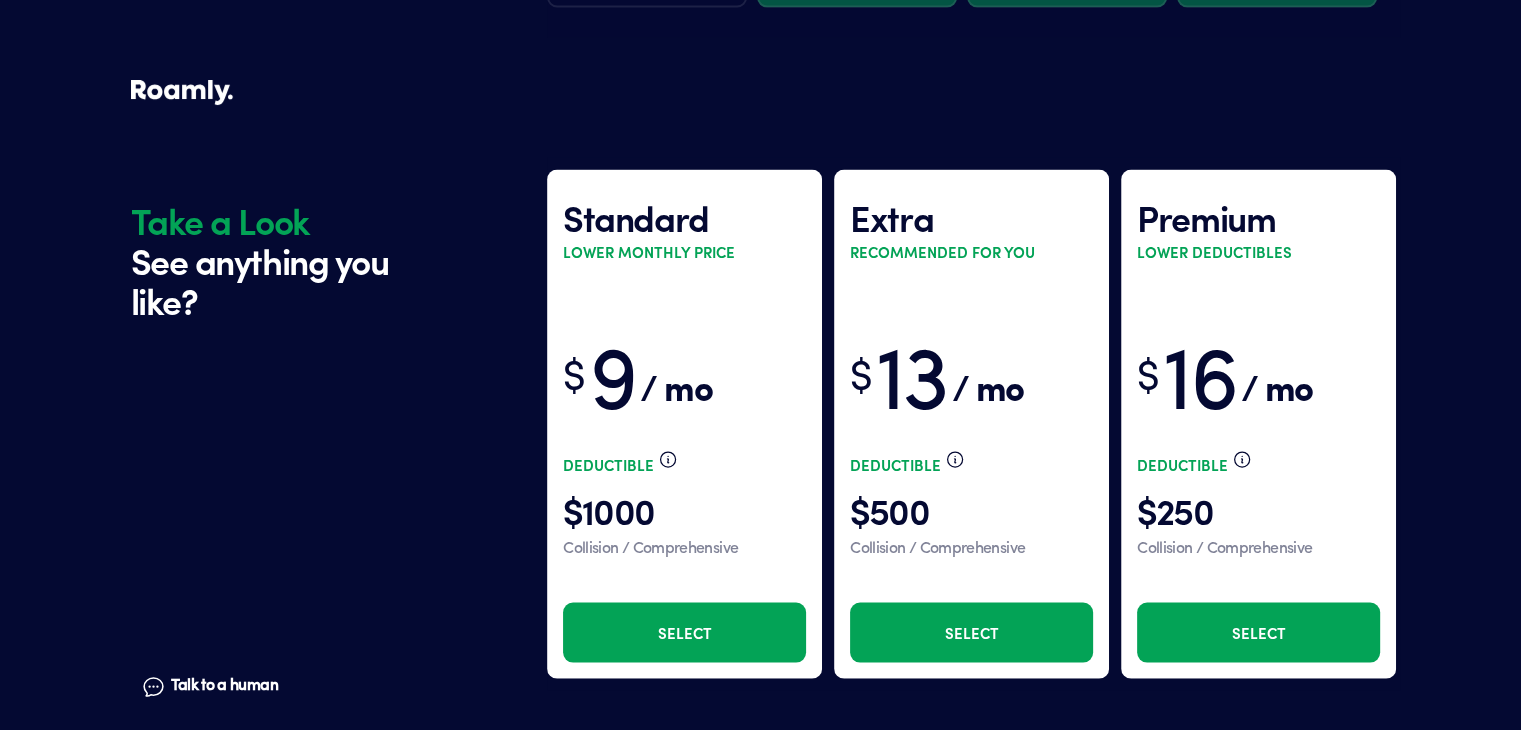 click on "Select" at bounding box center (684, 633) 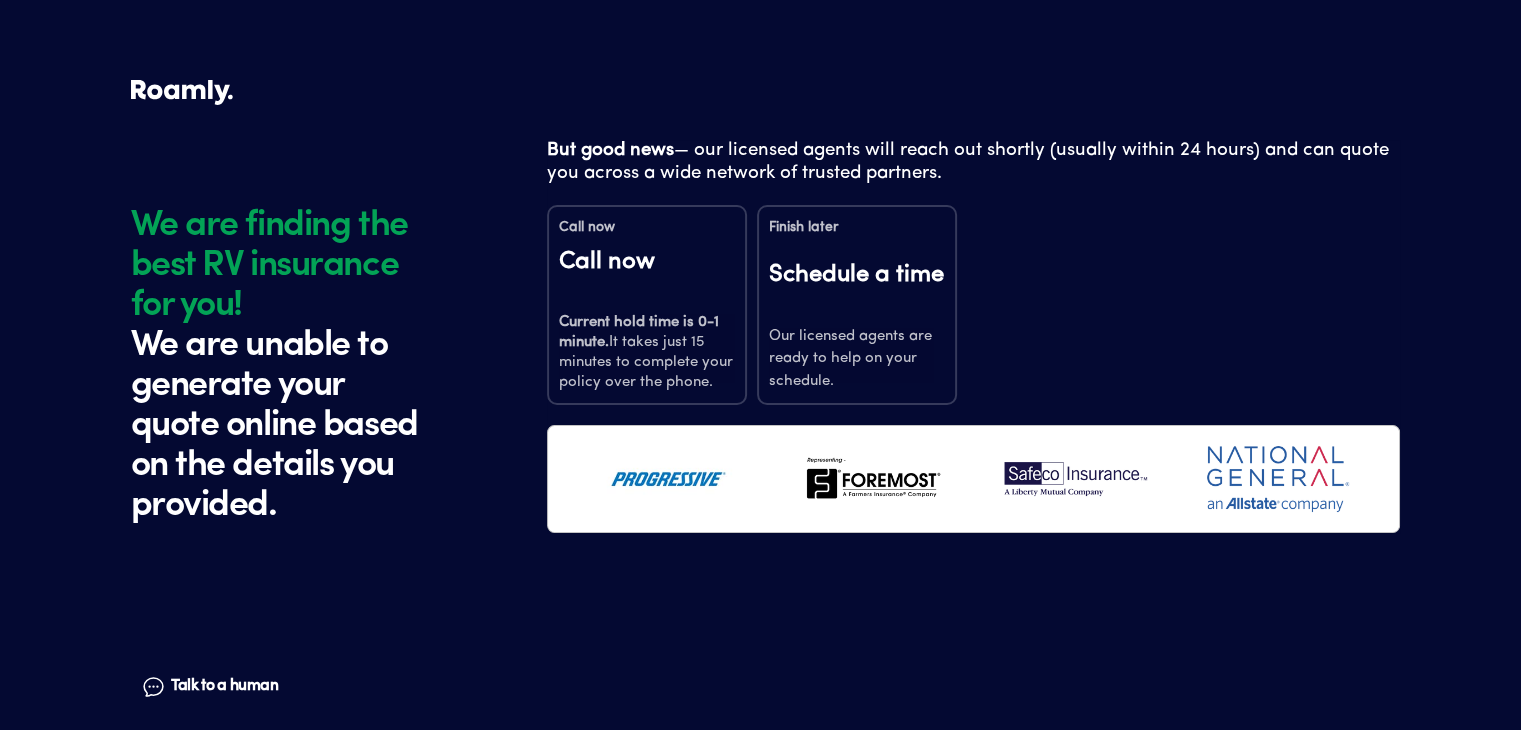 scroll, scrollTop: 0, scrollLeft: 0, axis: both 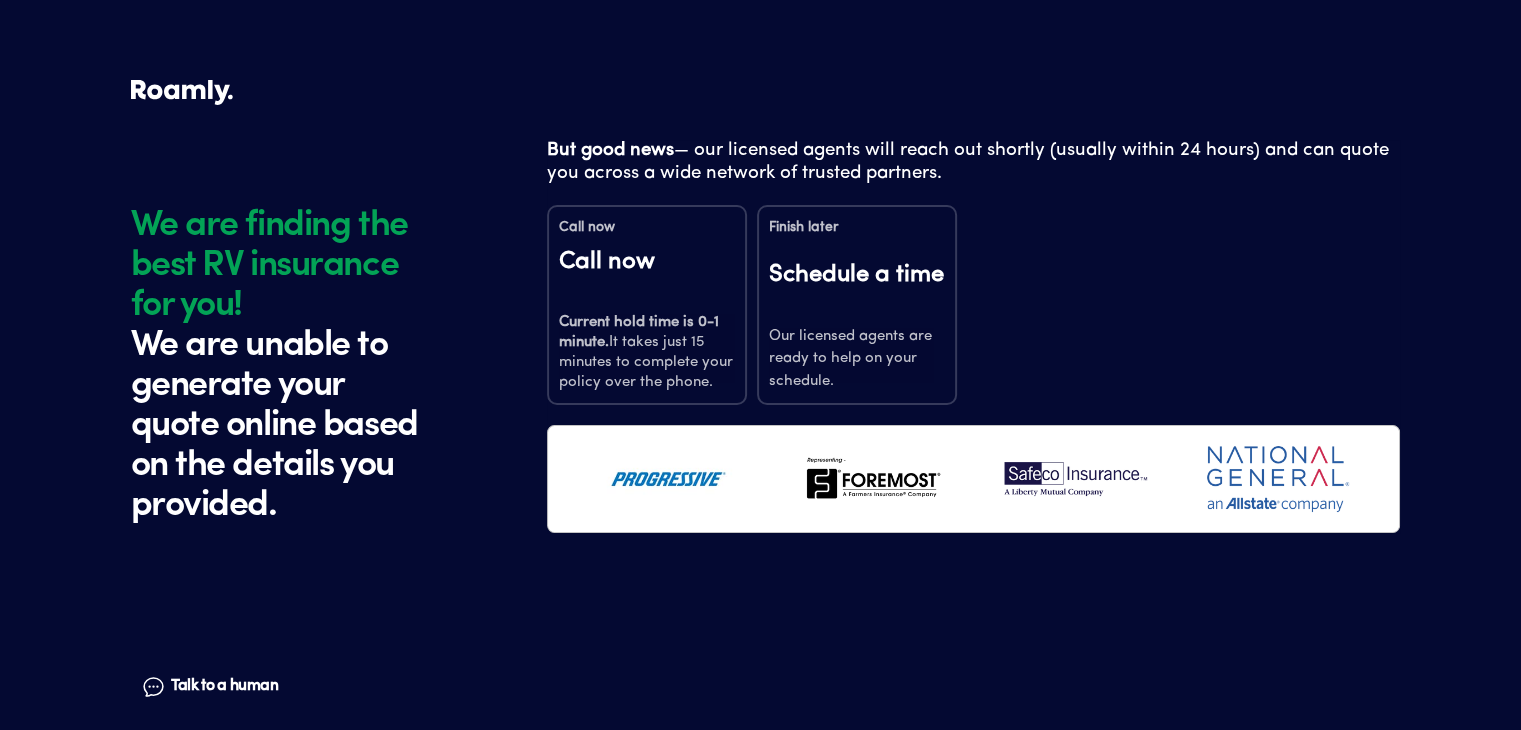 click on "Call now Current hold time is 0-1 minute. It takes just 15 minutes to complete your policy over the phone." at bounding box center [647, 320] 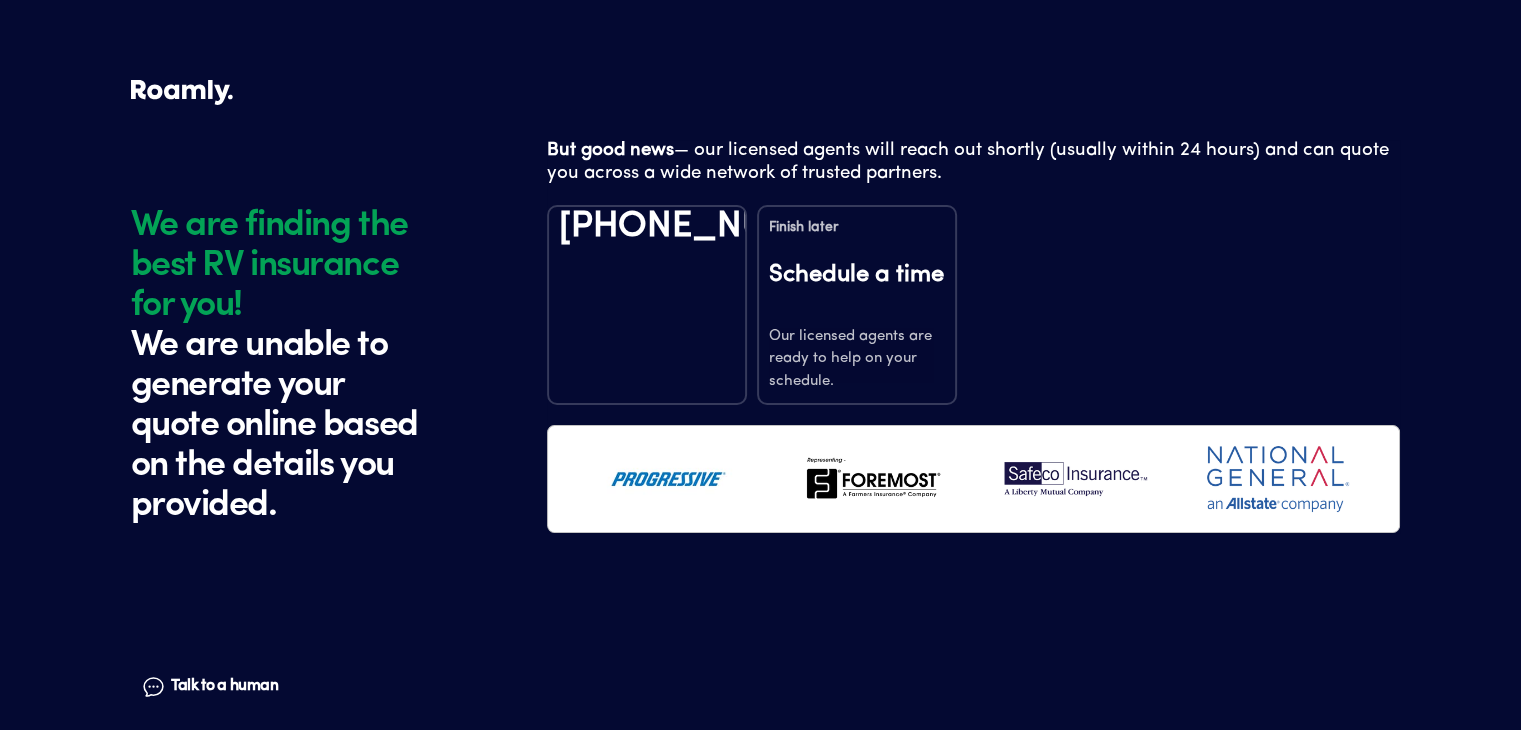 click on "Schedule a time" at bounding box center (857, 288) 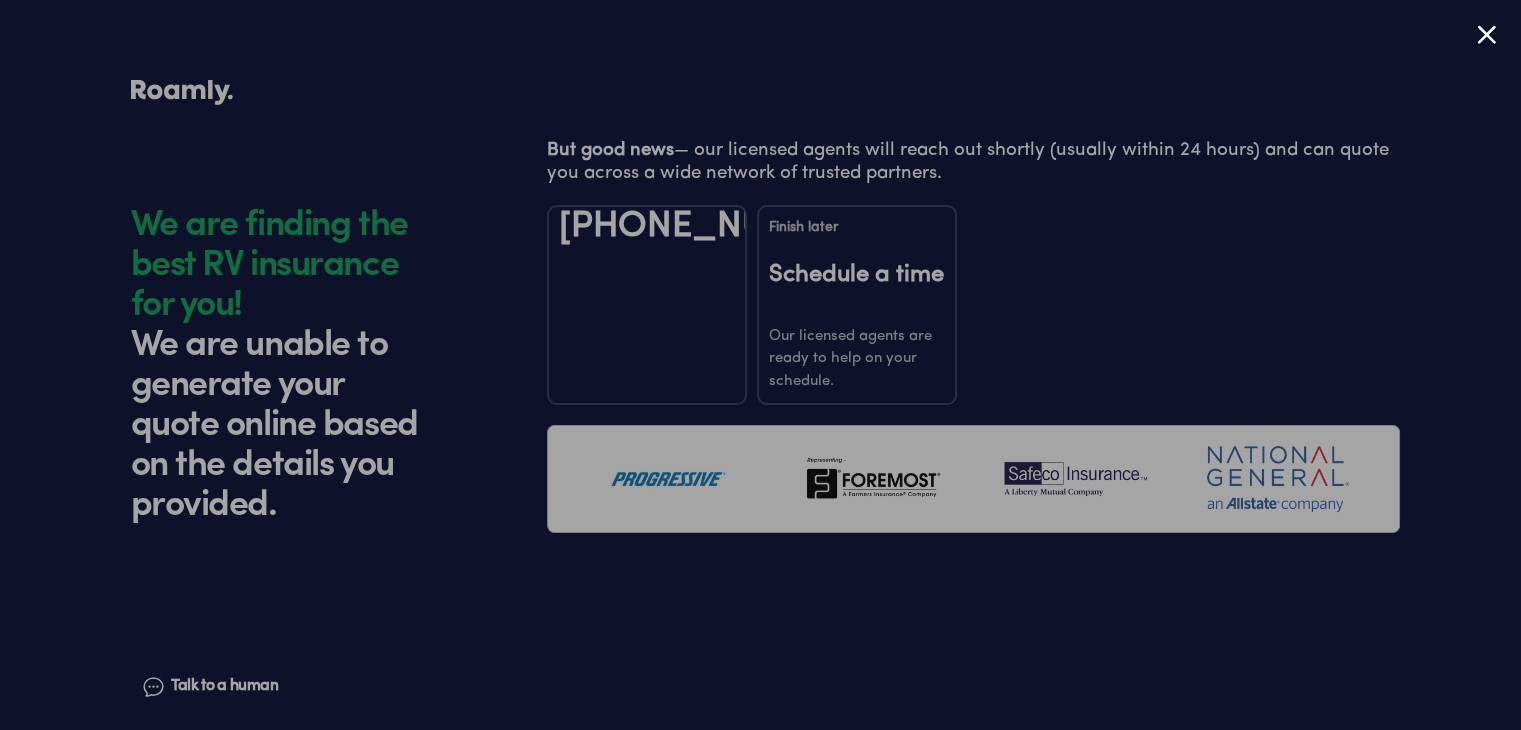 click at bounding box center (1486, 34) 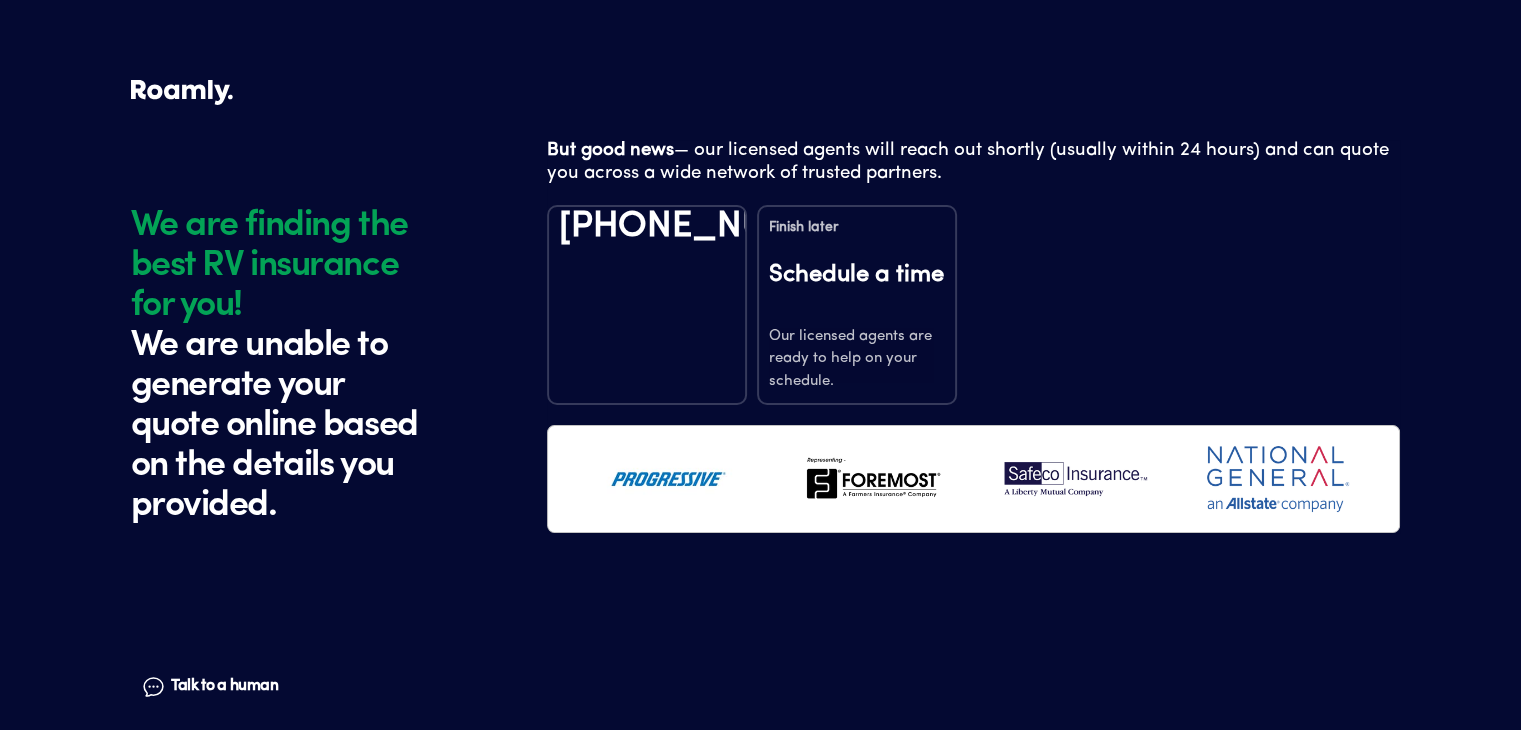 click on "[PHONE_NUMBER]" at bounding box center [647, 305] 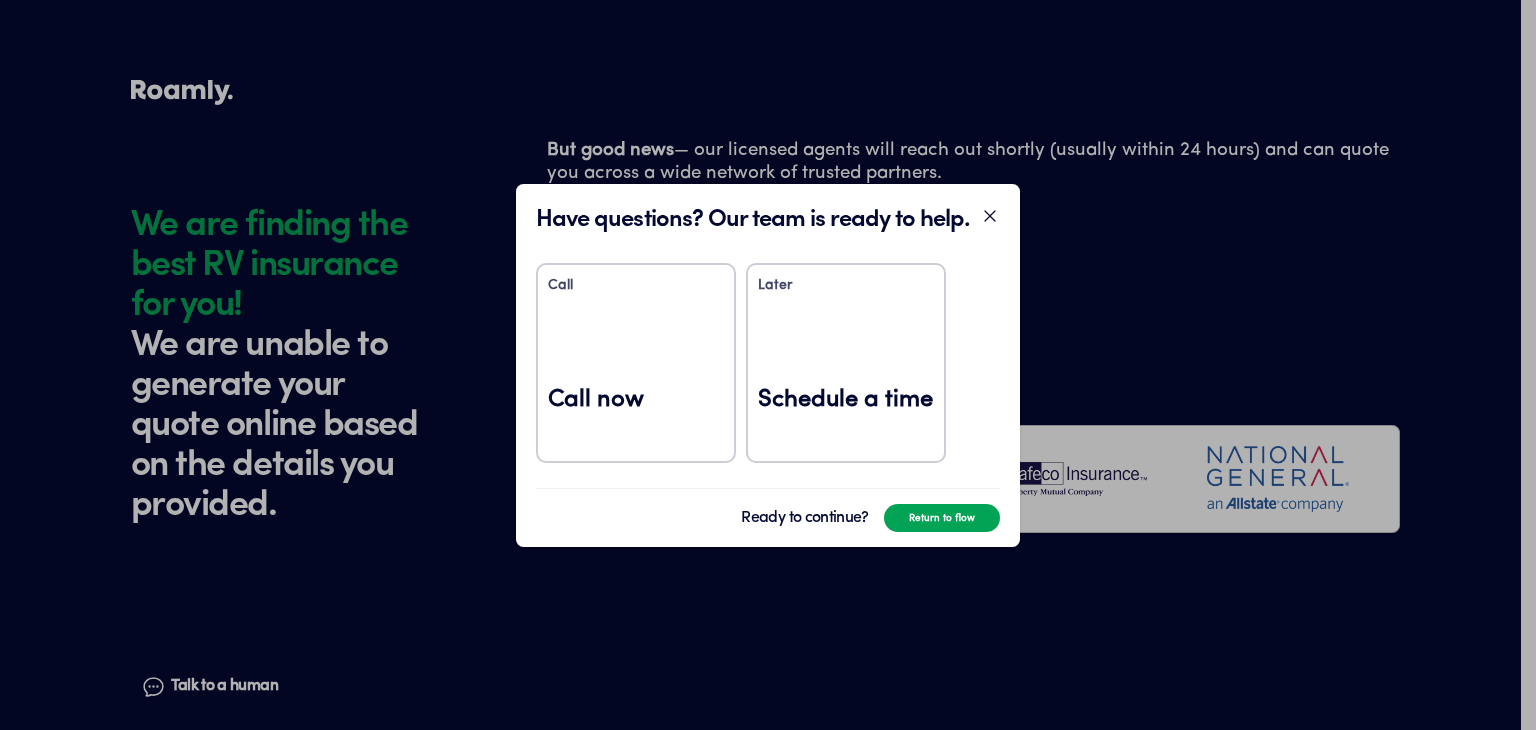click on "Call Call now" at bounding box center [636, 363] 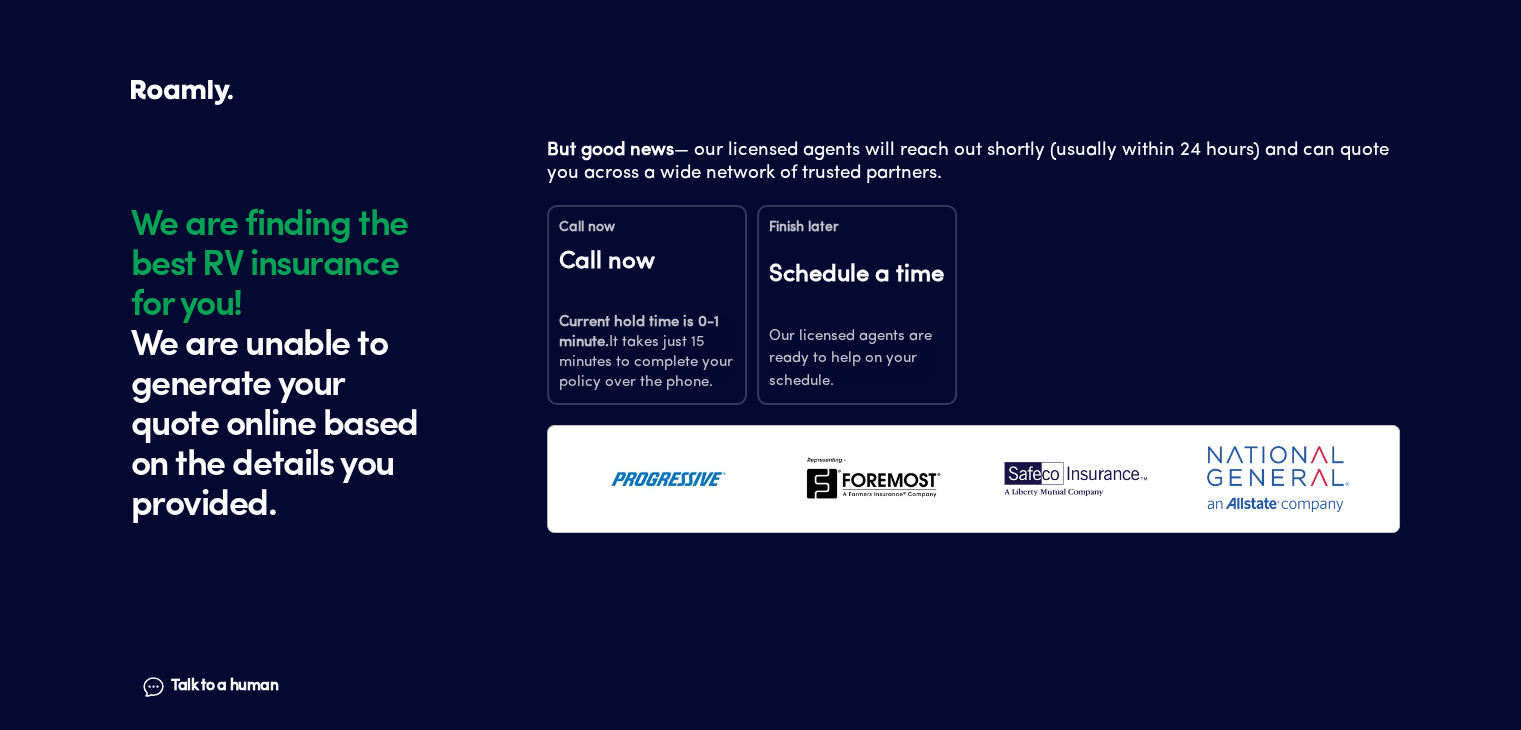 click on "Current hold time is 0-1 minute." at bounding box center [639, 332] 